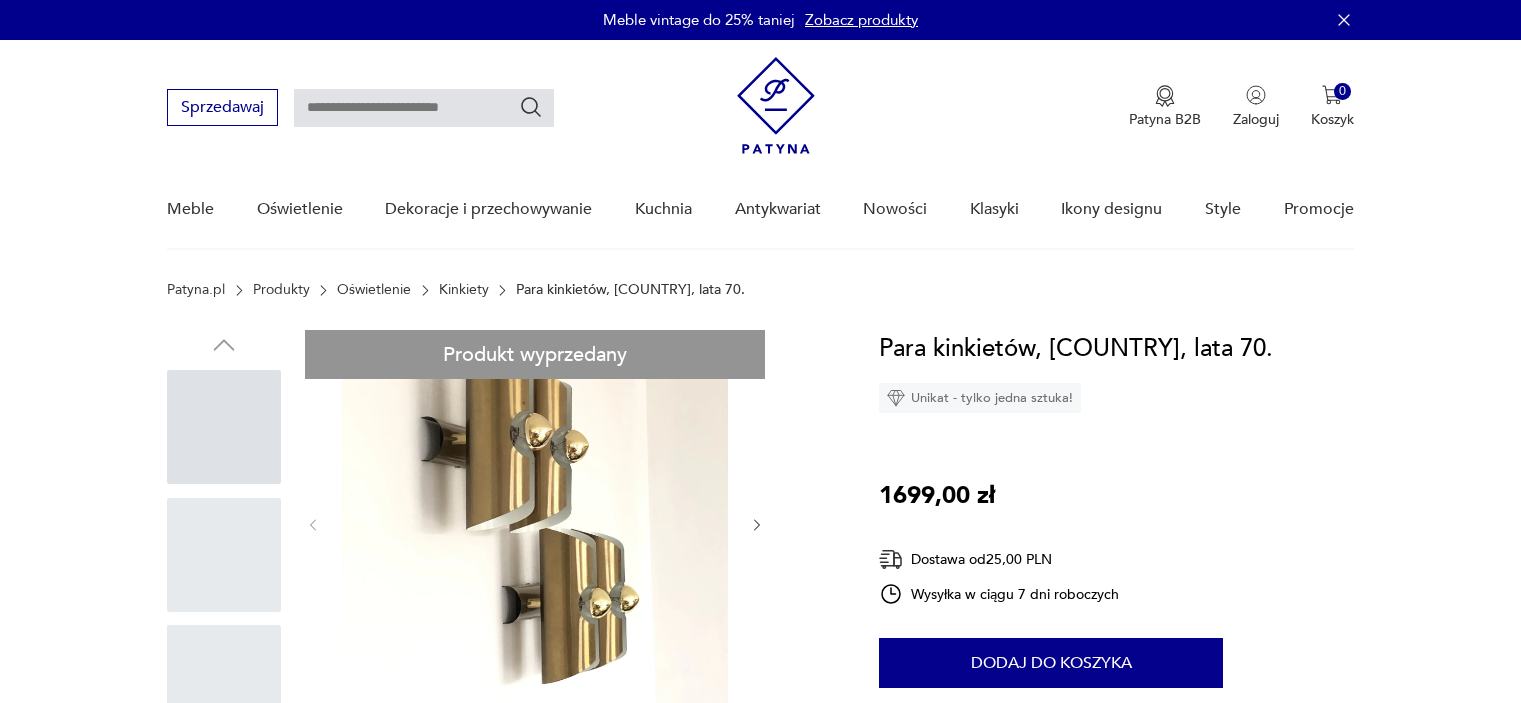 scroll, scrollTop: 0, scrollLeft: 0, axis: both 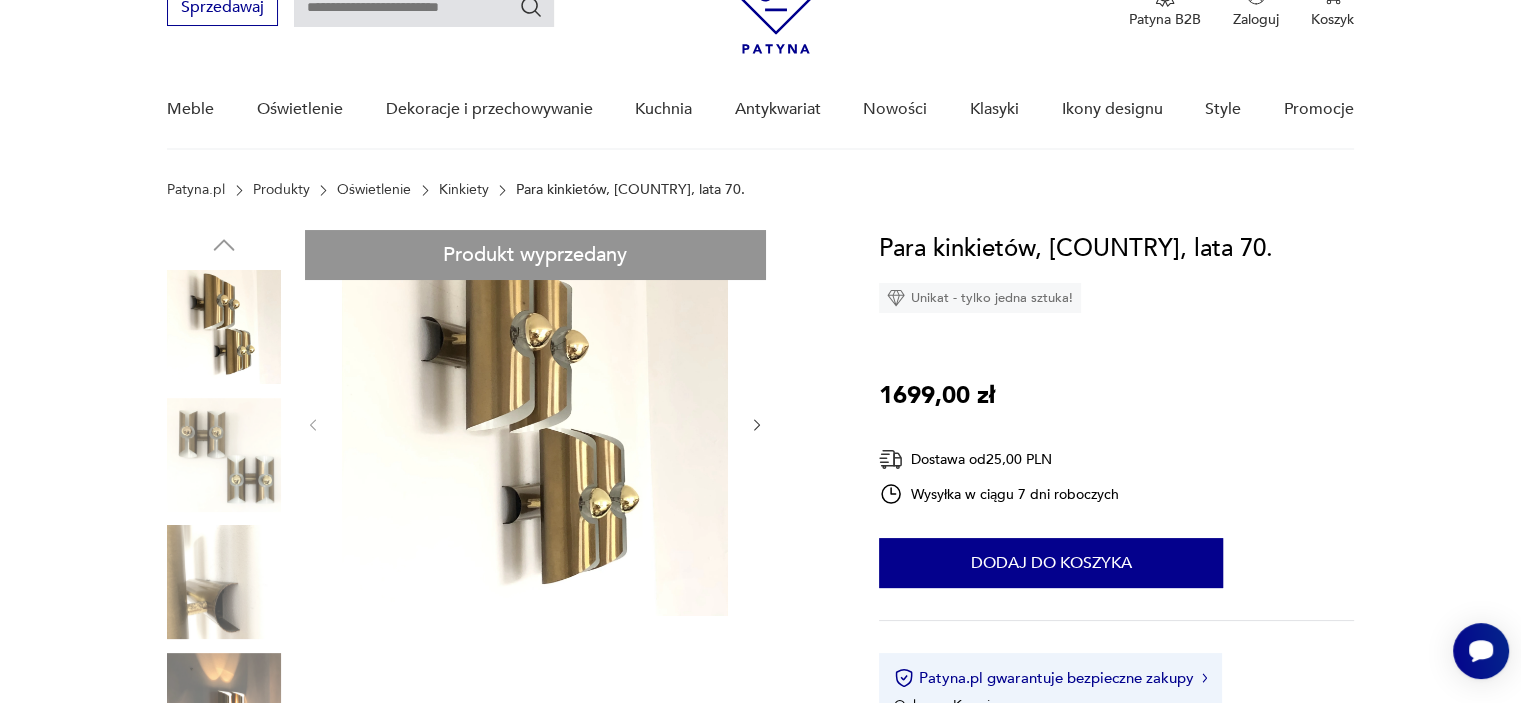 click at bounding box center (535, 423) 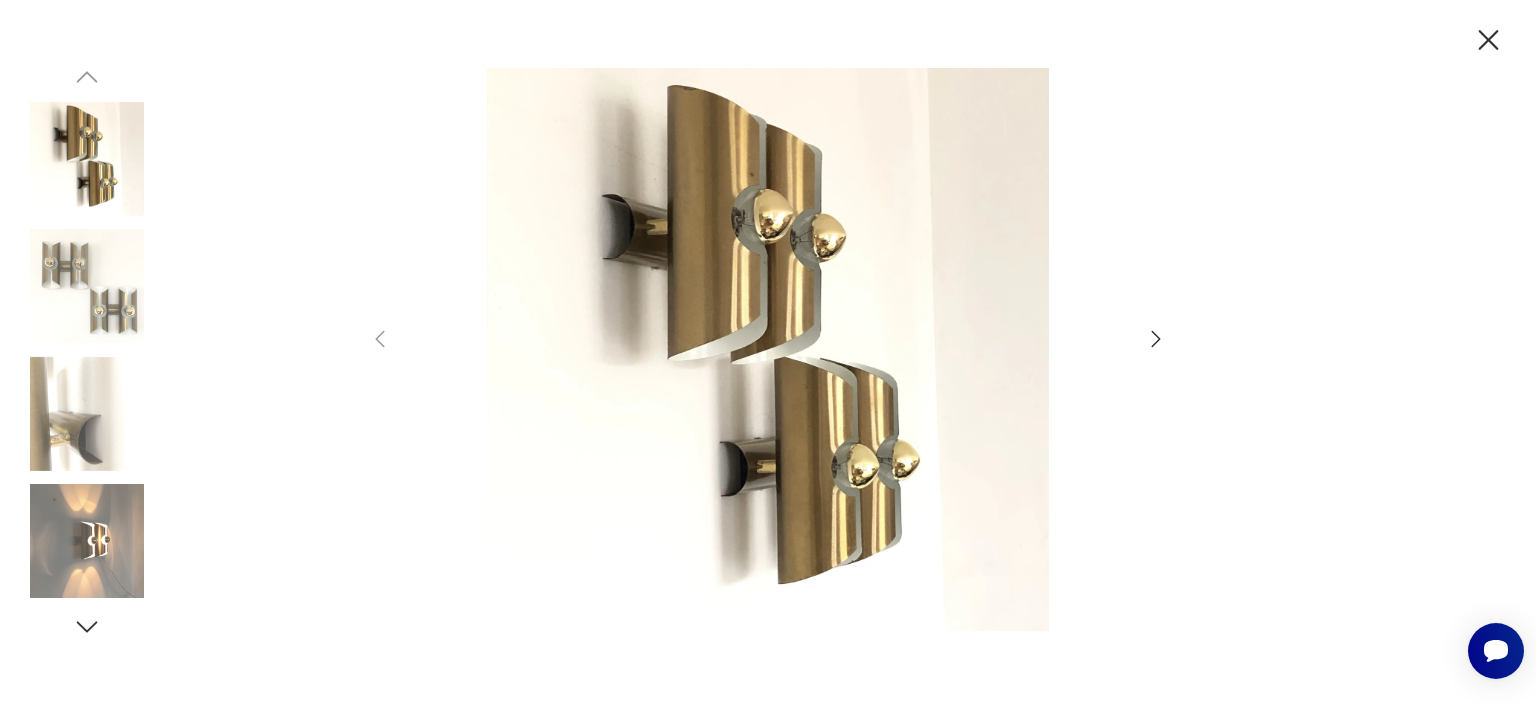 click 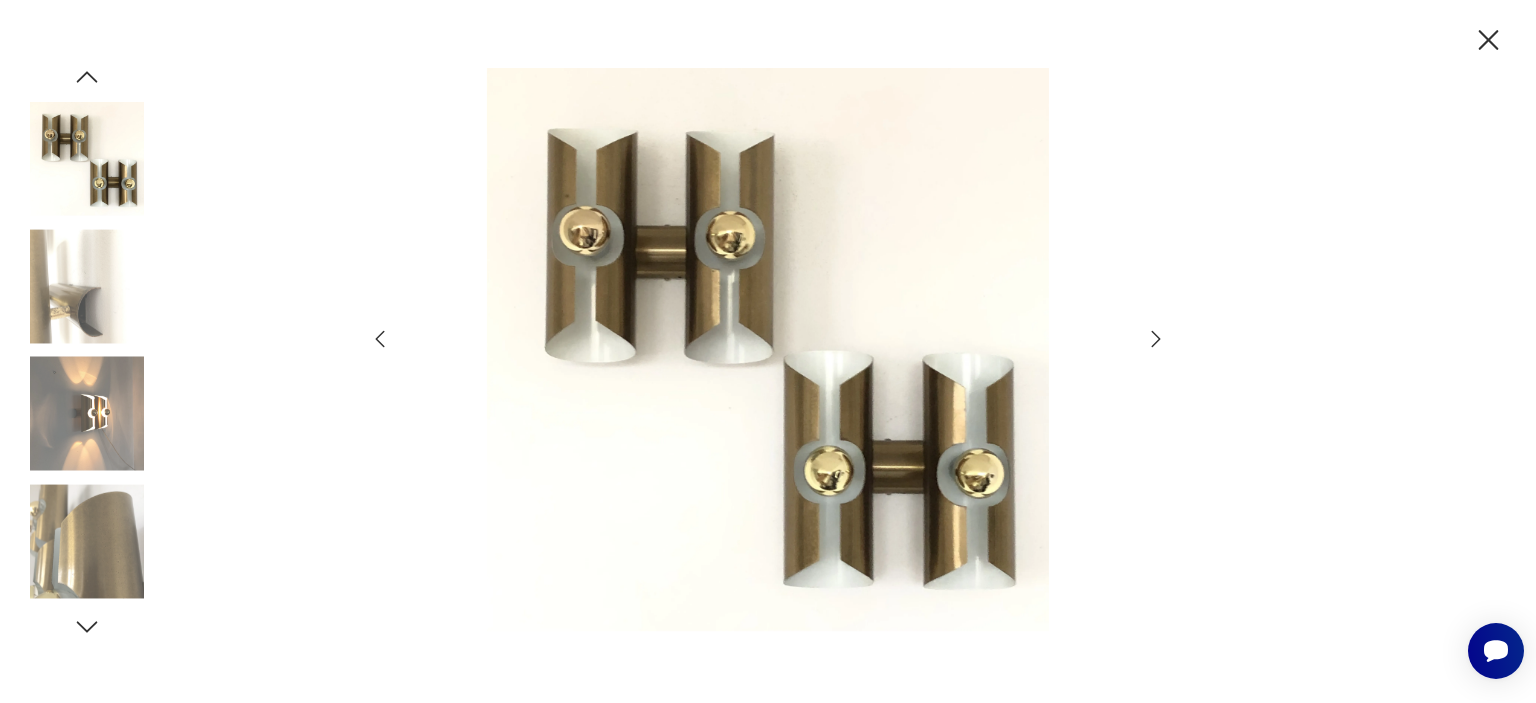 click 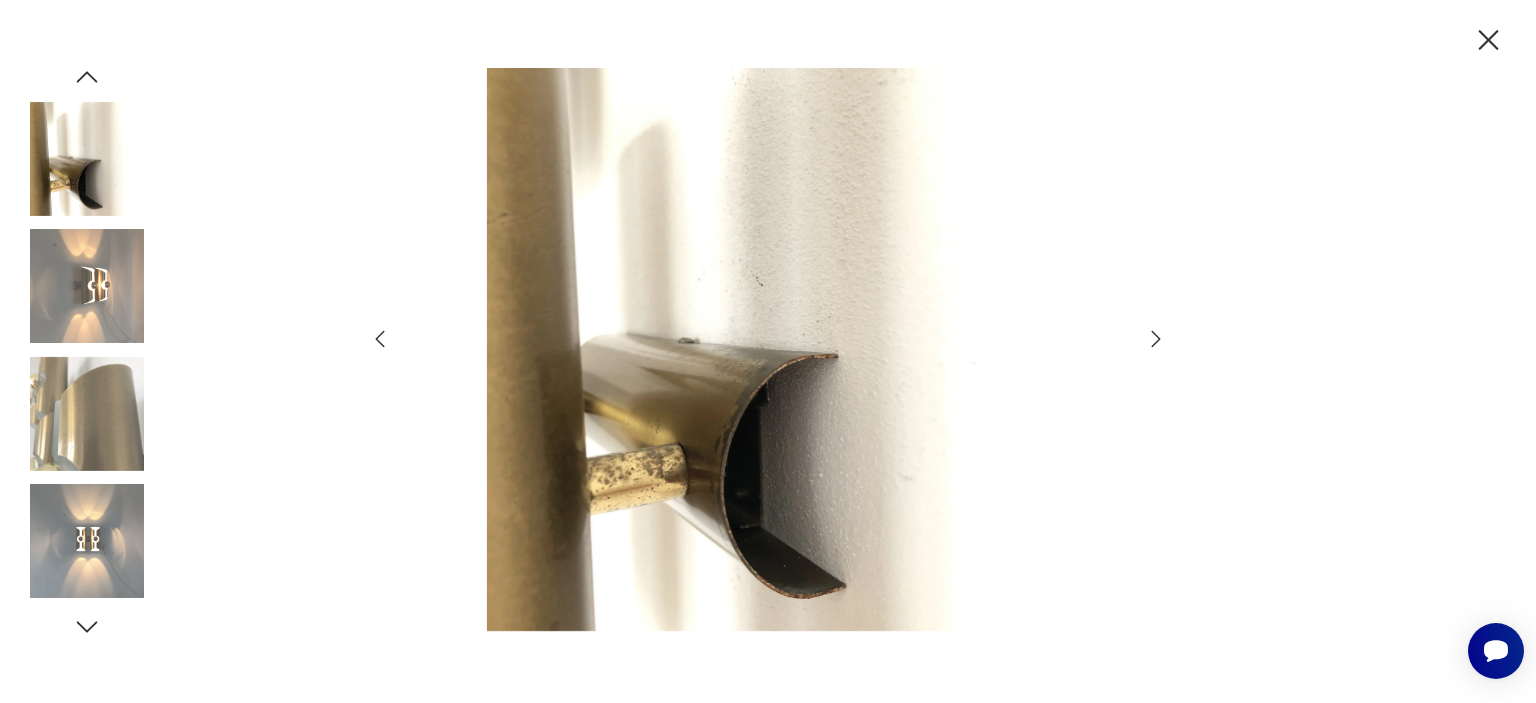click 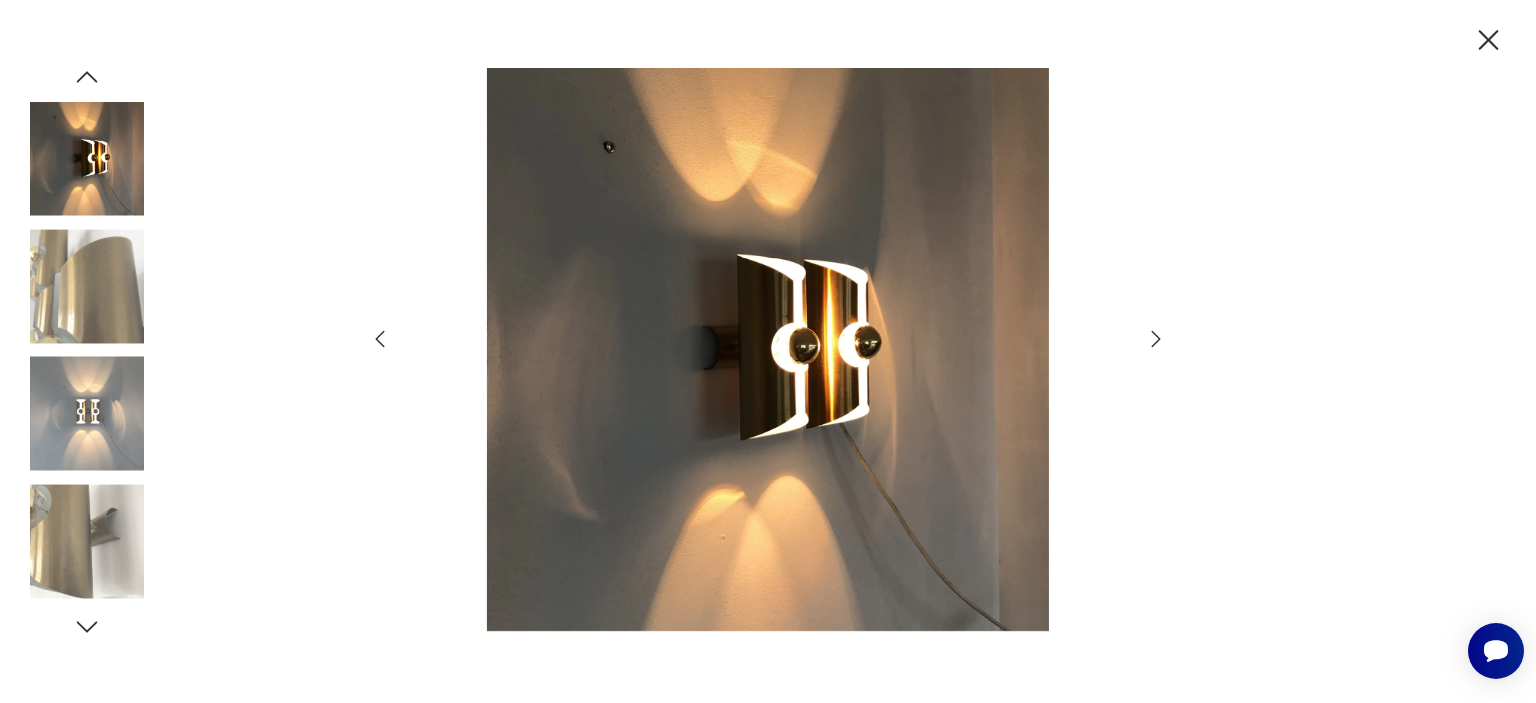 click 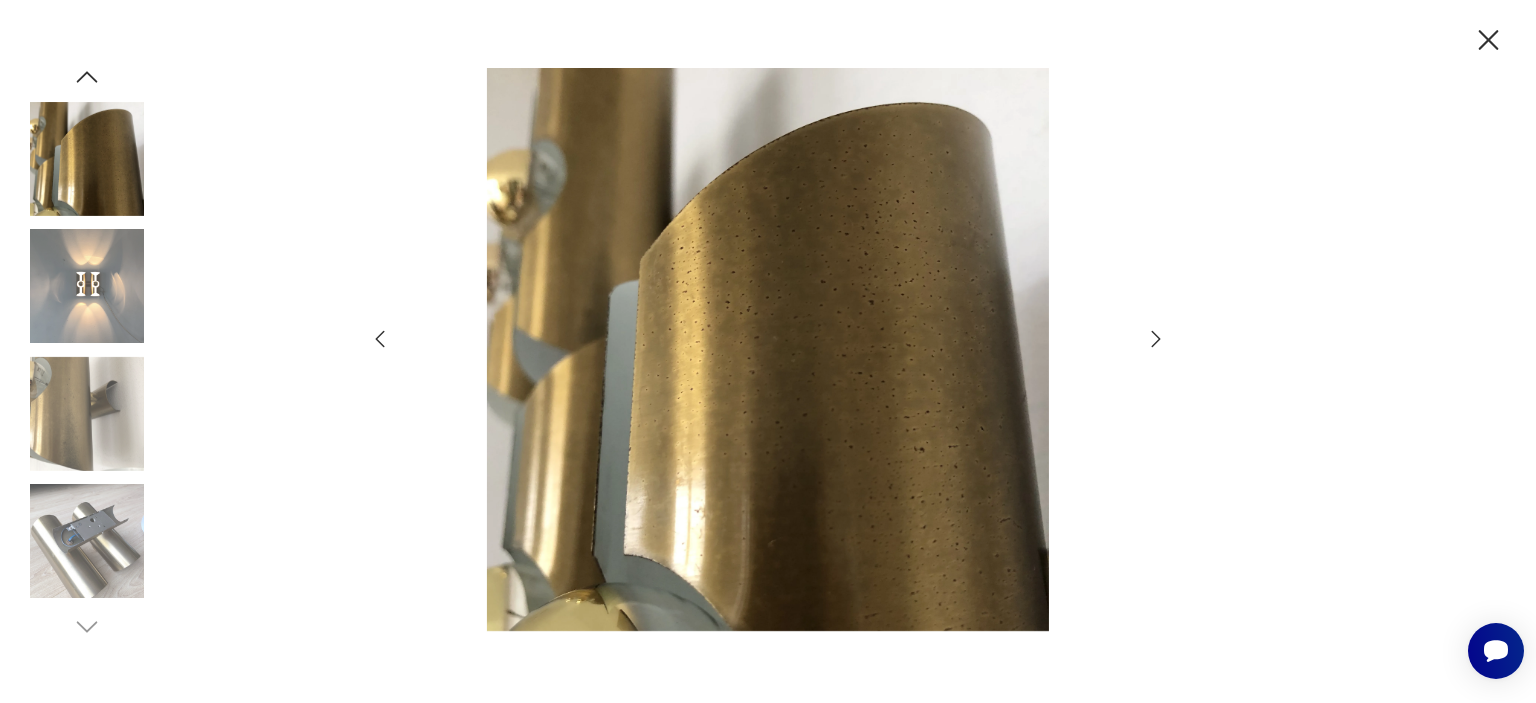 click 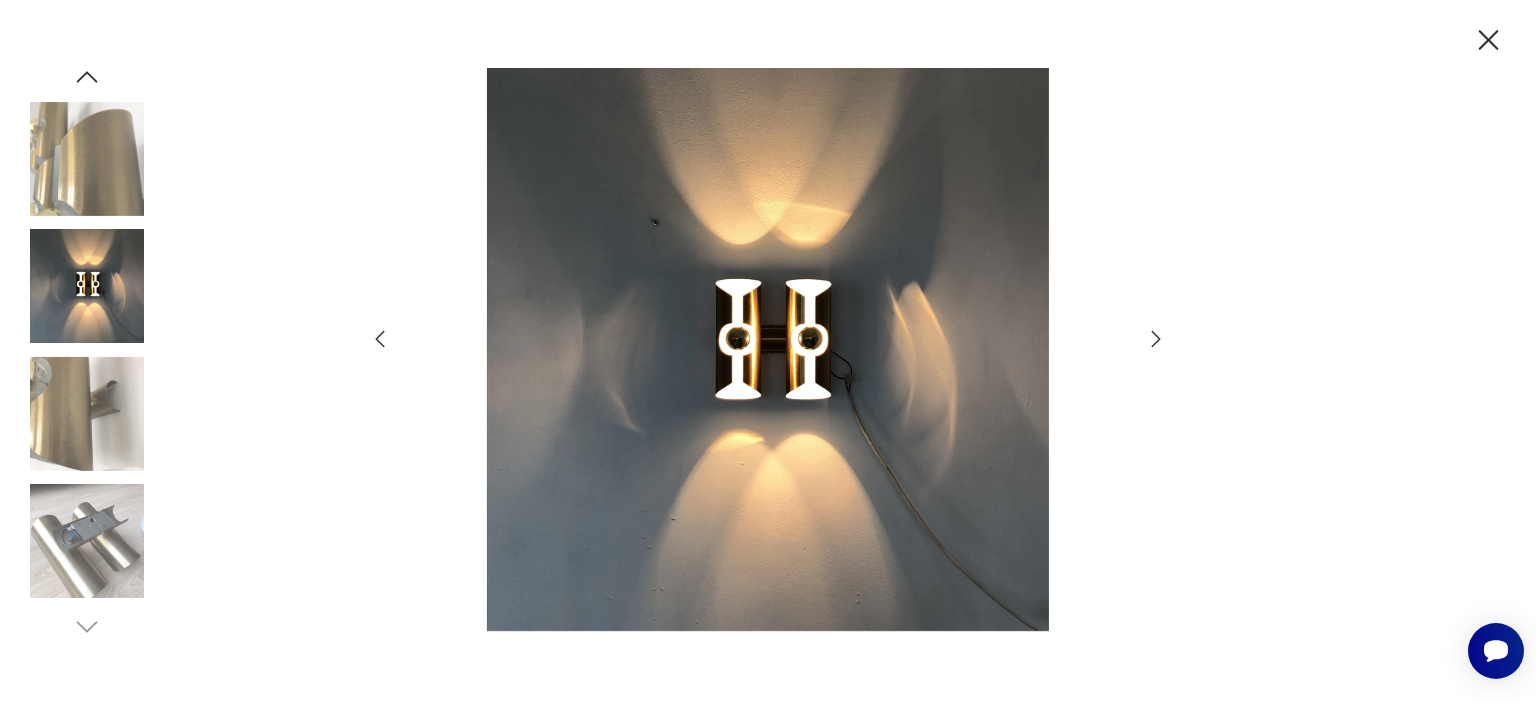 click 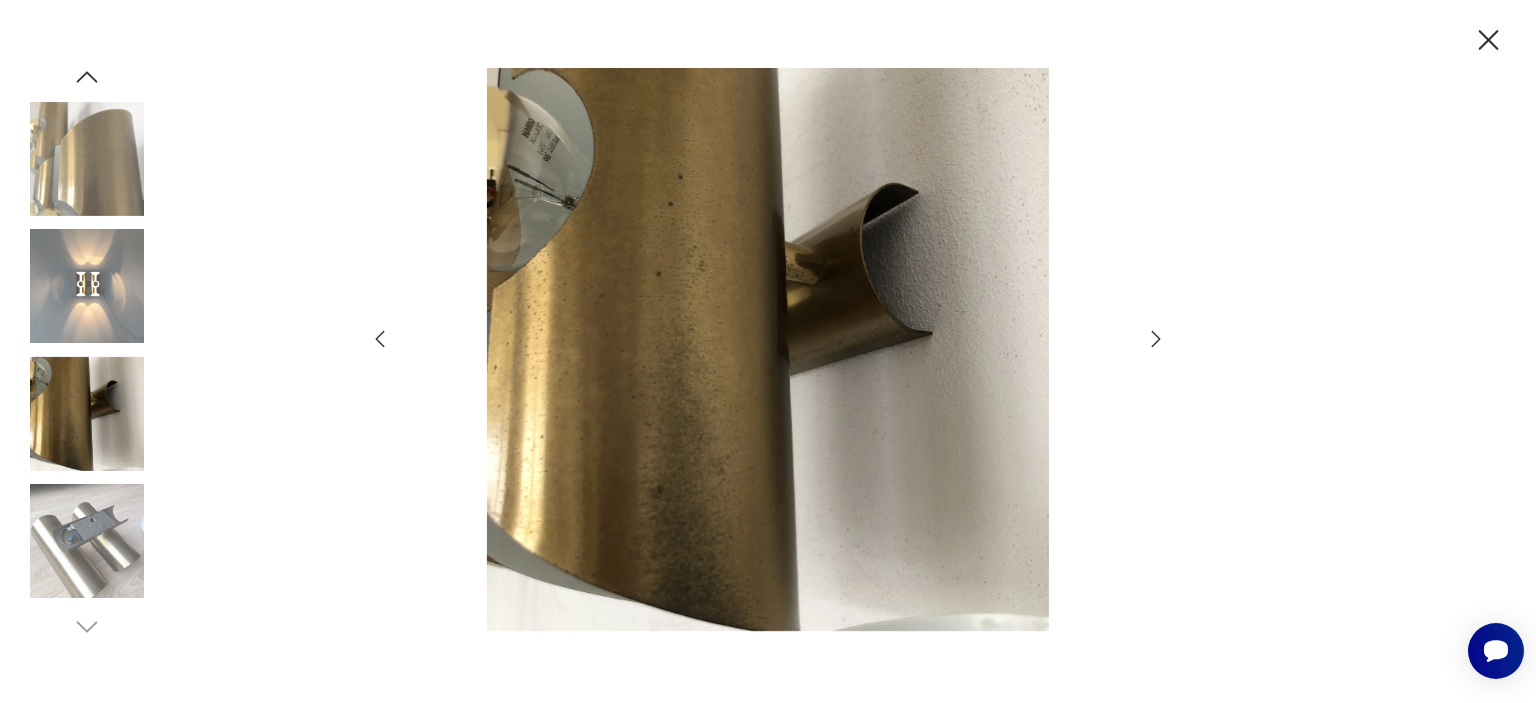 click at bounding box center [87, 541] 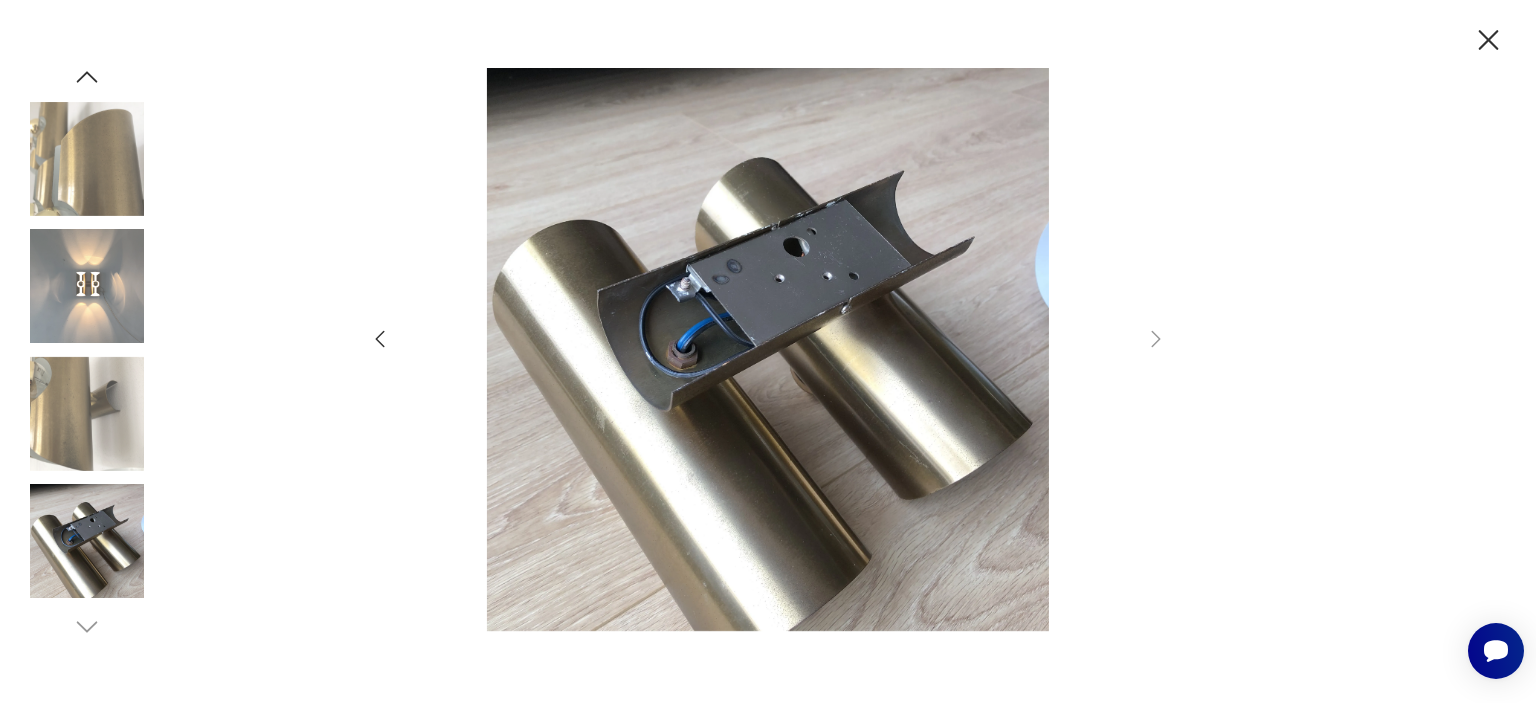 click at bounding box center (87, 414) 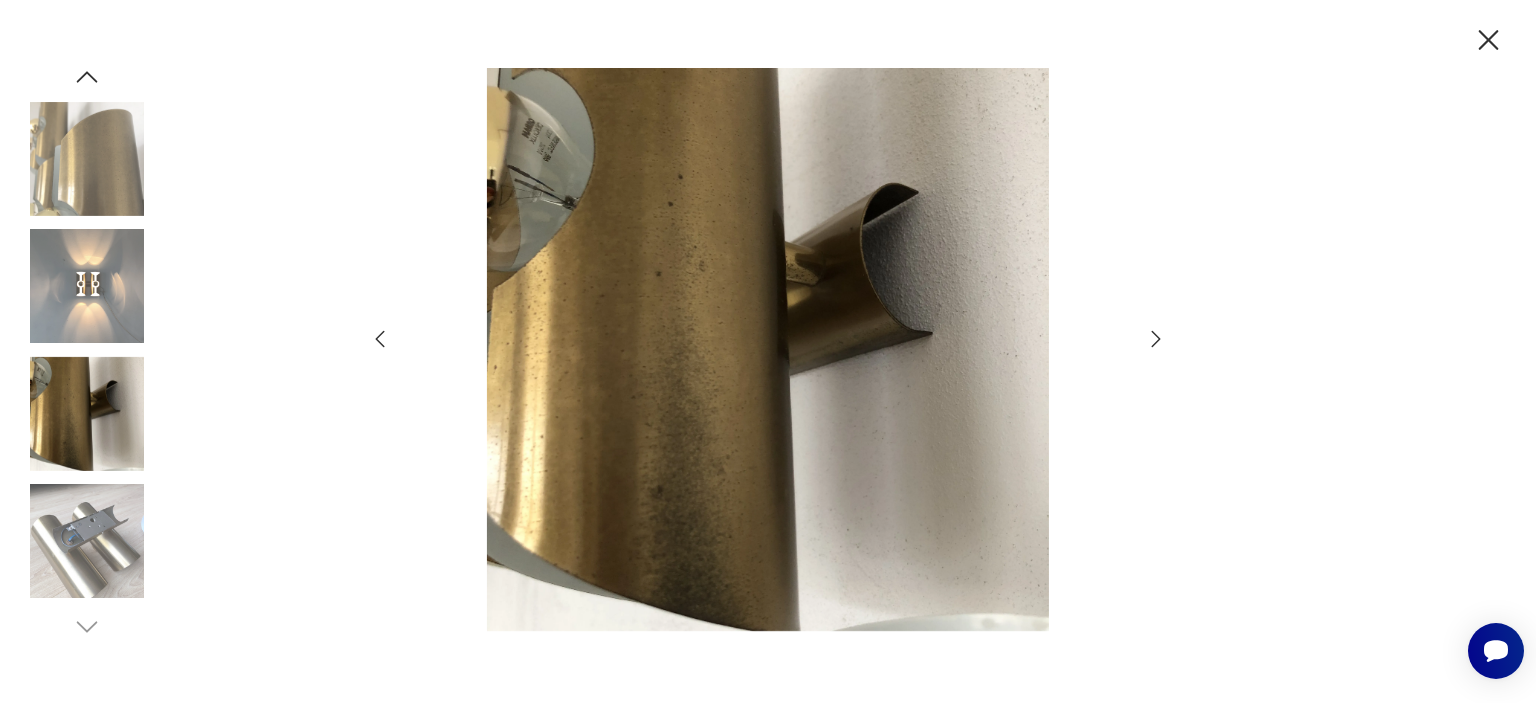 click at bounding box center [87, 286] 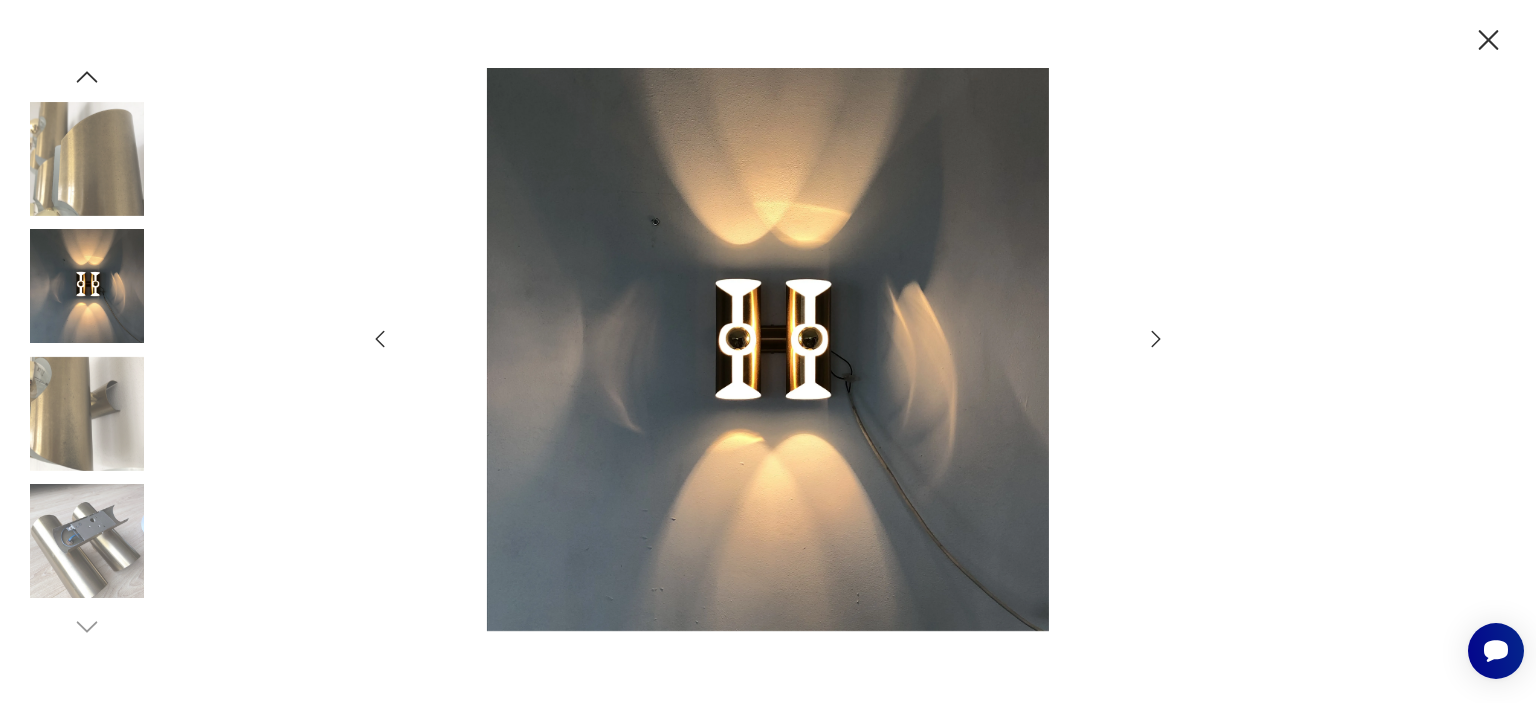click at bounding box center [768, 349] 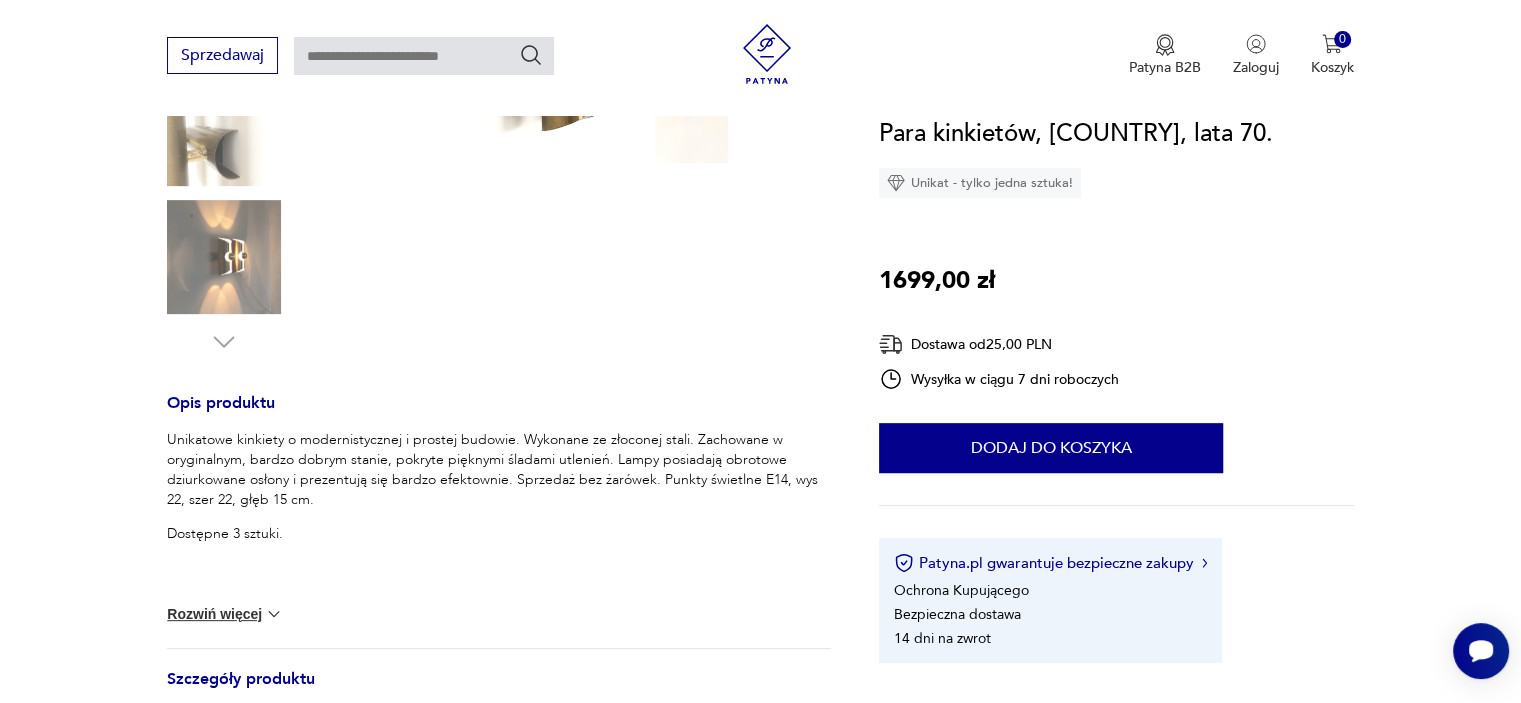 scroll, scrollTop: 600, scrollLeft: 0, axis: vertical 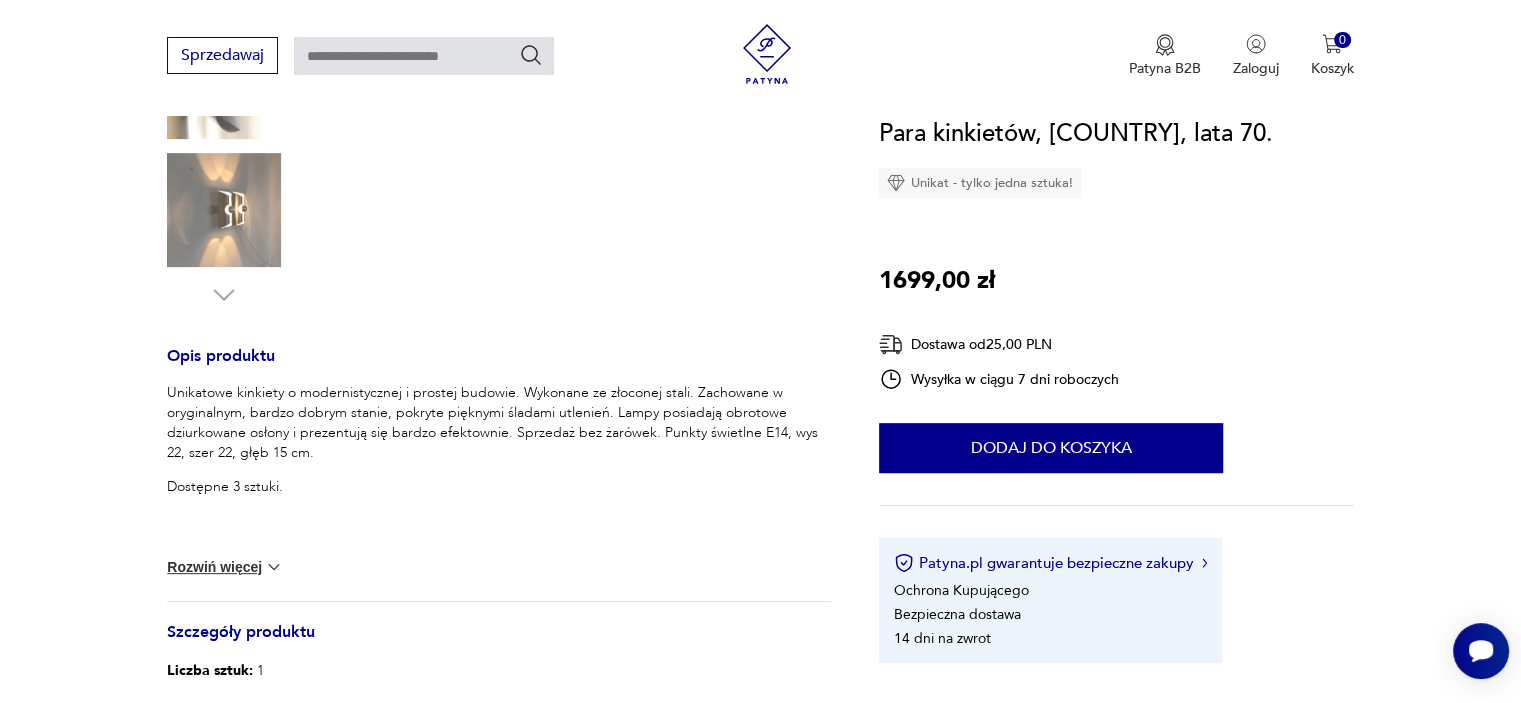 click on "Rozwiń więcej" at bounding box center (225, 567) 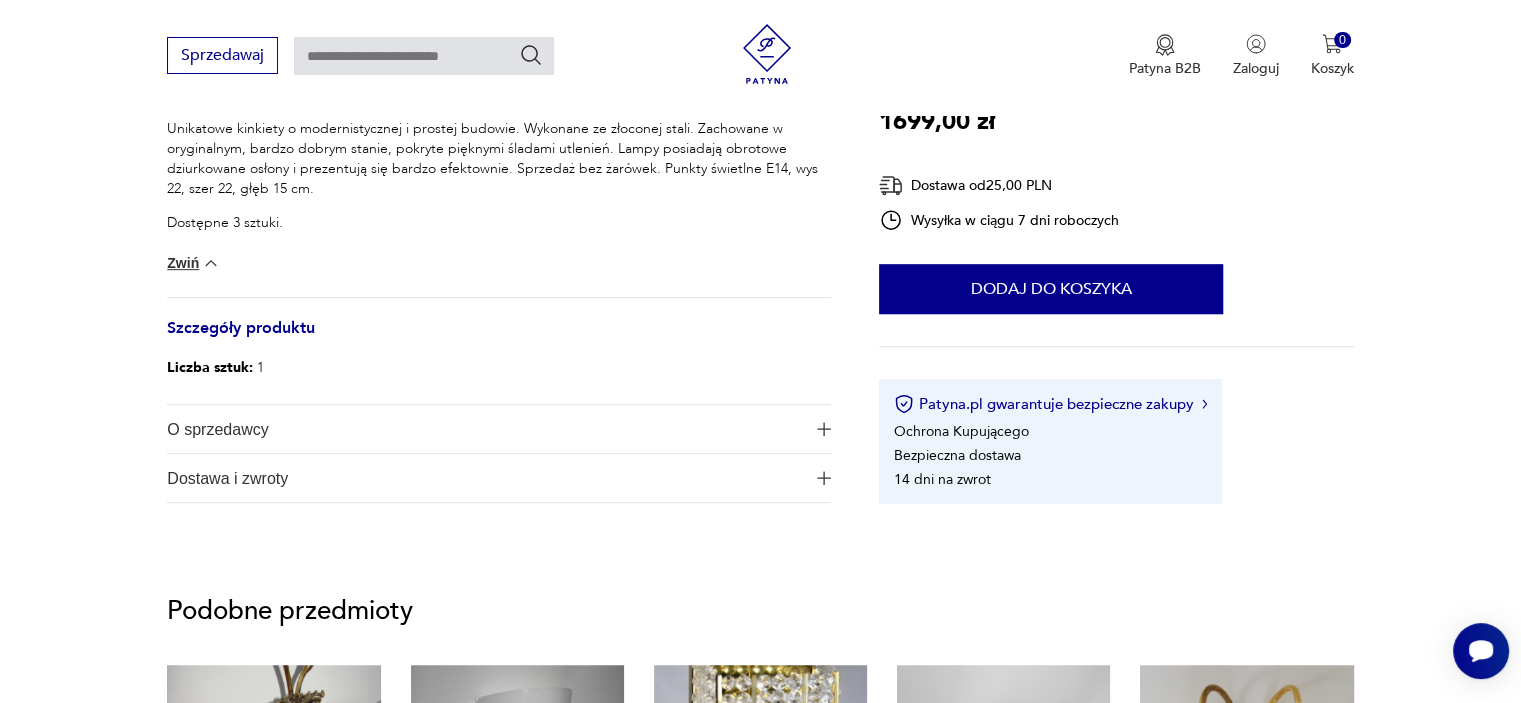 scroll, scrollTop: 900, scrollLeft: 0, axis: vertical 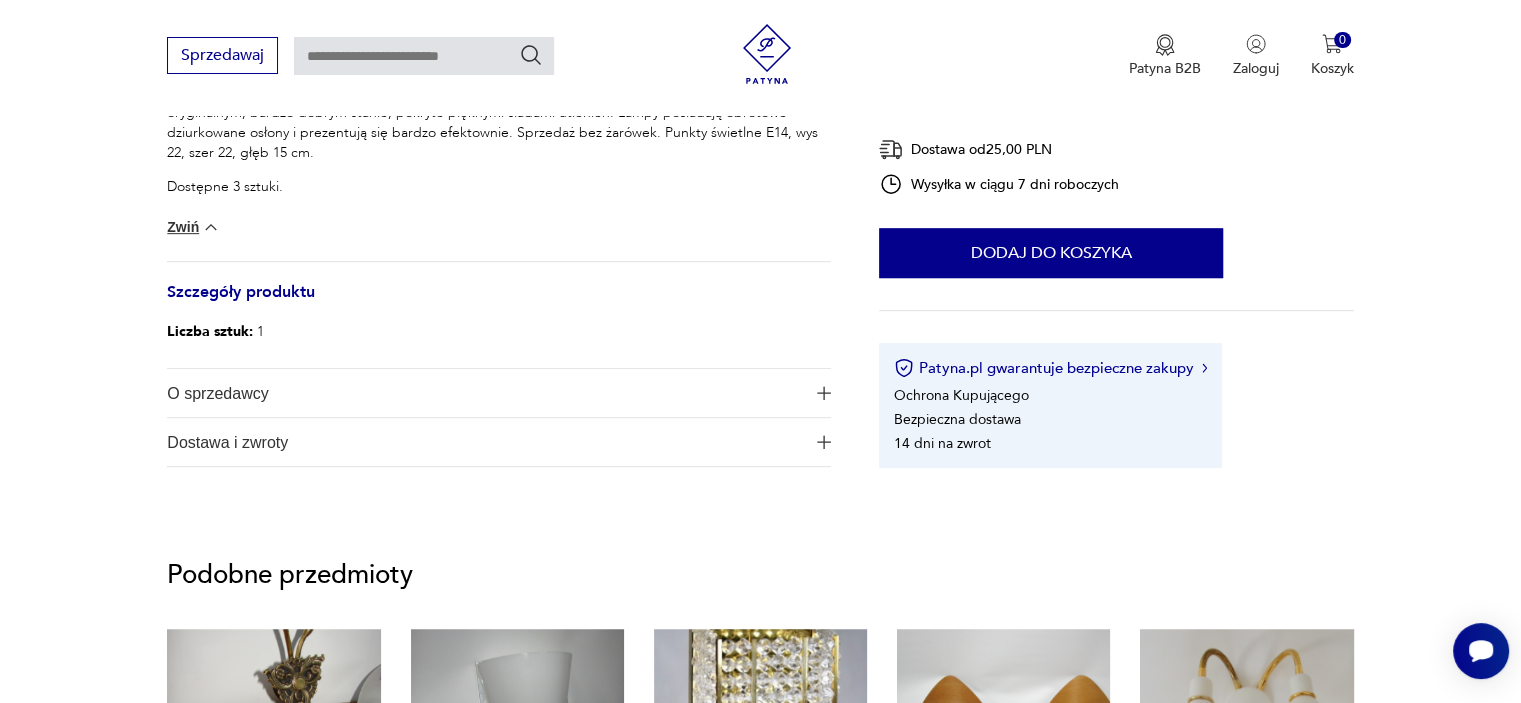 click on "O sprzedawcy" at bounding box center (485, 393) 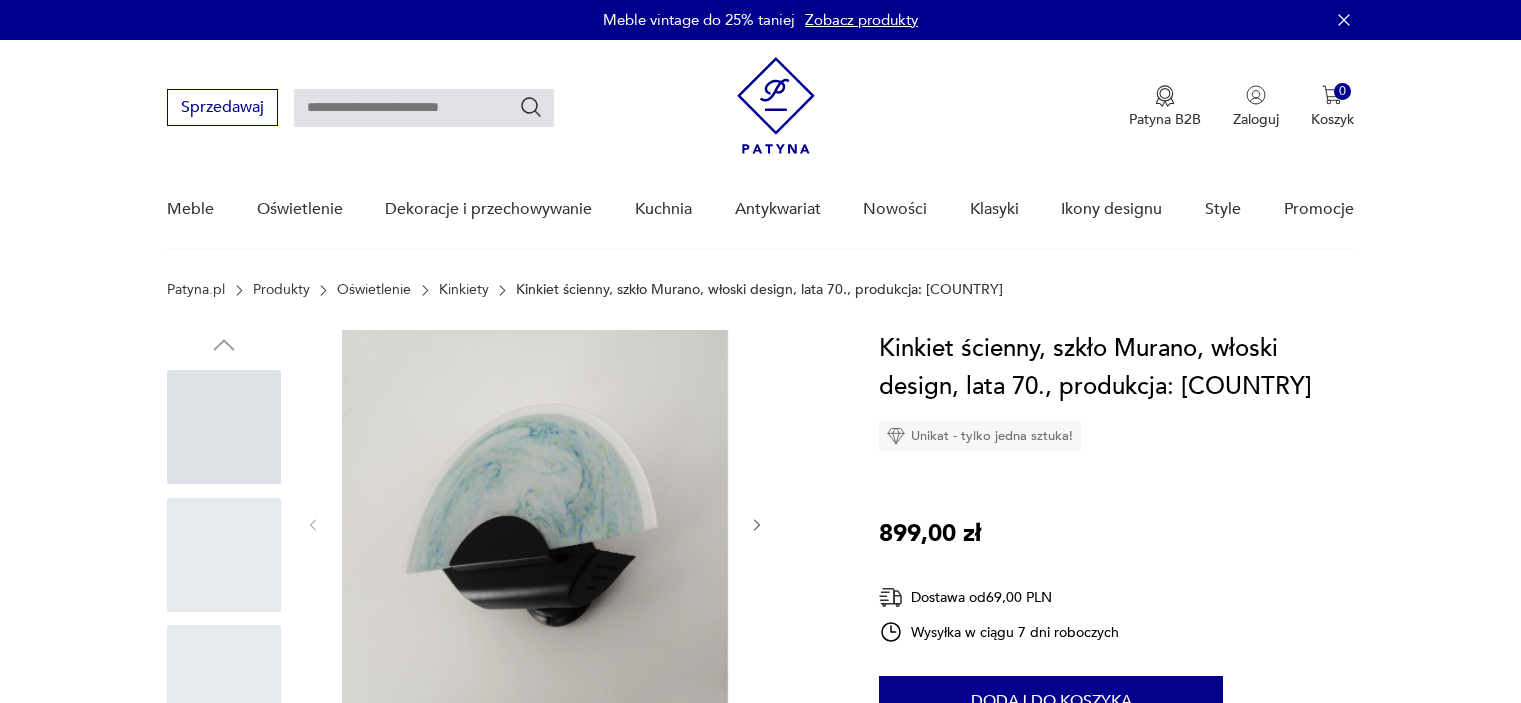 scroll, scrollTop: 0, scrollLeft: 0, axis: both 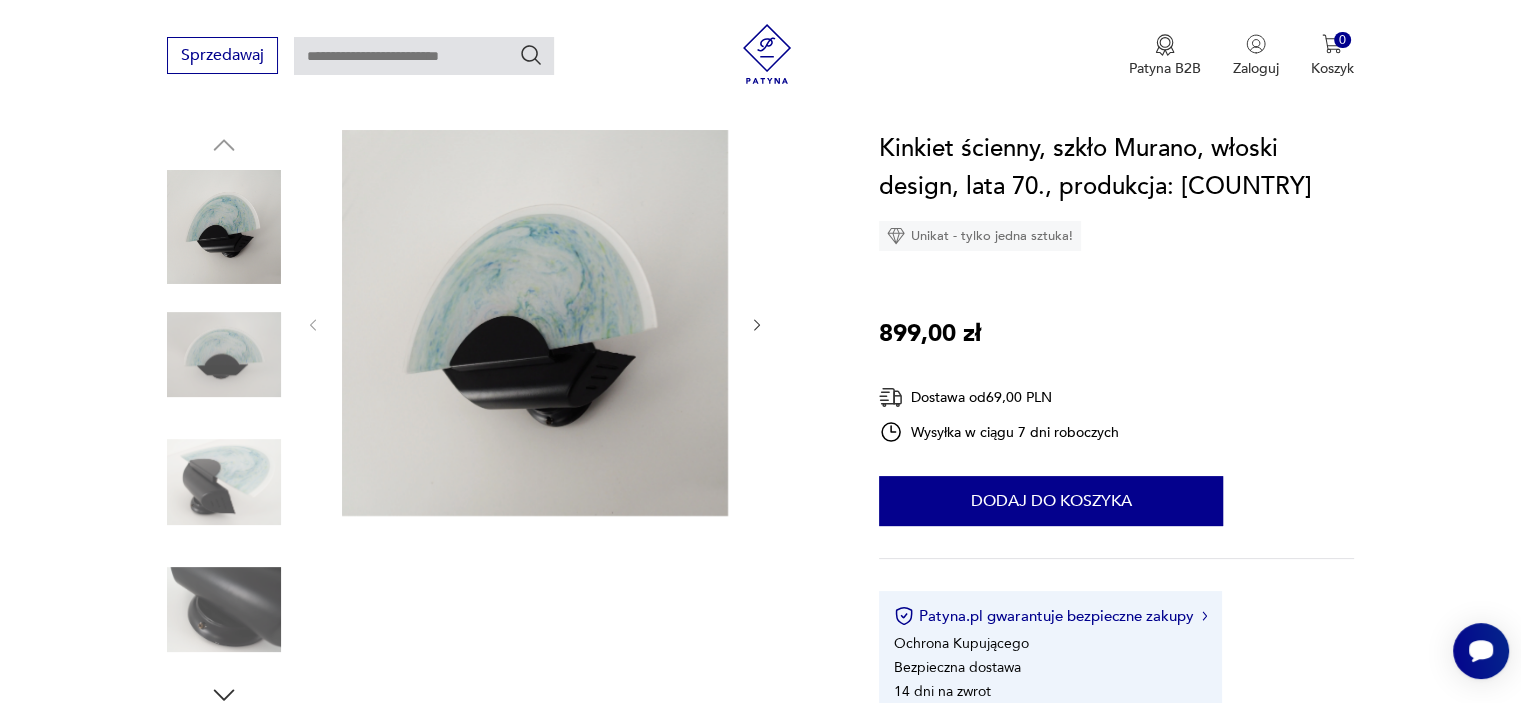 click at bounding box center (224, 482) 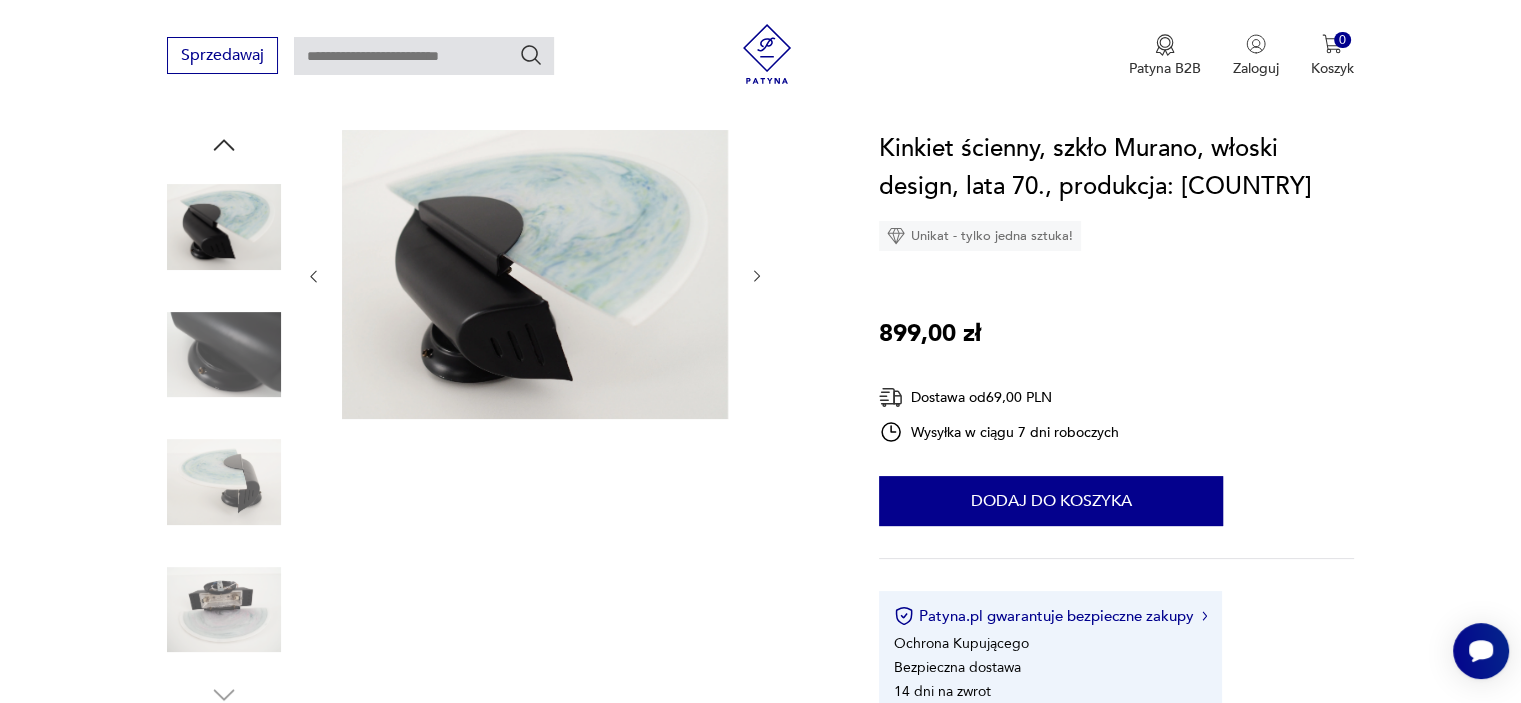 click at bounding box center (224, 420) 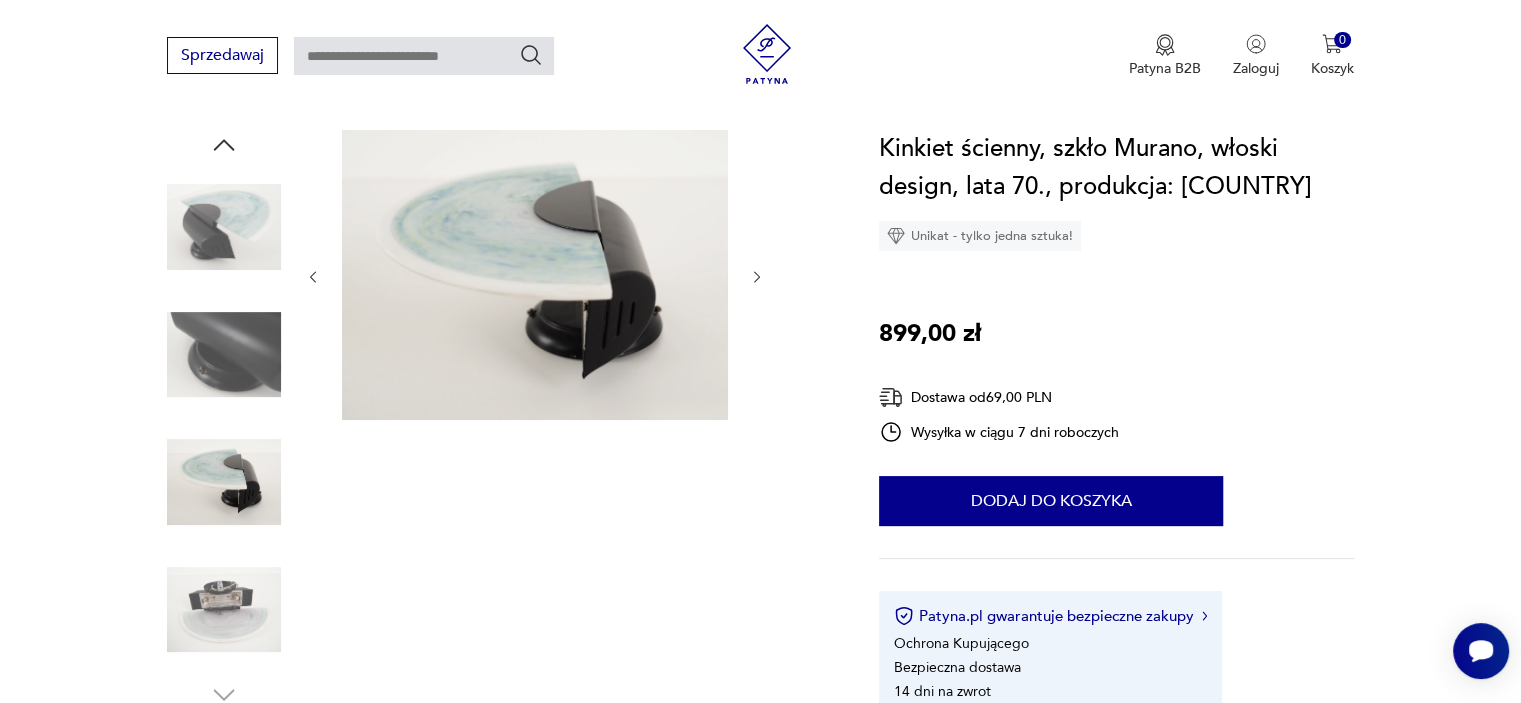 click at bounding box center [224, 610] 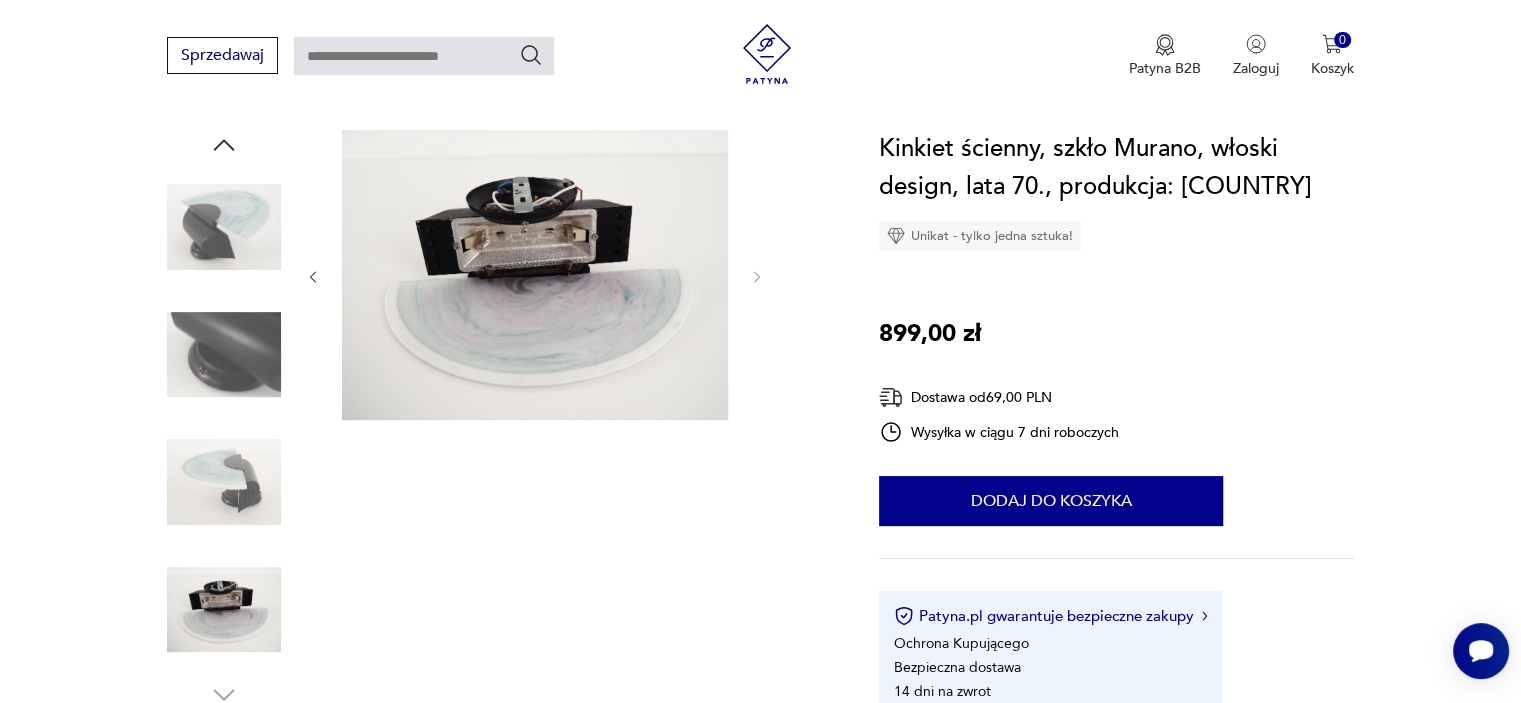 click at bounding box center (224, 355) 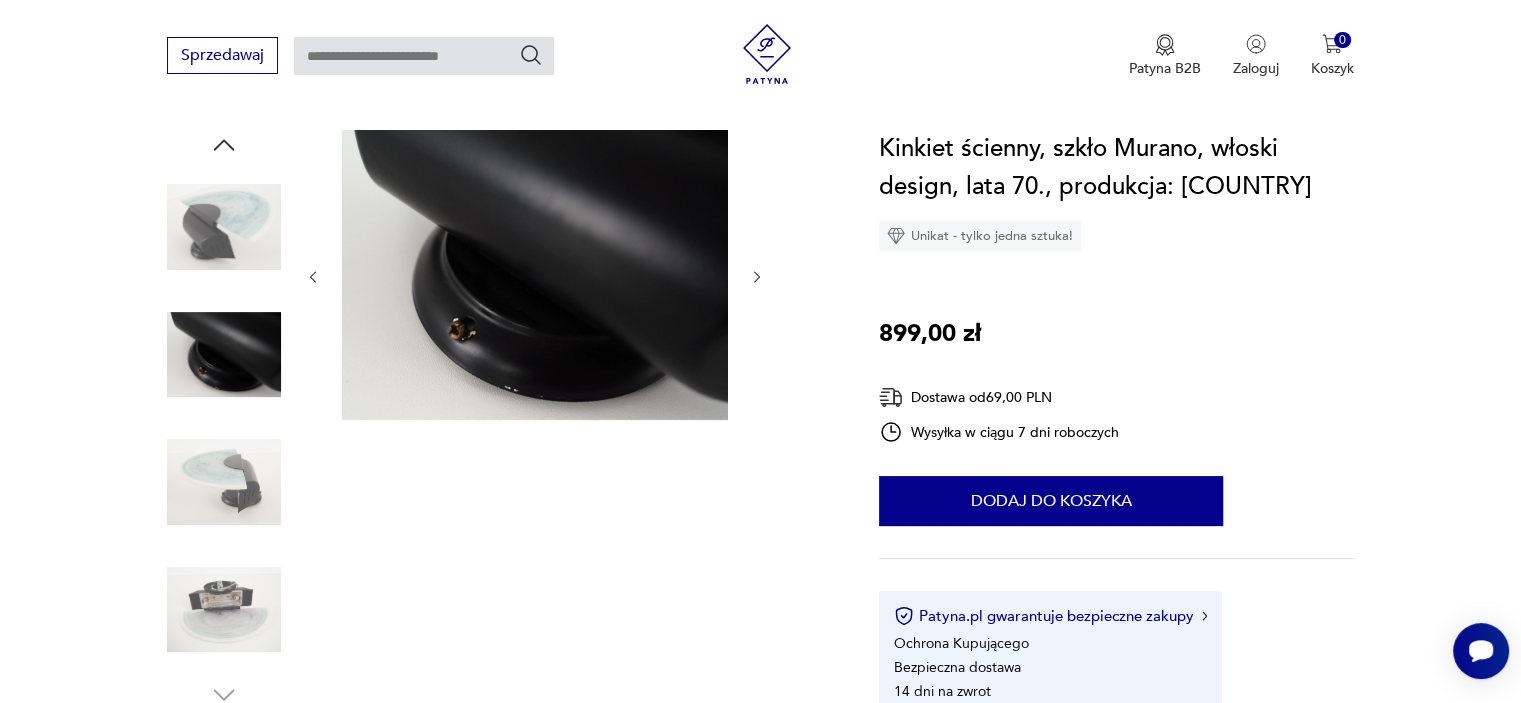 click at bounding box center (224, 165) 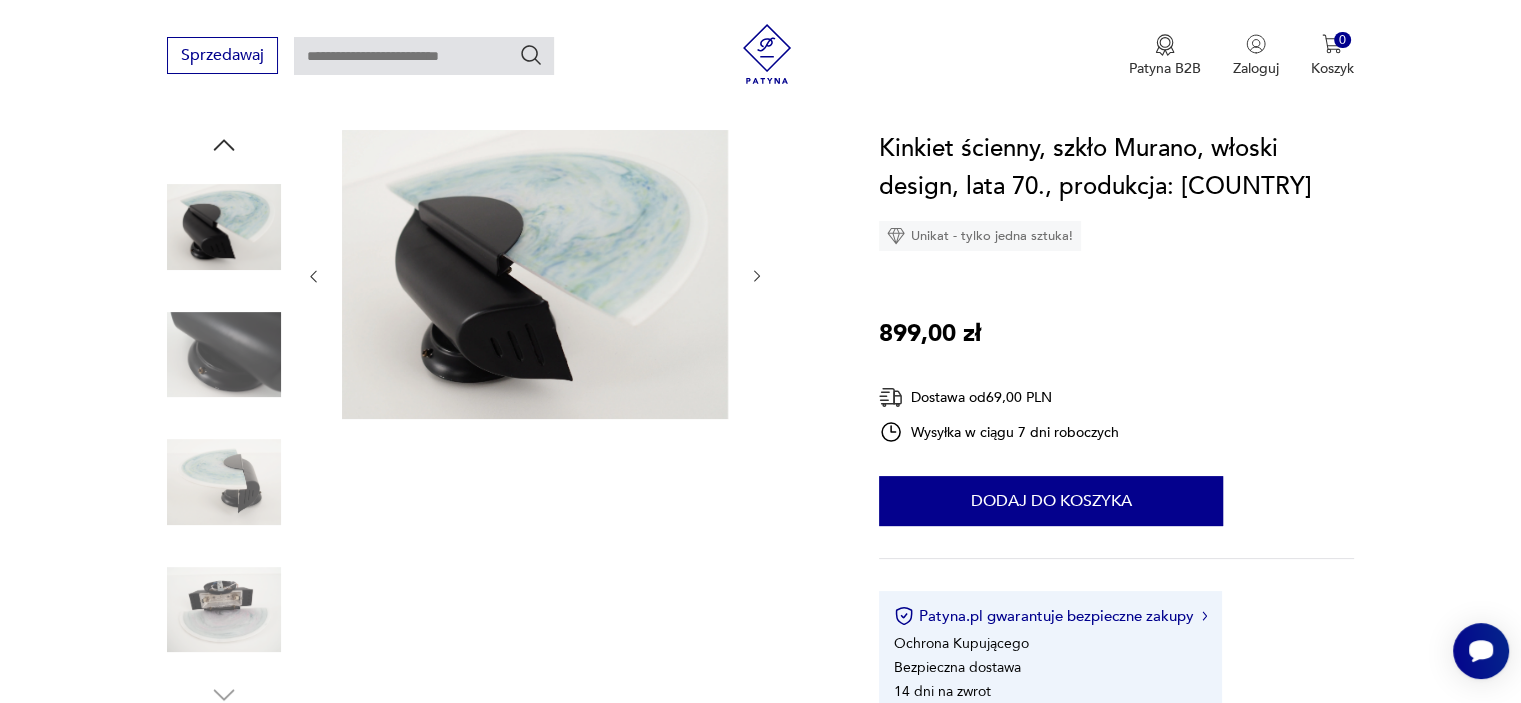 click at bounding box center [535, 274] 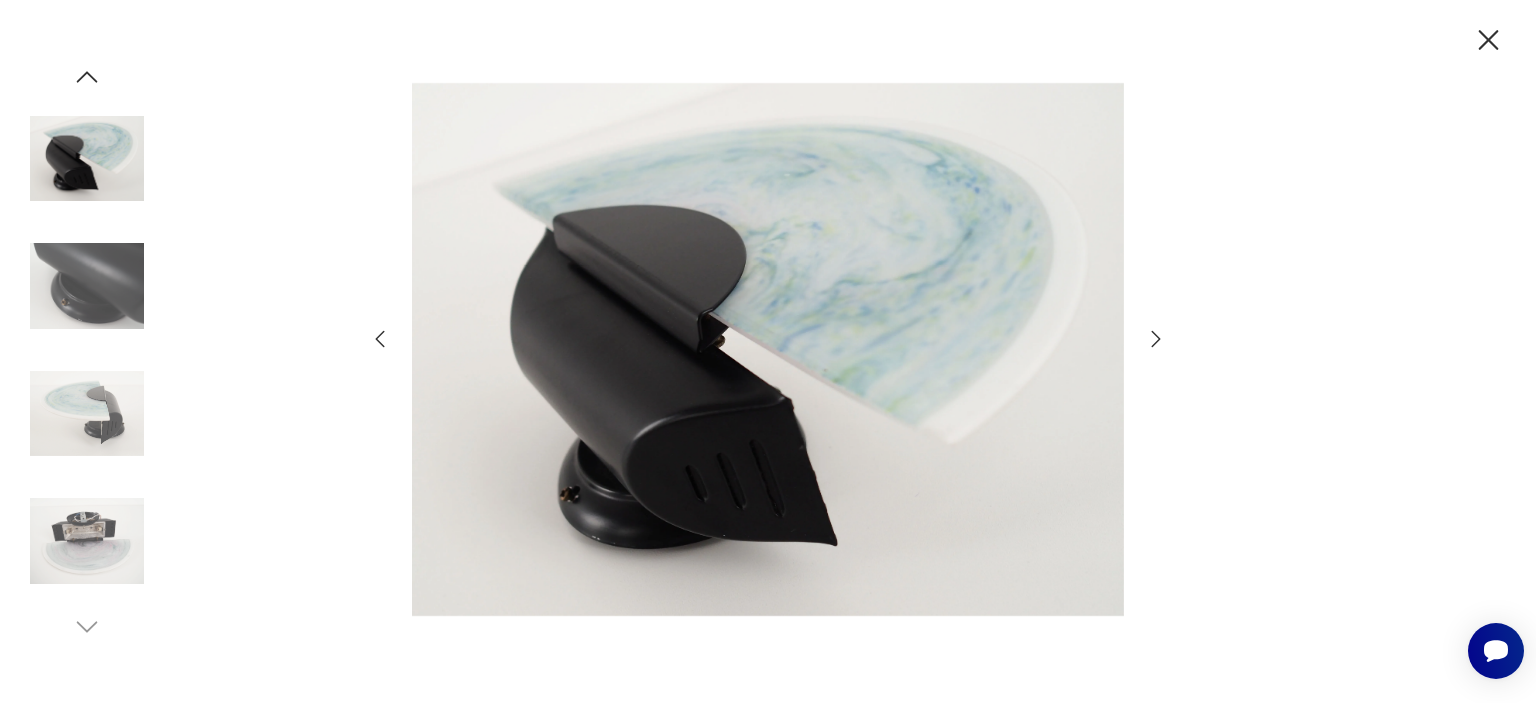 click 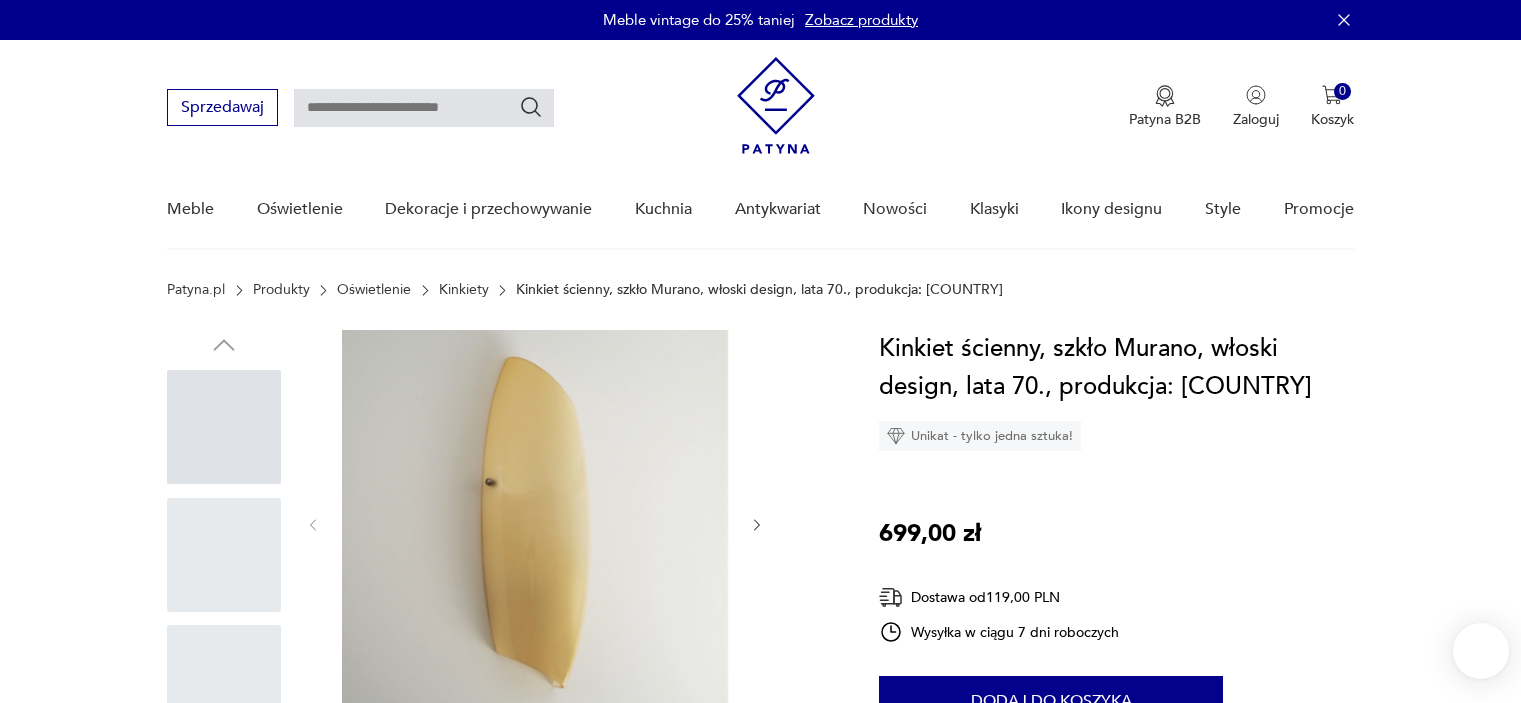 scroll, scrollTop: 0, scrollLeft: 0, axis: both 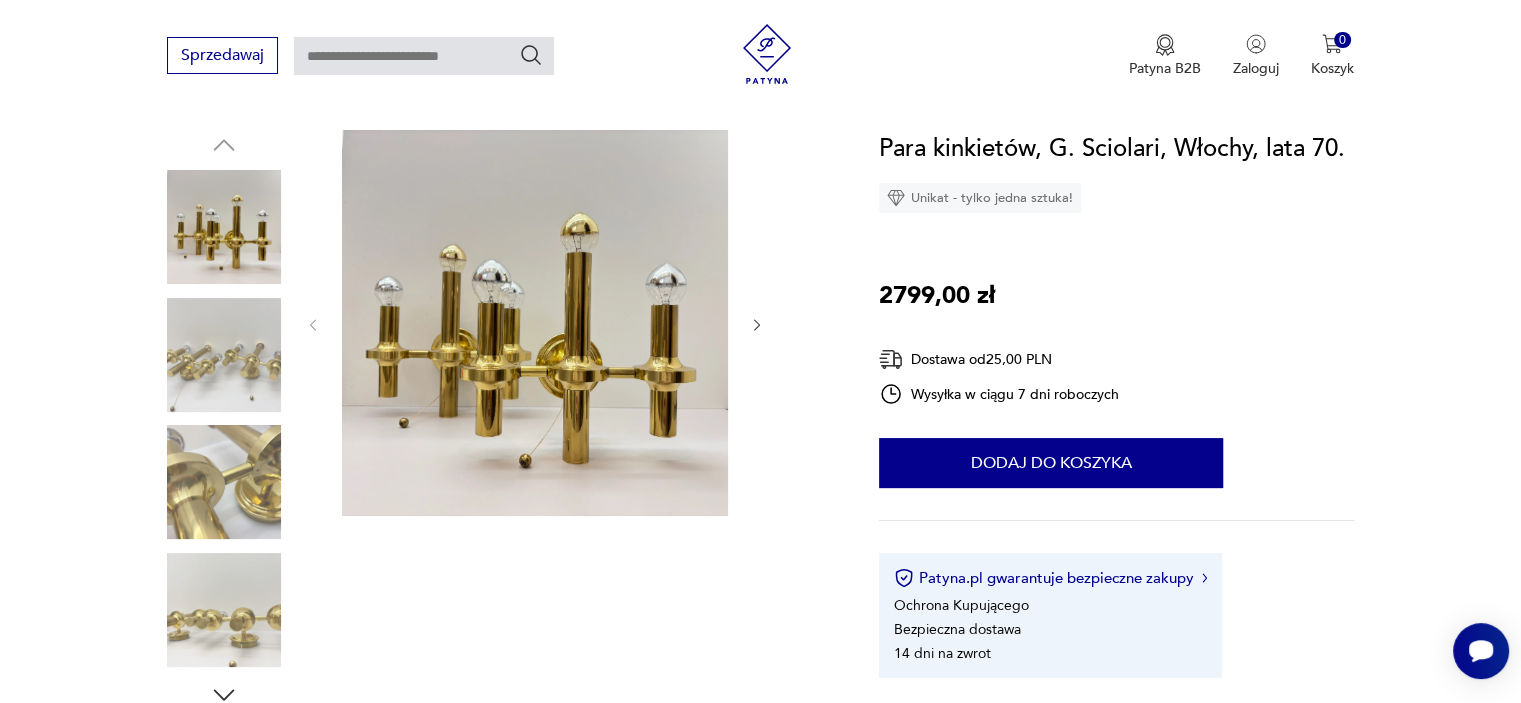 click at bounding box center (224, 355) 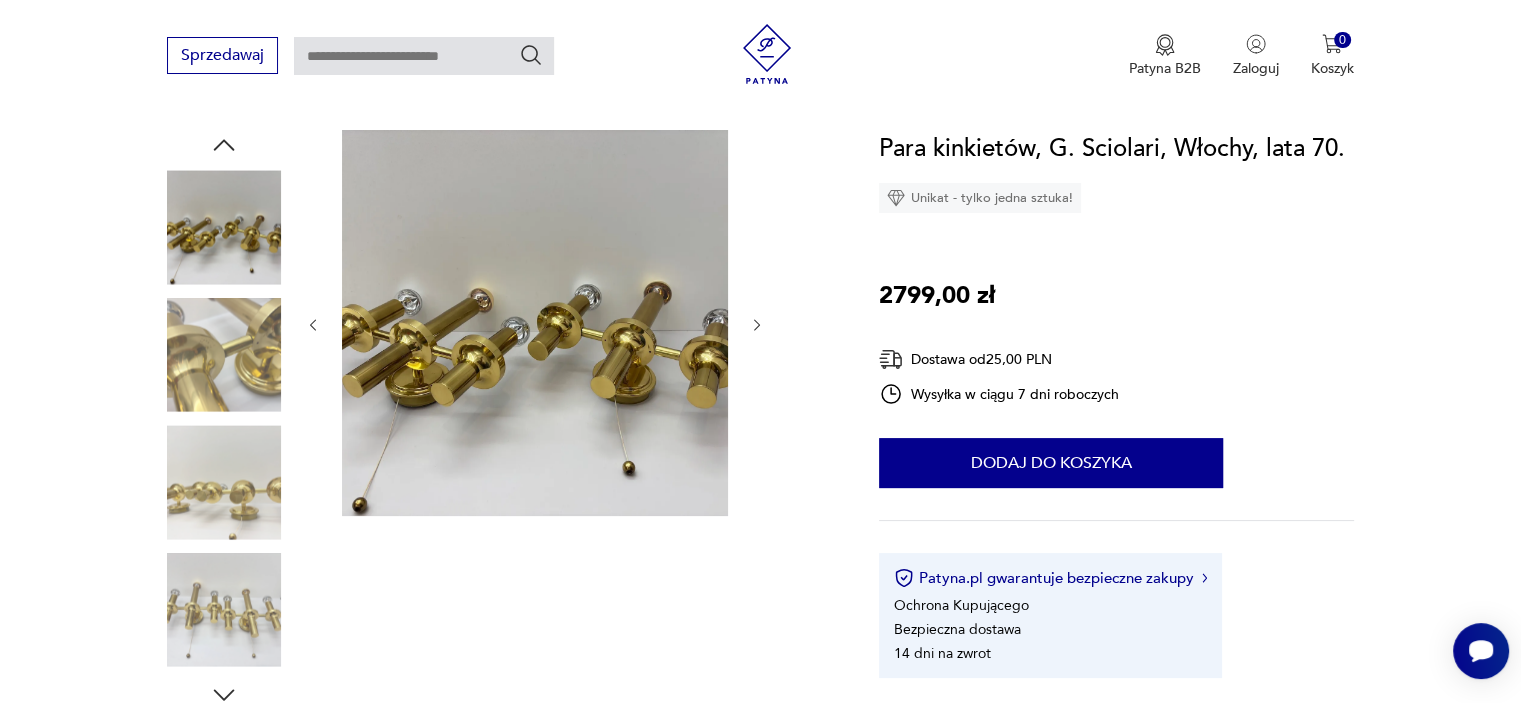 click at bounding box center [224, 355] 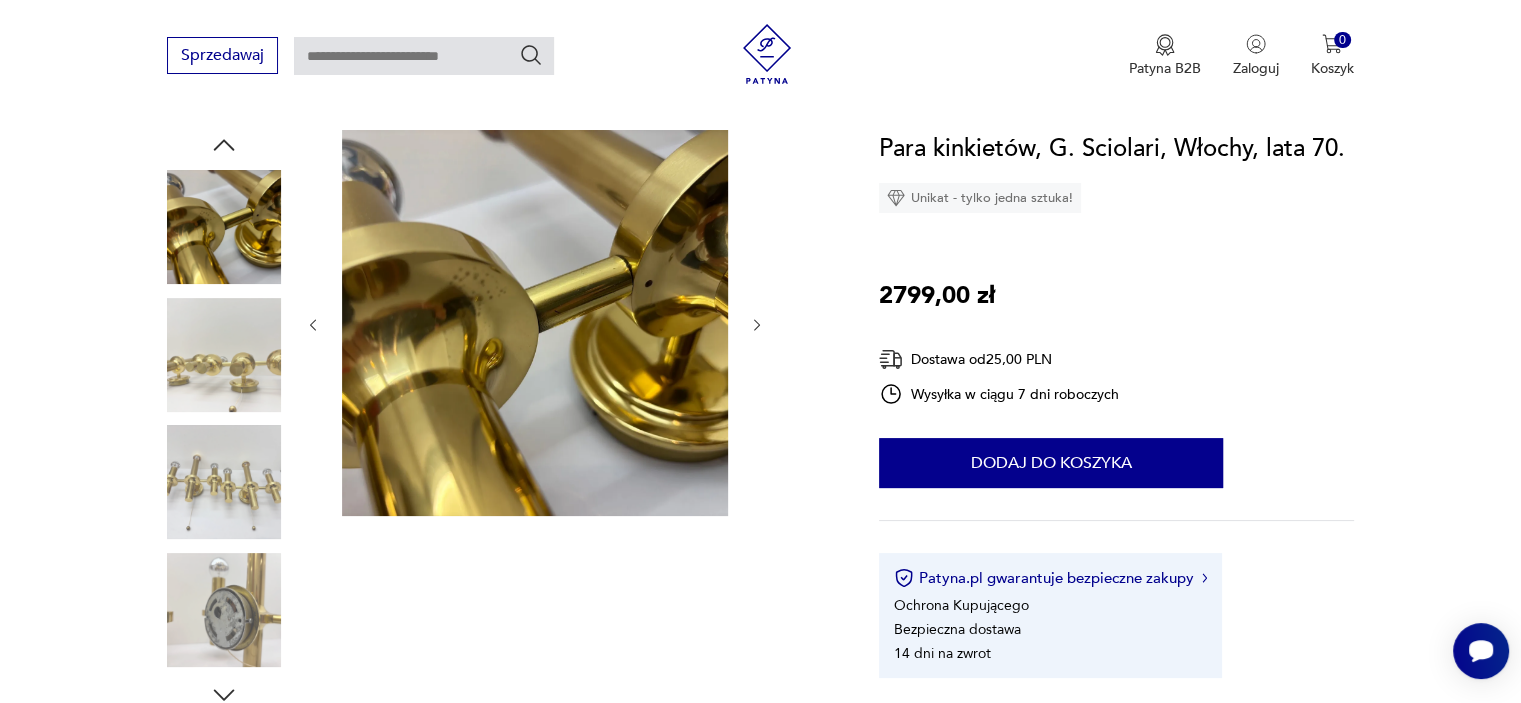 click at bounding box center [224, 357] 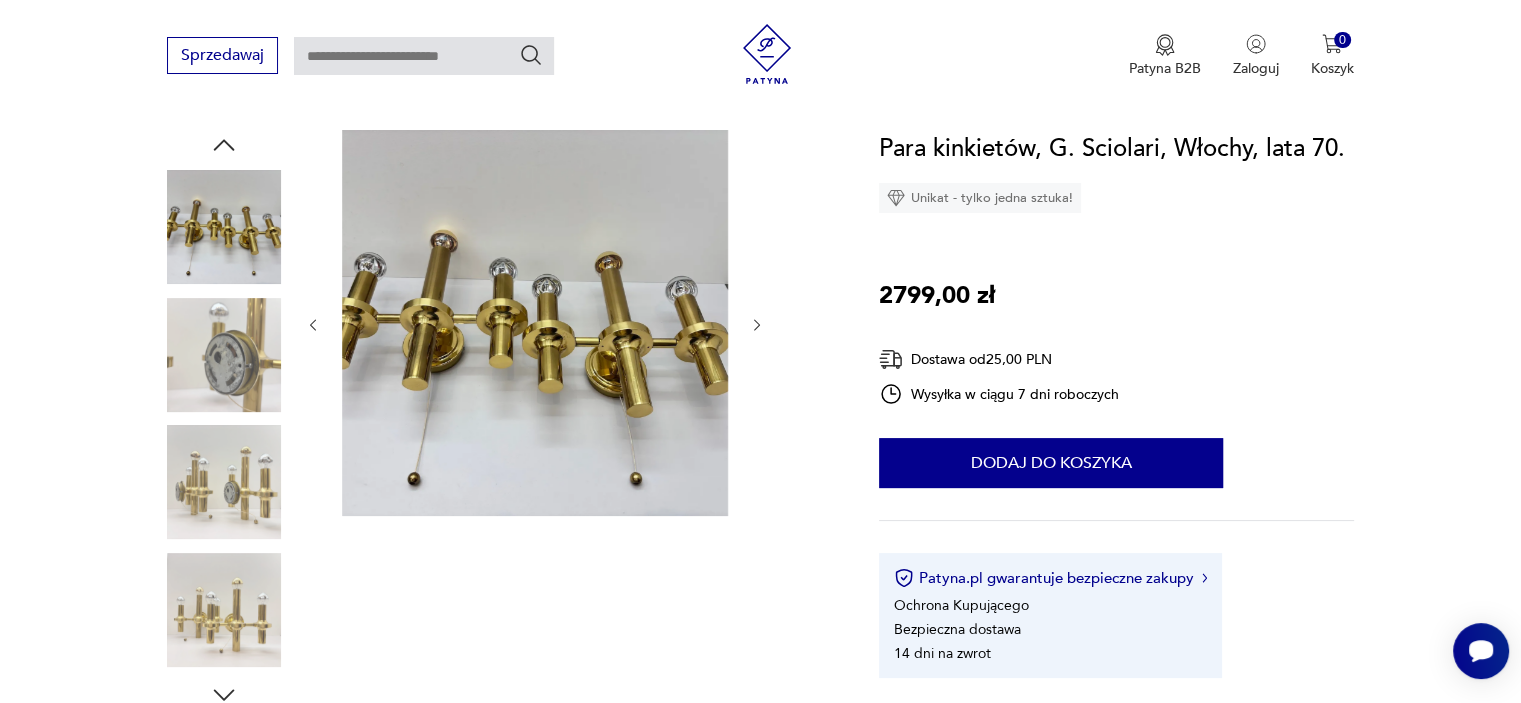 click at bounding box center (224, 482) 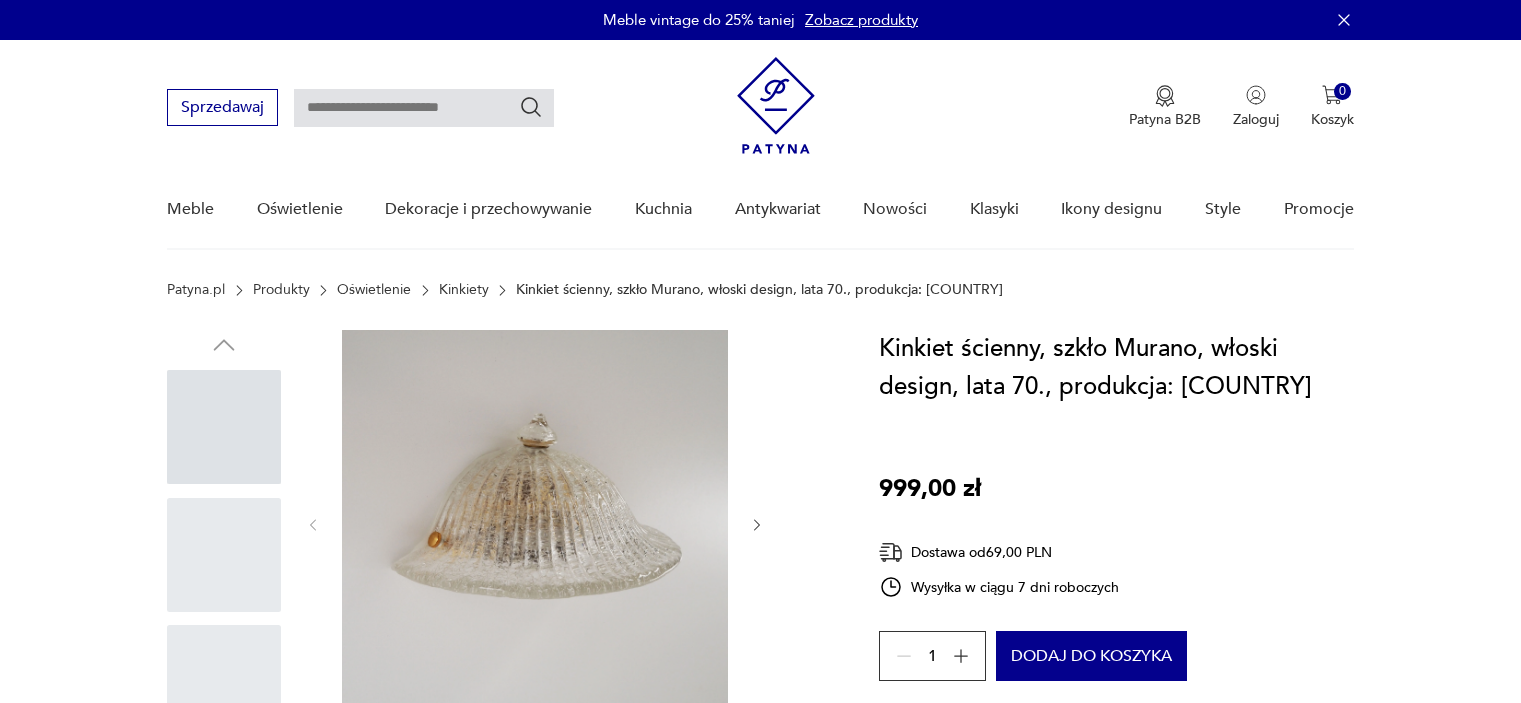 scroll, scrollTop: 0, scrollLeft: 0, axis: both 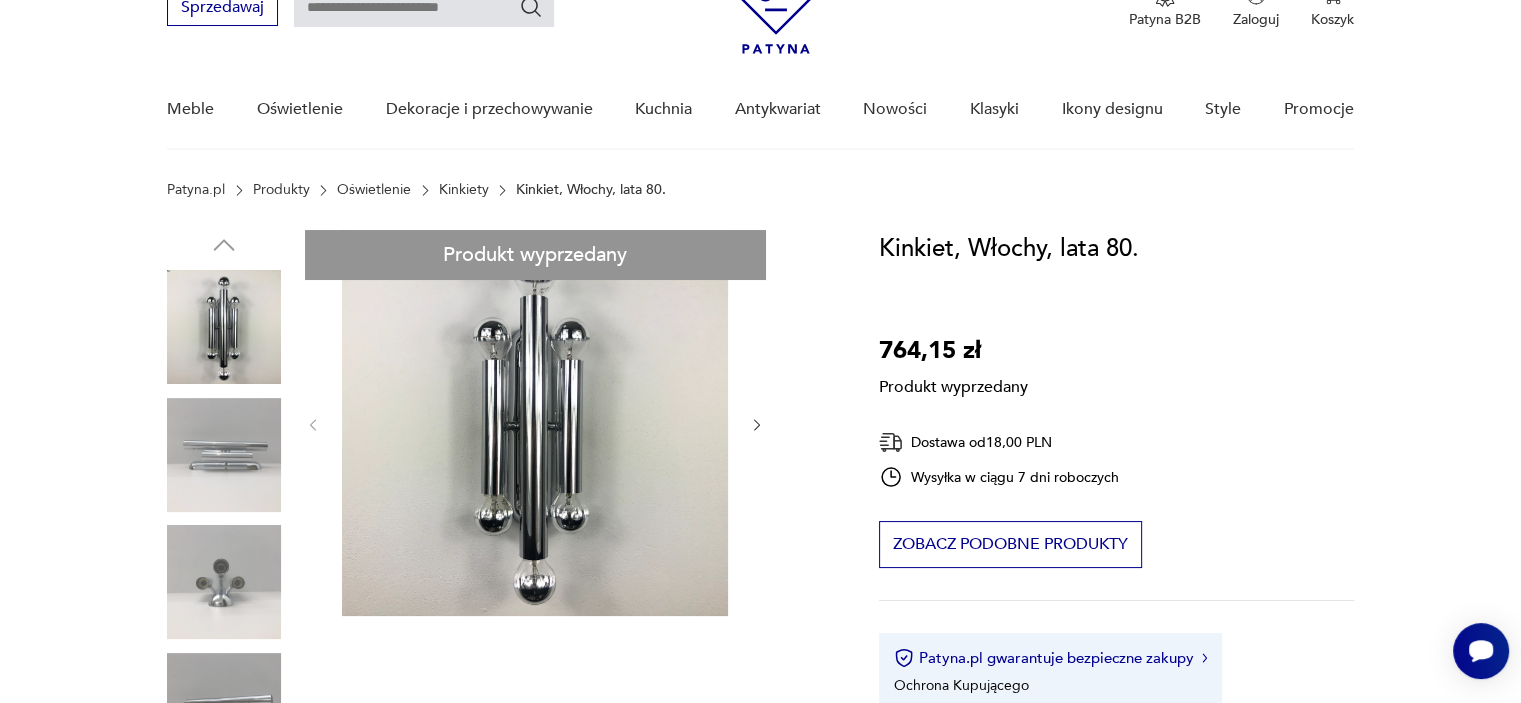 click on "Produkt wyprzedany Opis produktu Kinkiet wyprodukowany we Włoszech w latach 80. Wykonany z chromowanego mosiądzu w stylu G. Sciolari. Zachowany w bardzo dobrym, oryginalnym stanie, z niewielkimi oznakami utlenień. Lampa sprzedawana jest bez żarówek E14. Wymiary z żarówkami.
Wys 39 cm, szer 13 cm, głęb 10 cm. Rozwiń więcej Szczegóły produktu Stan:   dobry Datowanie :   1980 Kraj pochodzenia :   Włochy Tworzywo :   metal Tagi:   Walentynki dla dwojga O sprzedawcy simplyunique urlop 29.07-14.08 Zweryfikowany sprzedawca - Od 7 lat z Patyną Dostawa i zwroty Dostępne formy dostawy: Kurier   18,00 PLN Zwroty: Jeśli z jakiegokolwiek powodu chcesz zwrócić zamówiony przedmiot, masz na to   14 dni od momentu otrzymania przesyłki." at bounding box center [499, 806] 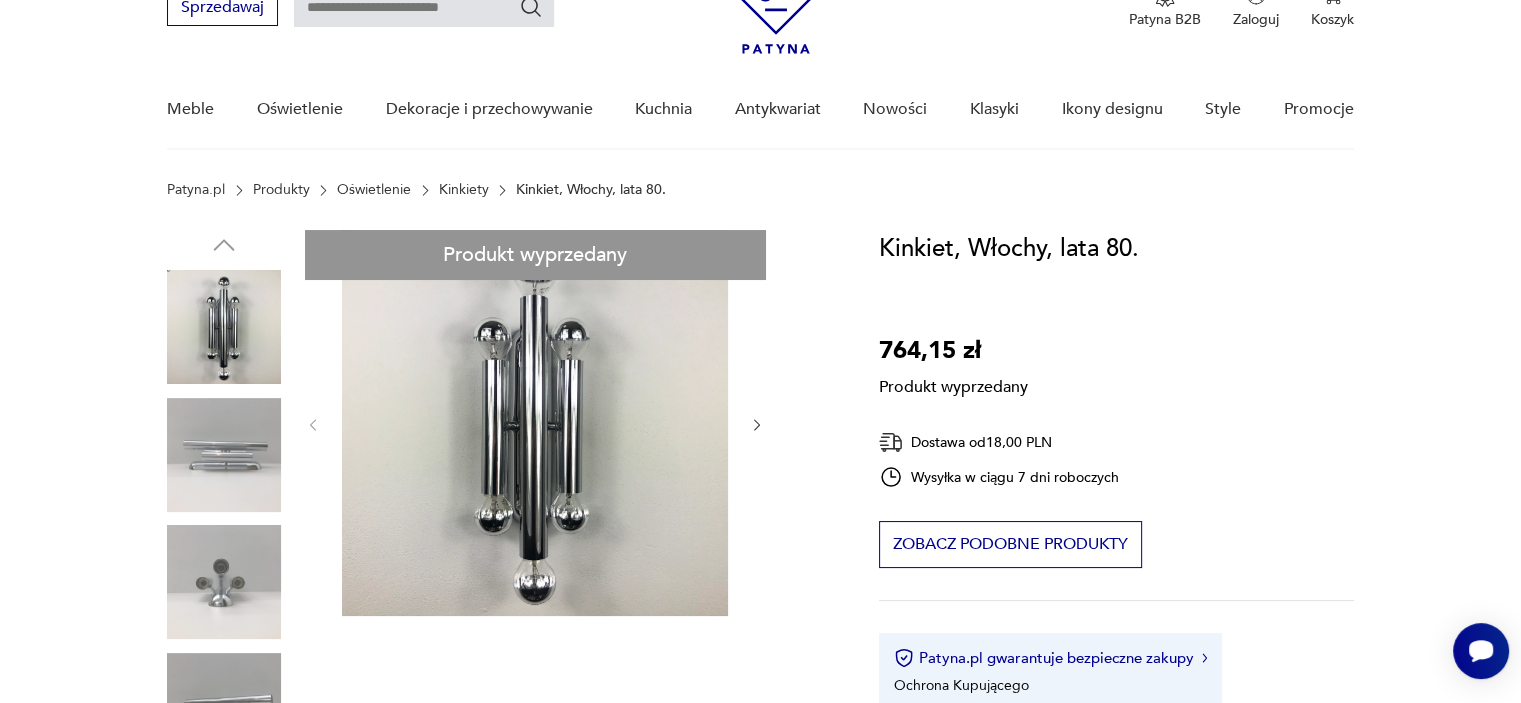 click on "Produkt wyprzedany Opis produktu Kinkiet wyprodukowany we Włoszech w latach 80. Wykonany z chromowanego mosiądzu w stylu G. Sciolari. Zachowany w bardzo dobrym, oryginalnym stanie, z niewielkimi oznakami utlenień. Lampa sprzedawana jest bez żarówek E14. Wymiary z żarówkami.
Wys 39 cm, szer 13 cm, głęb 10 cm. Rozwiń więcej Szczegóły produktu Stan:   dobry Datowanie :   1980 Kraj pochodzenia :   Włochy Tworzywo :   metal Tagi:   Walentynki dla dwojga O sprzedawcy simplyunique urlop 29.07-14.08 Zweryfikowany sprzedawca - Od 7 lat z Patyną Dostawa i zwroty Dostępne formy dostawy: Kurier   18,00 PLN Zwroty: Jeśli z jakiegokolwiek powodu chcesz zwrócić zamówiony przedmiot, masz na to   14 dni od momentu otrzymania przesyłki." at bounding box center (499, 806) 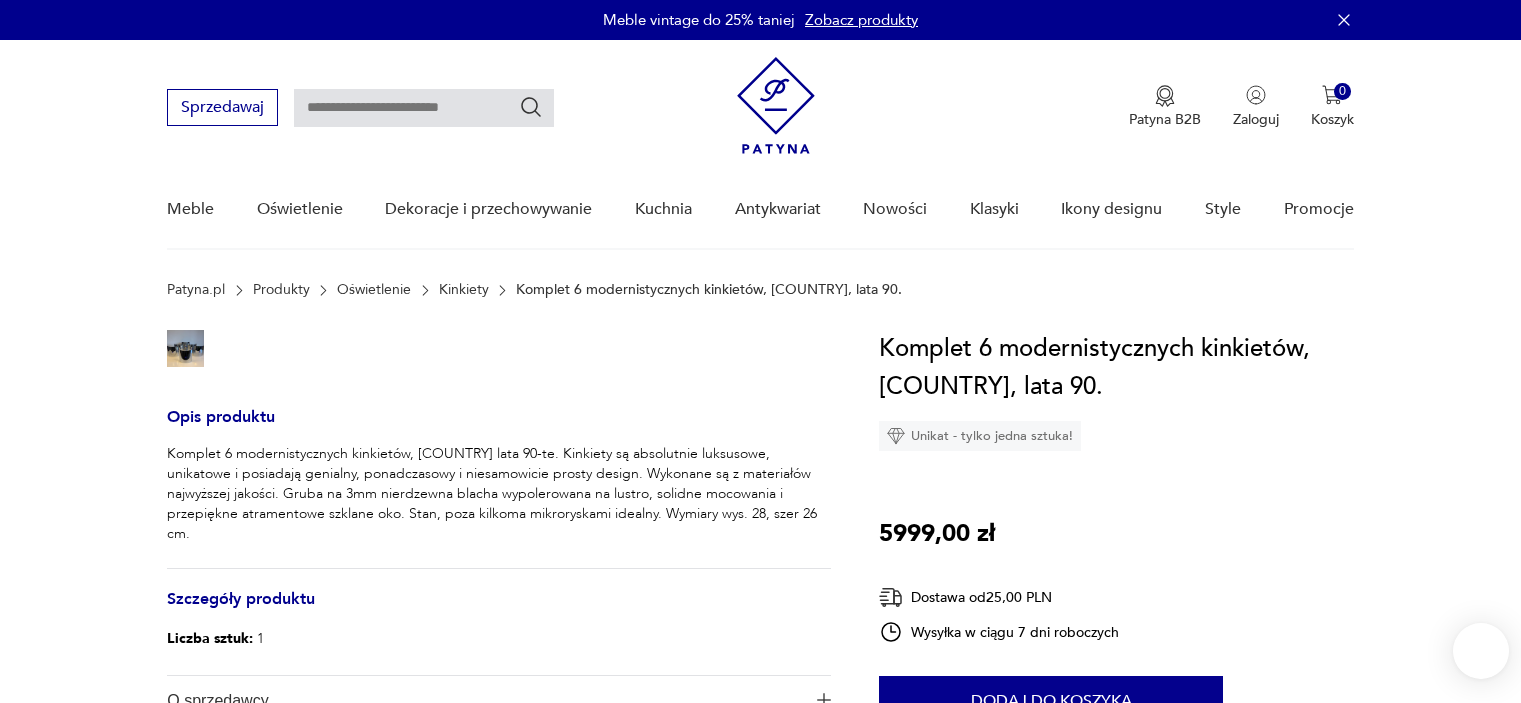 scroll, scrollTop: 0, scrollLeft: 0, axis: both 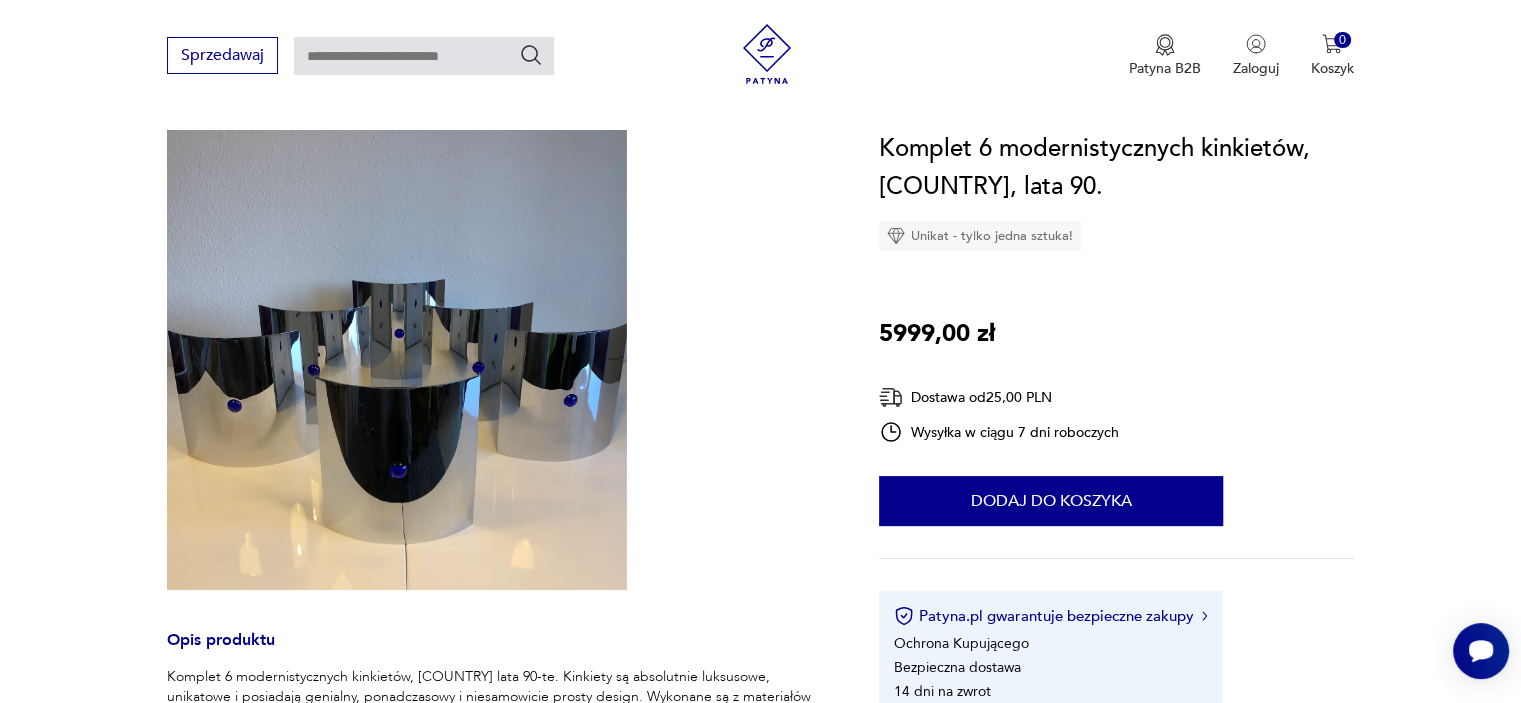 click at bounding box center (397, 360) 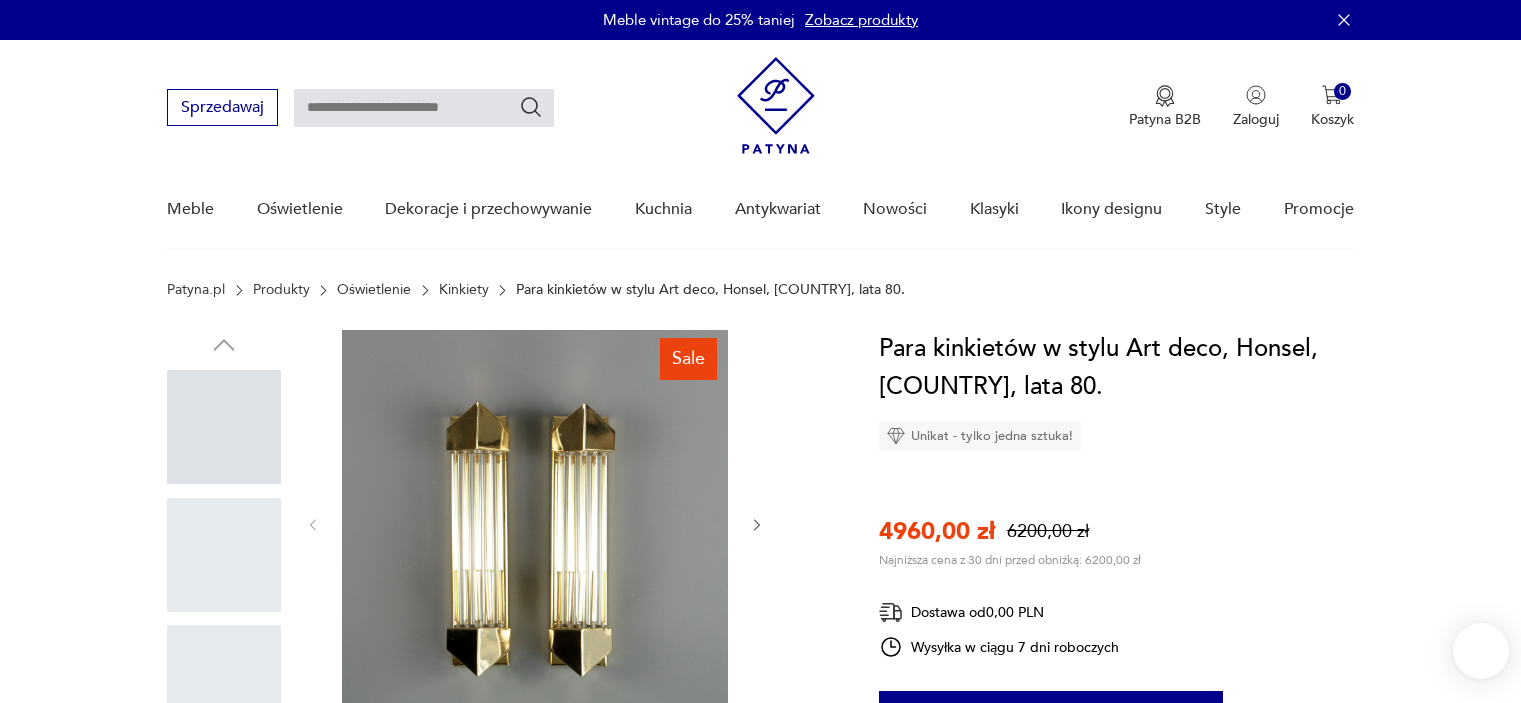 scroll, scrollTop: 0, scrollLeft: 0, axis: both 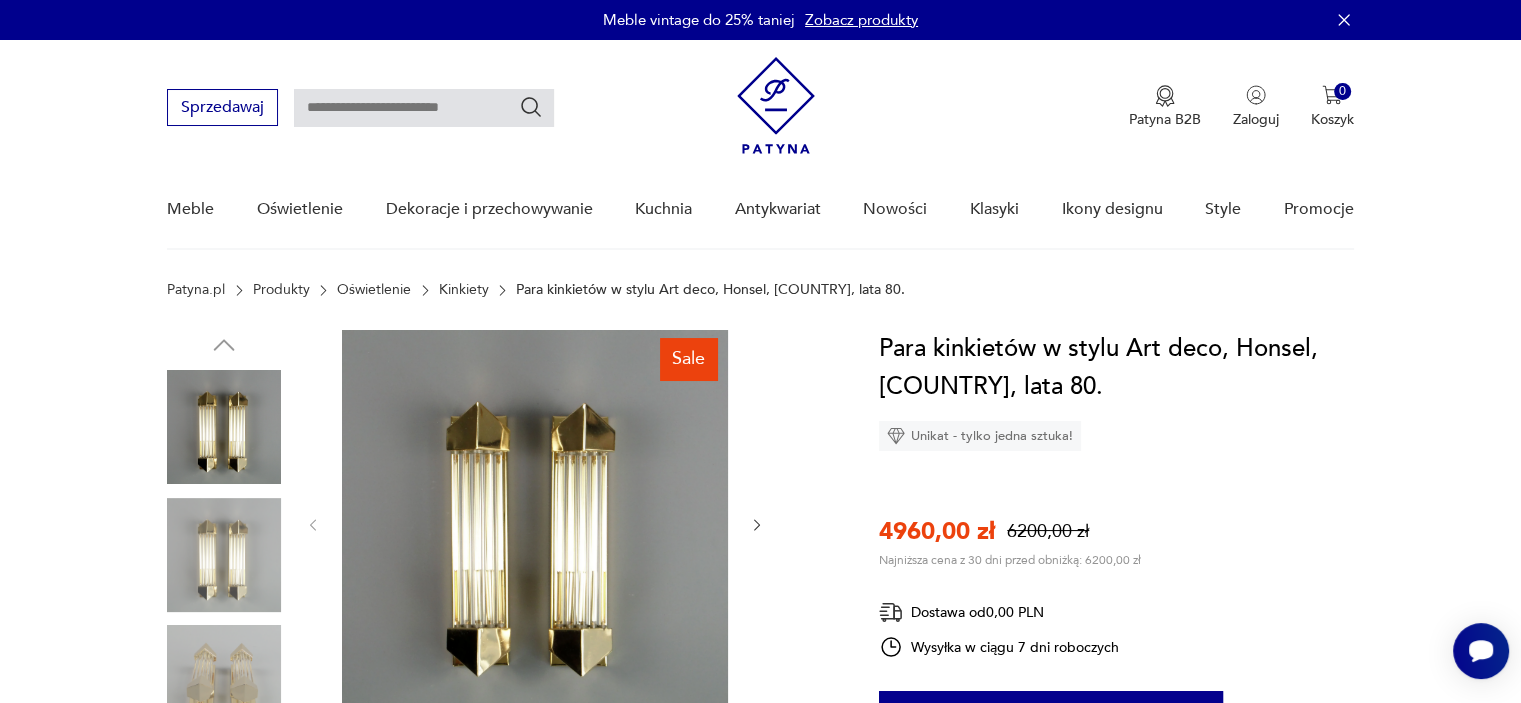 click at bounding box center (535, 523) 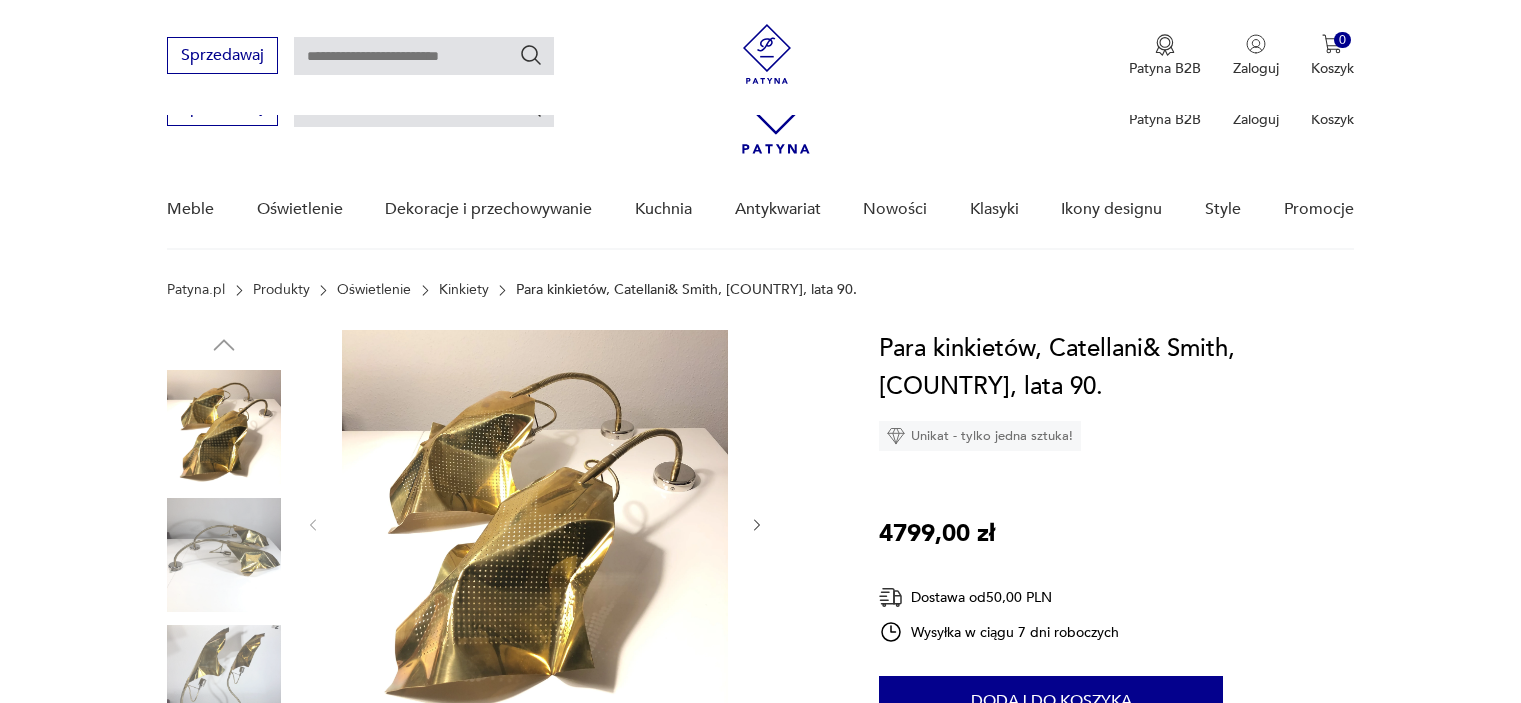 scroll, scrollTop: 200, scrollLeft: 0, axis: vertical 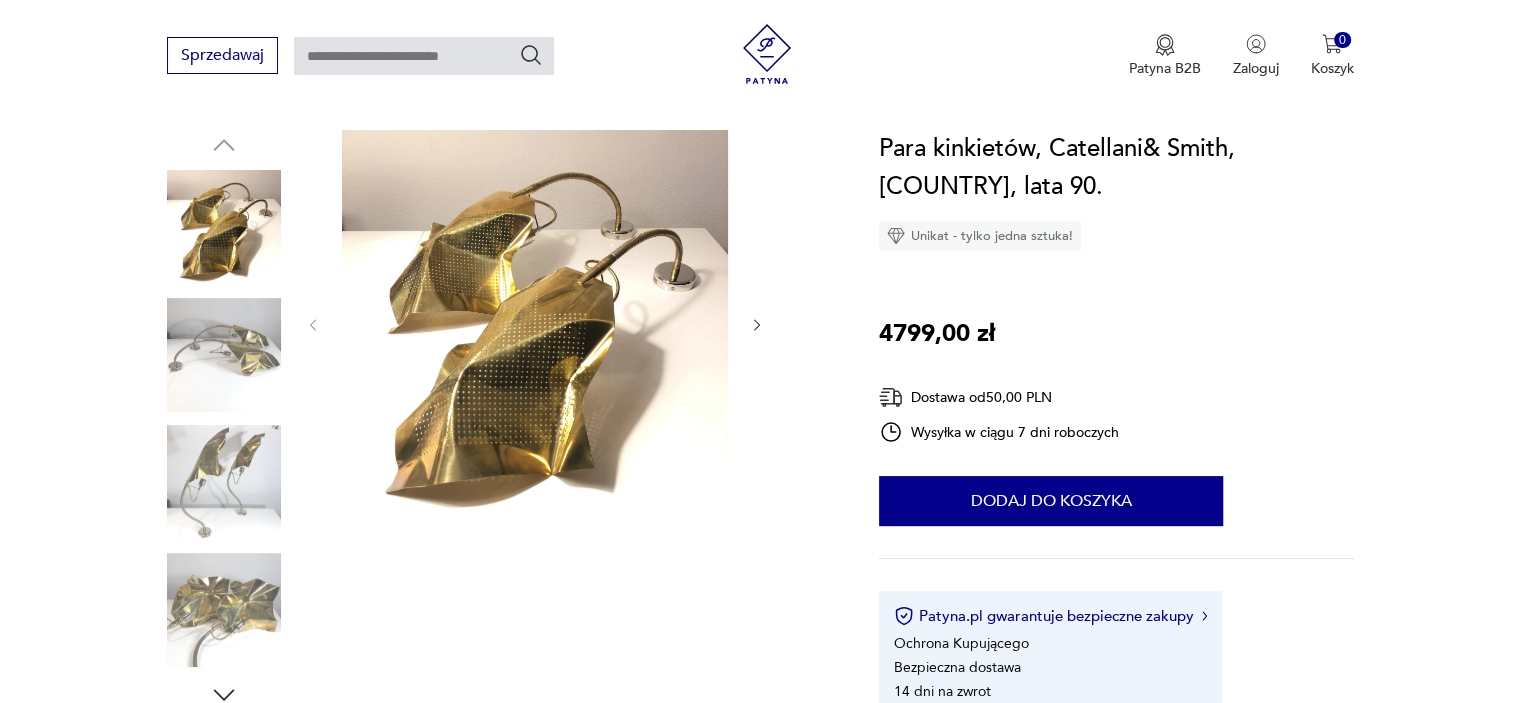click on "Opis produktu Para niezwykle rzadkich, regulowanych kinkietów renomowanej, włoskiej manufaktury Catellani&Smith. Lampy wykonane z mosiądzu i chromowanej stali. Posiadają unikatowe, dziurkowane klosze i zachowane są w bardzo dobrym stanie, z niewielkimi oznakami utlenień. Lampy prezentują się bardzo efektownie. Wys 75, szer 35, głęb 35 cm. Punkt świetlny E27. Rozwiń więcej Szczegóły produktu Liczba sztuk:   1 Tagi:   Walentynki dla dwojga ,  luksusowo O sprzedawcy simplyunique urlop 29.07-14.08 Zweryfikowany sprzedawca - Od 7 lat z Patyną Dostawa i zwroty Dostępne formy dostawy: Kurier   50,00 PLN Zwroty: Jeśli z jakiegokolwiek powodu chcesz zwrócić zamówiony przedmiot, masz na to   14 dni od momentu otrzymania przesyłki. Para kinkietów, Catellani& Smith, Włochy, lata 90. Unikat - tylko jedna sztuka! 4799,00 zł Dostawa od  50,00 PLN Wysyłka w ciągu 7 dni roboczych 1 Dodaj do koszyka Patyna.pl gwarantuje bezpieczne zakupy Ochrona Kupującego Bezpieczna dostawa 14 dni na zwrot   1" at bounding box center [760, 695] 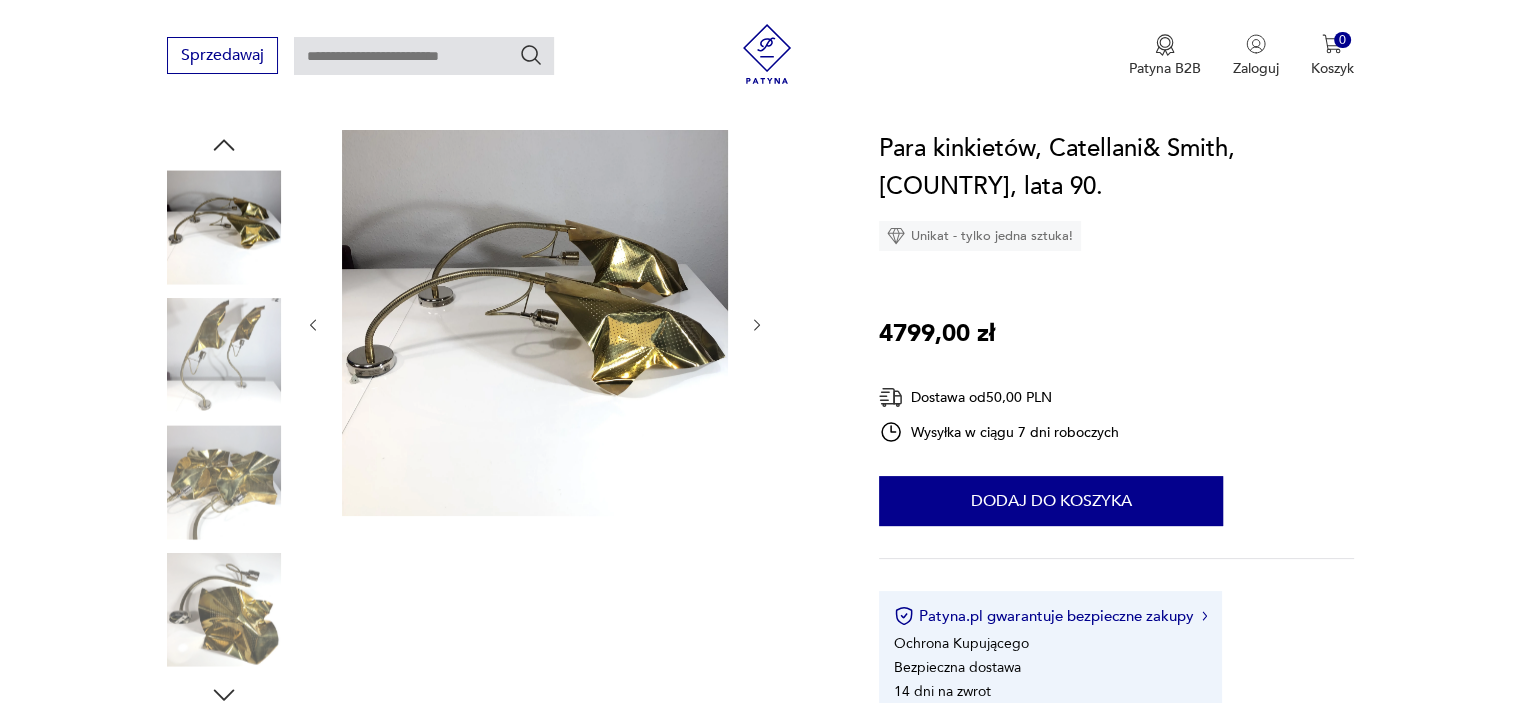 click at bounding box center [224, 355] 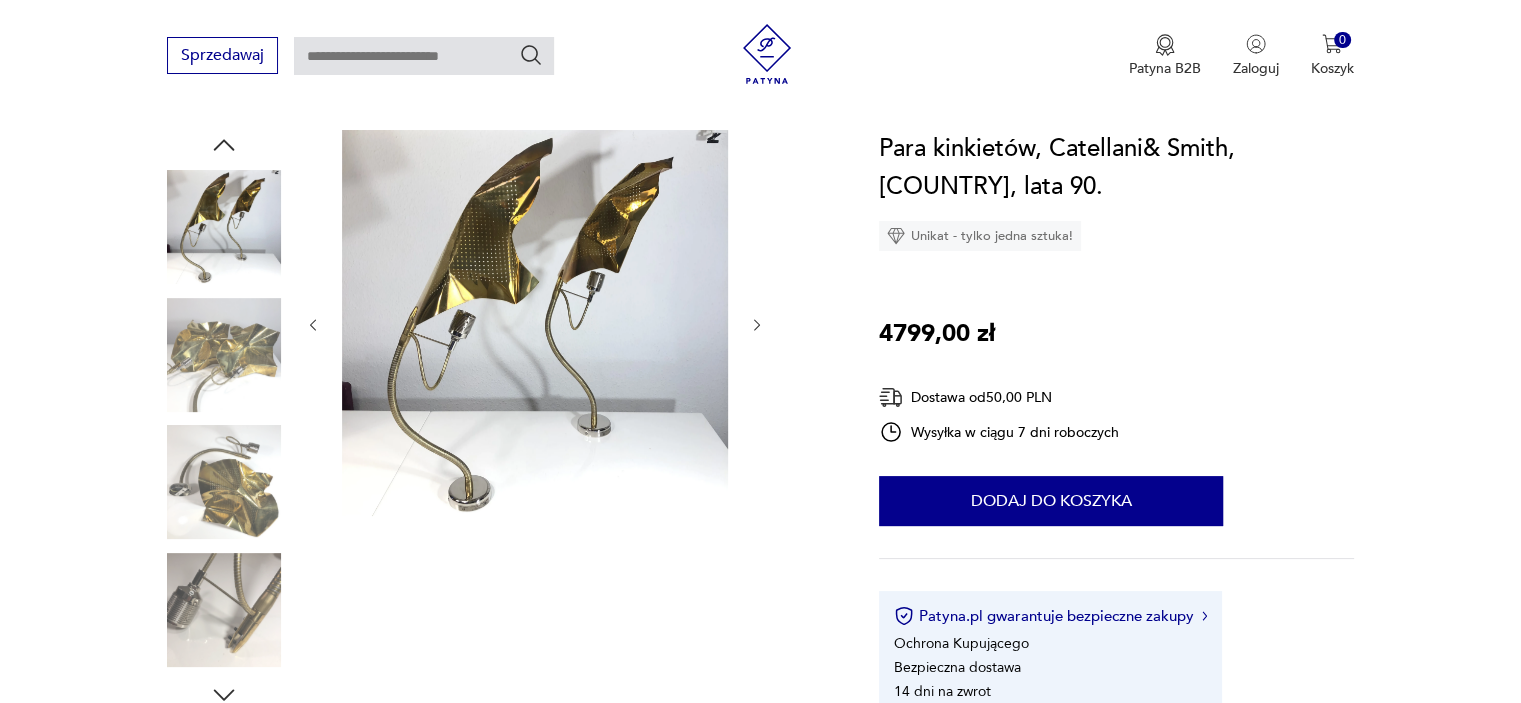 click at bounding box center (224, 355) 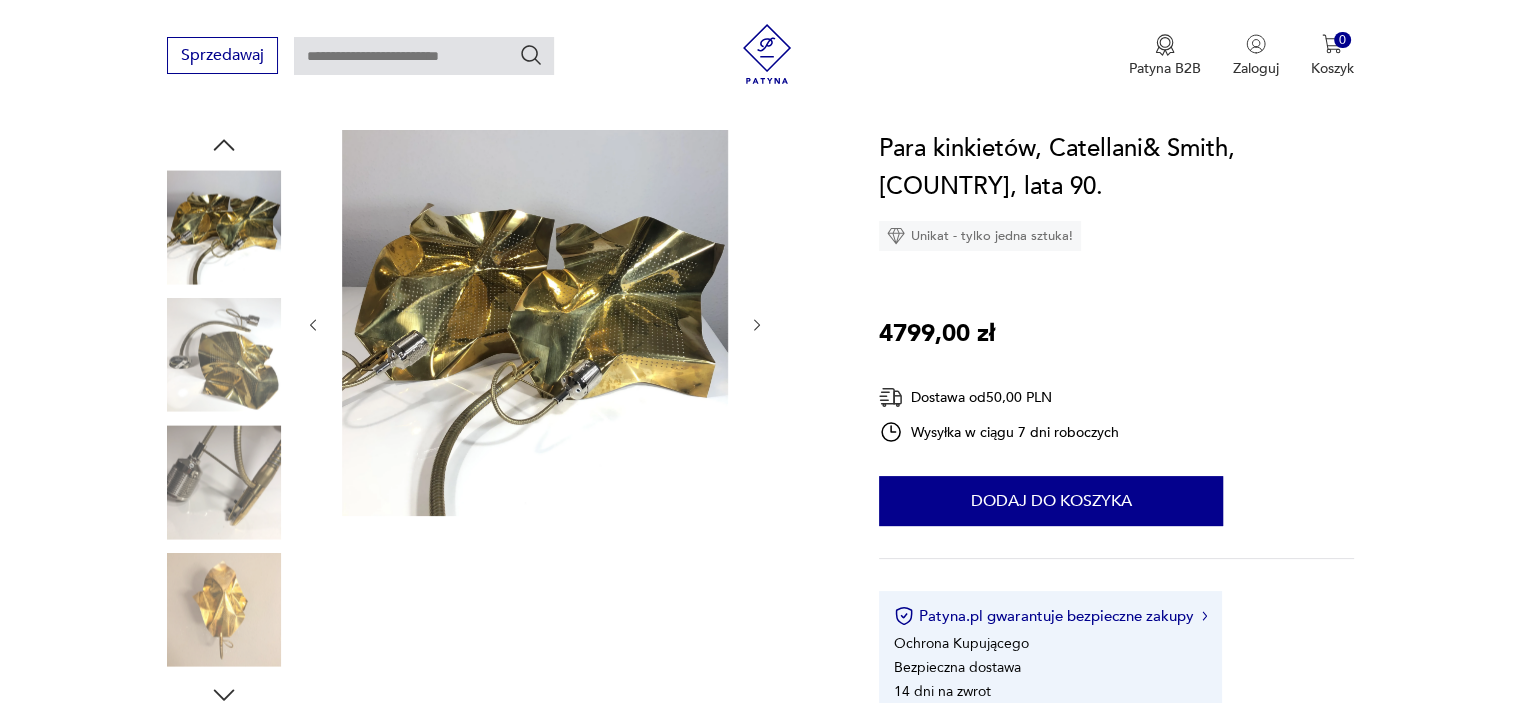 click at bounding box center [224, 482] 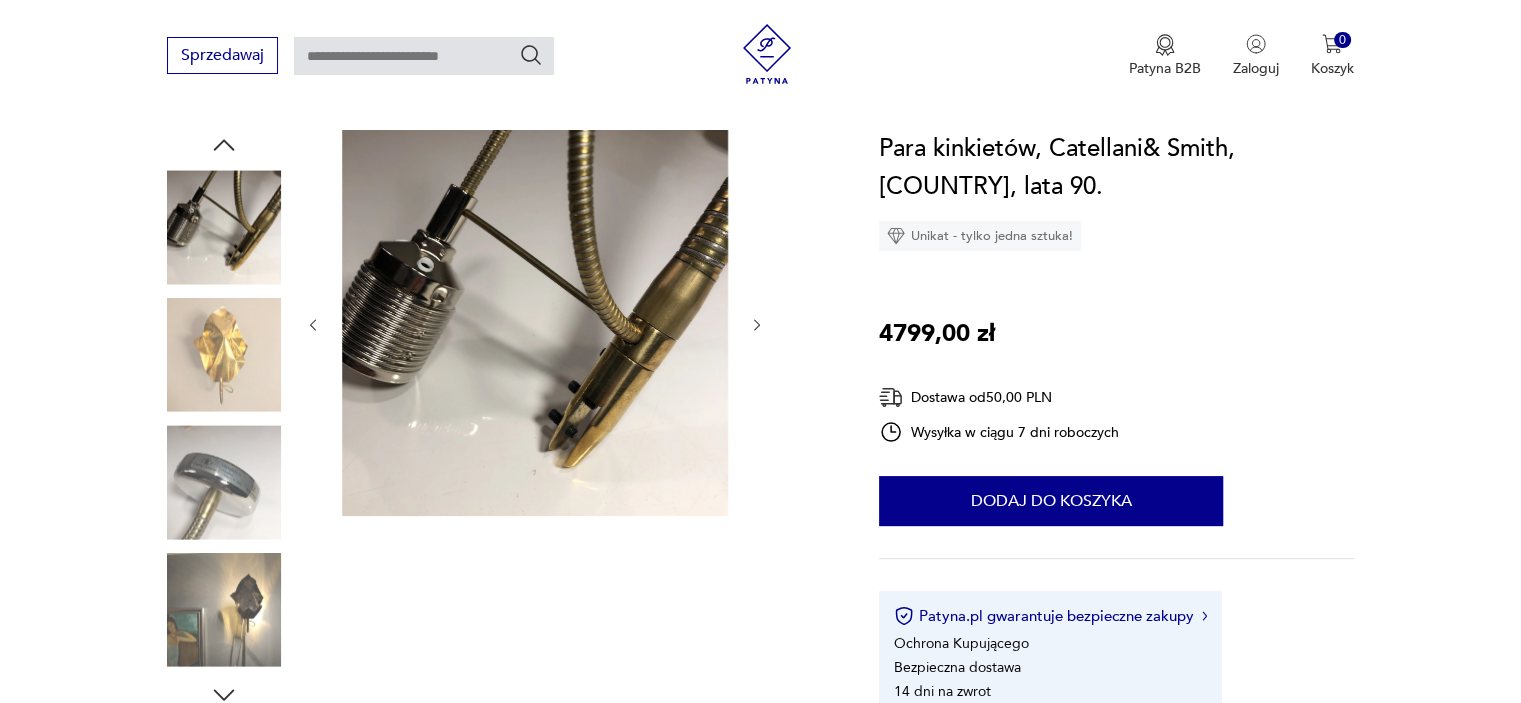 click at bounding box center (224, 482) 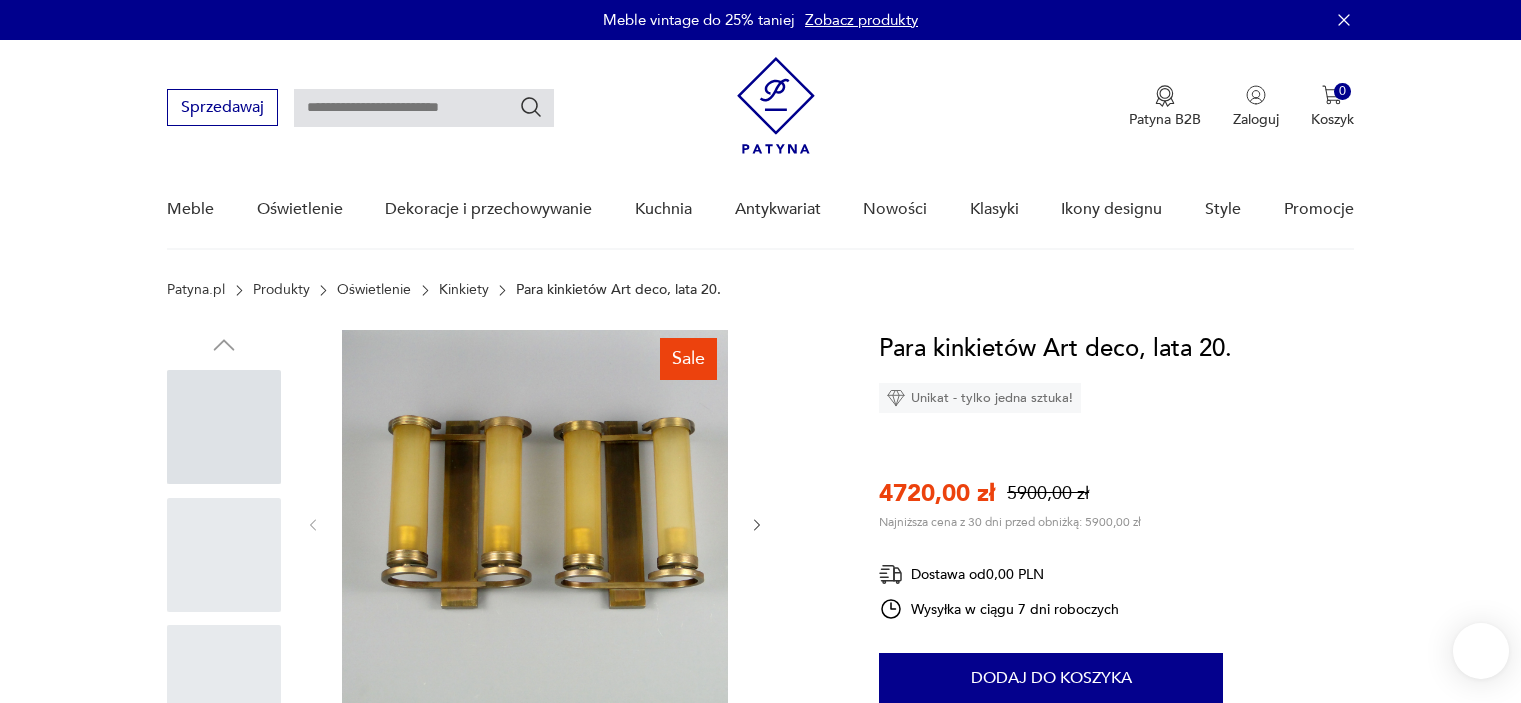 scroll, scrollTop: 0, scrollLeft: 0, axis: both 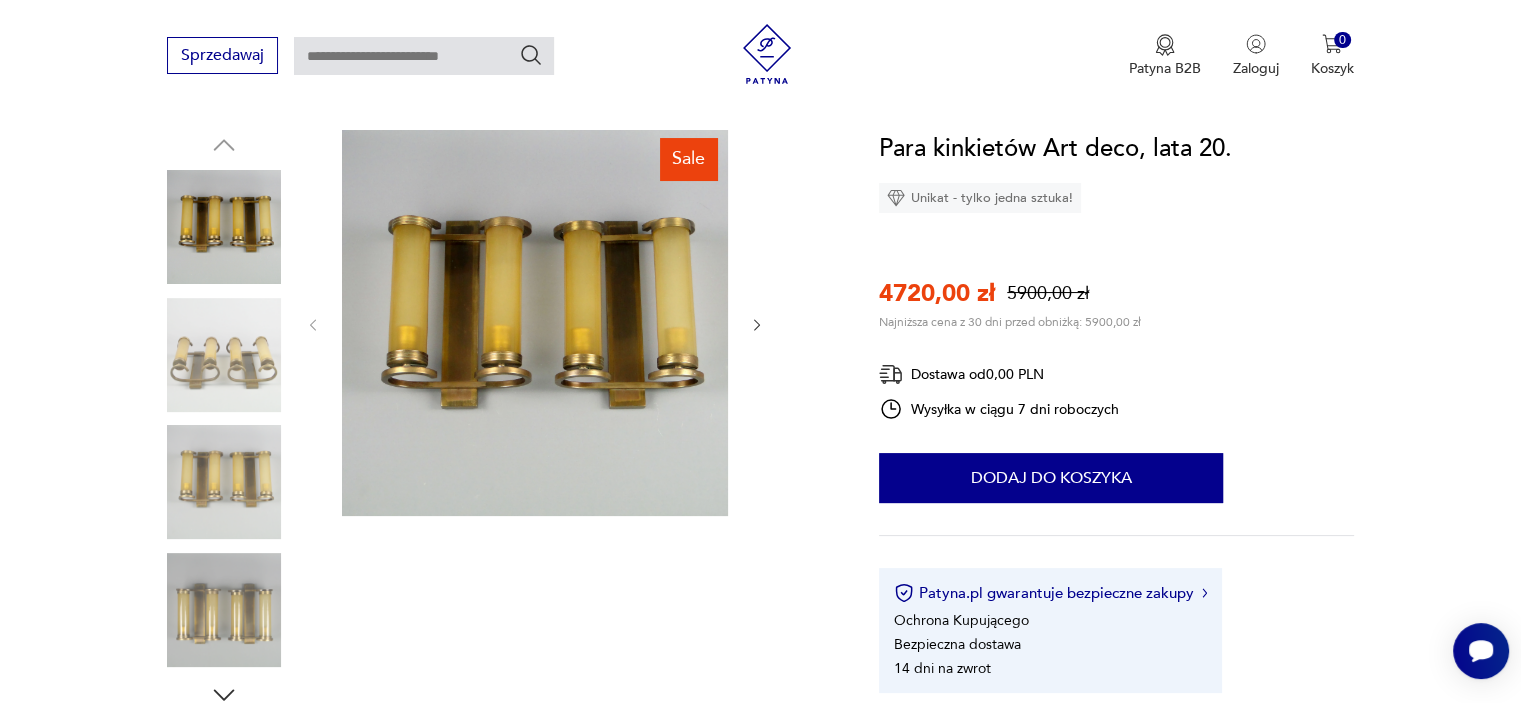 click at bounding box center (224, 482) 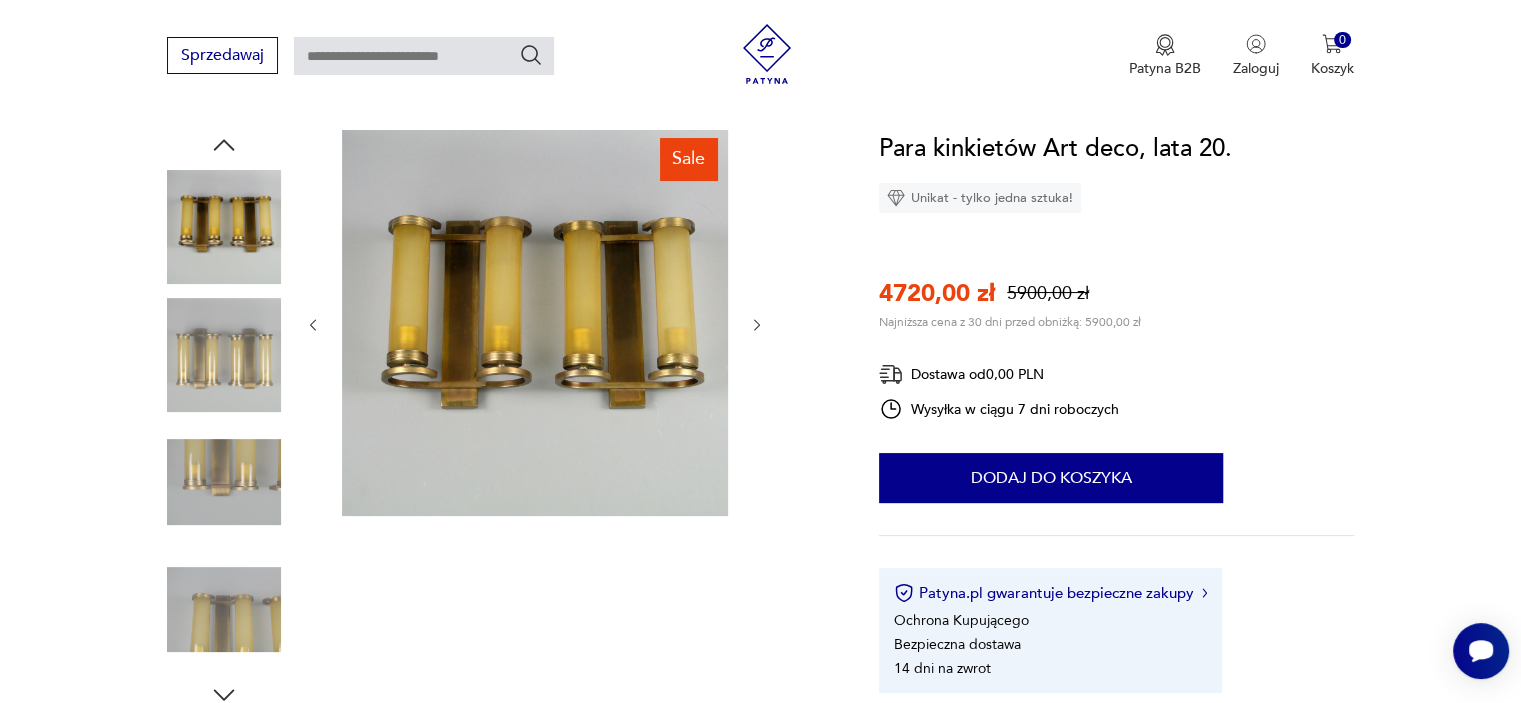 click at bounding box center (224, 610) 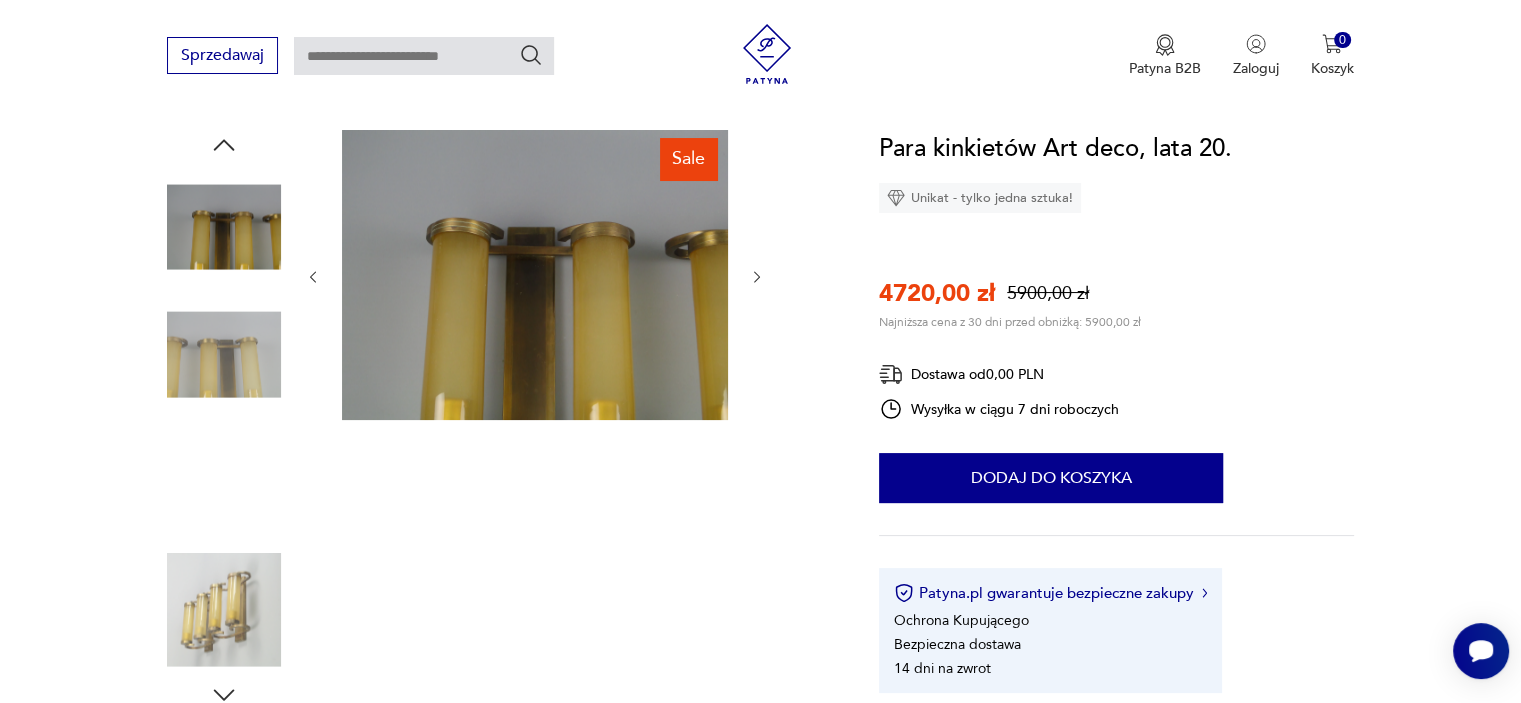 click at bounding box center [224, 420] 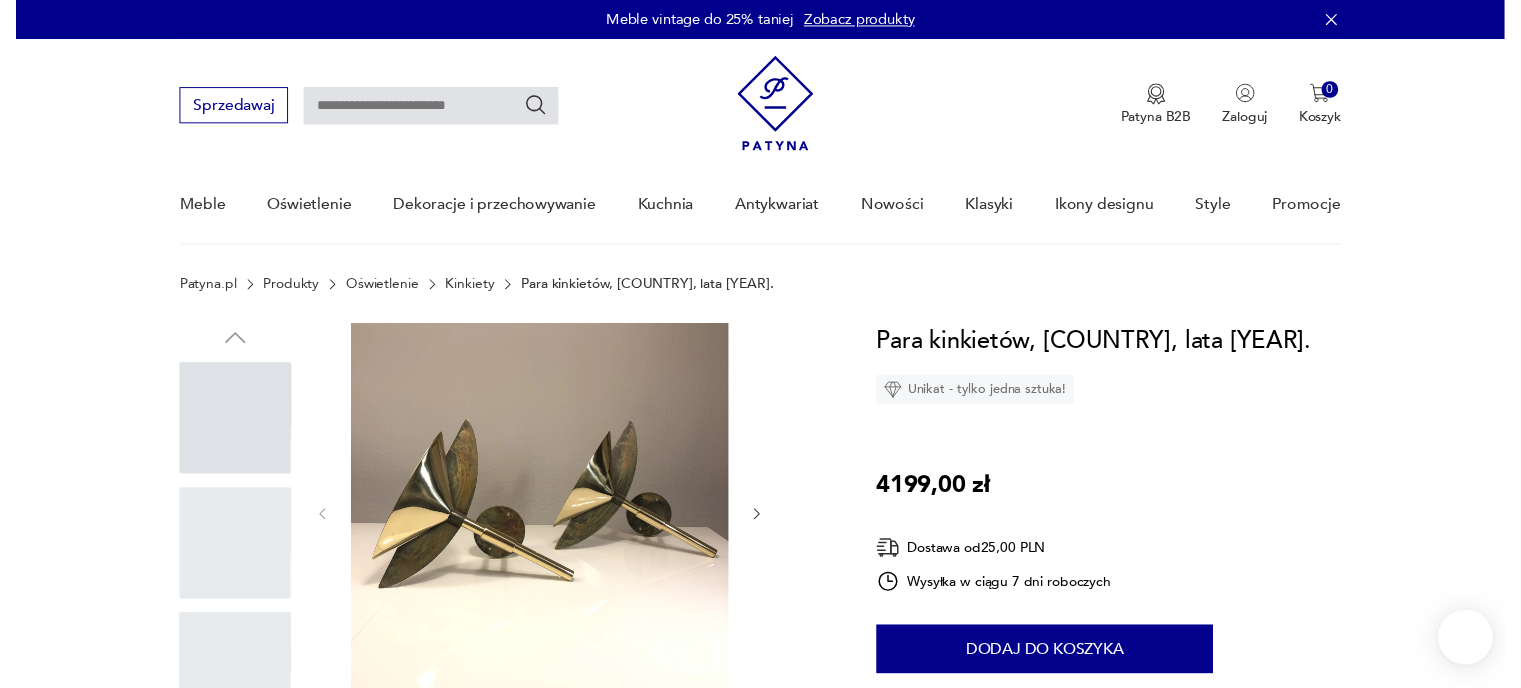 scroll, scrollTop: 0, scrollLeft: 0, axis: both 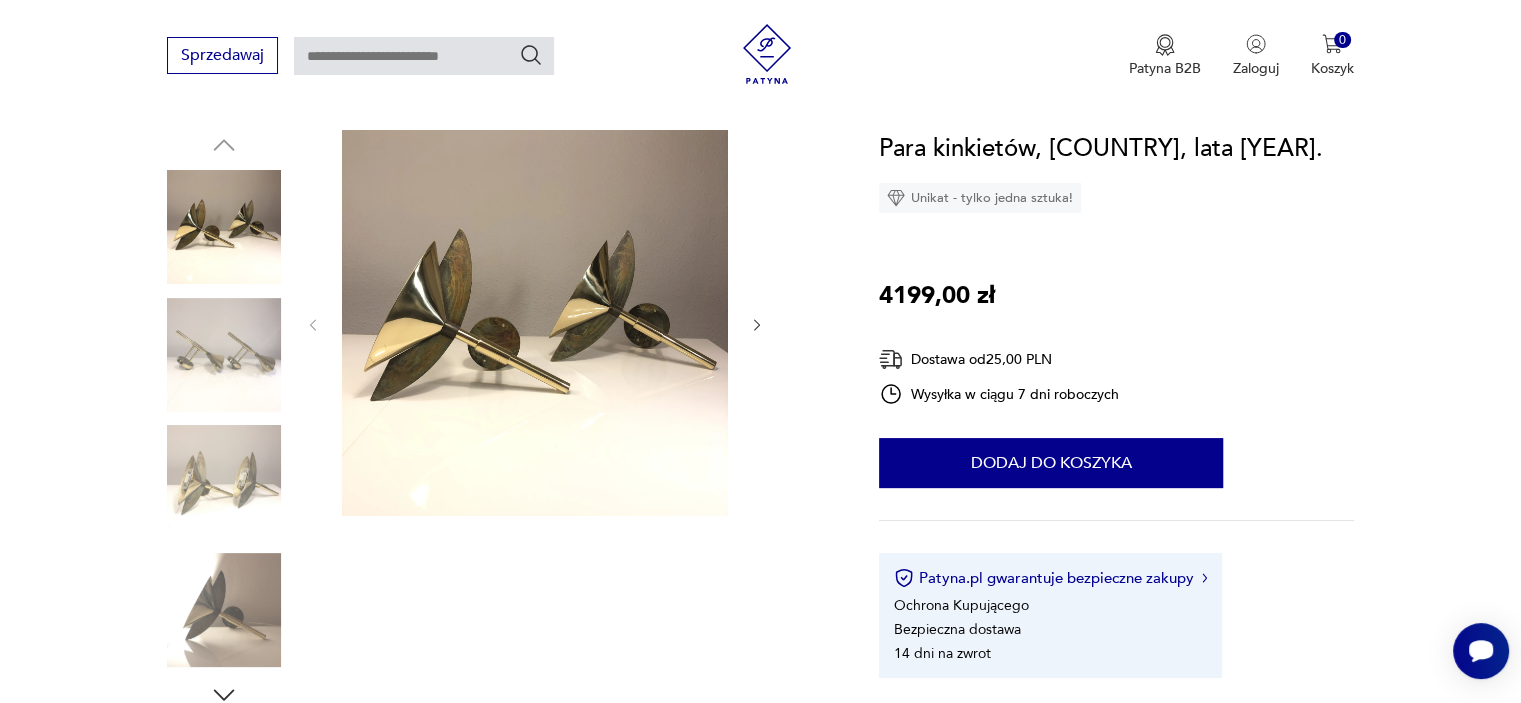 click at bounding box center (224, 482) 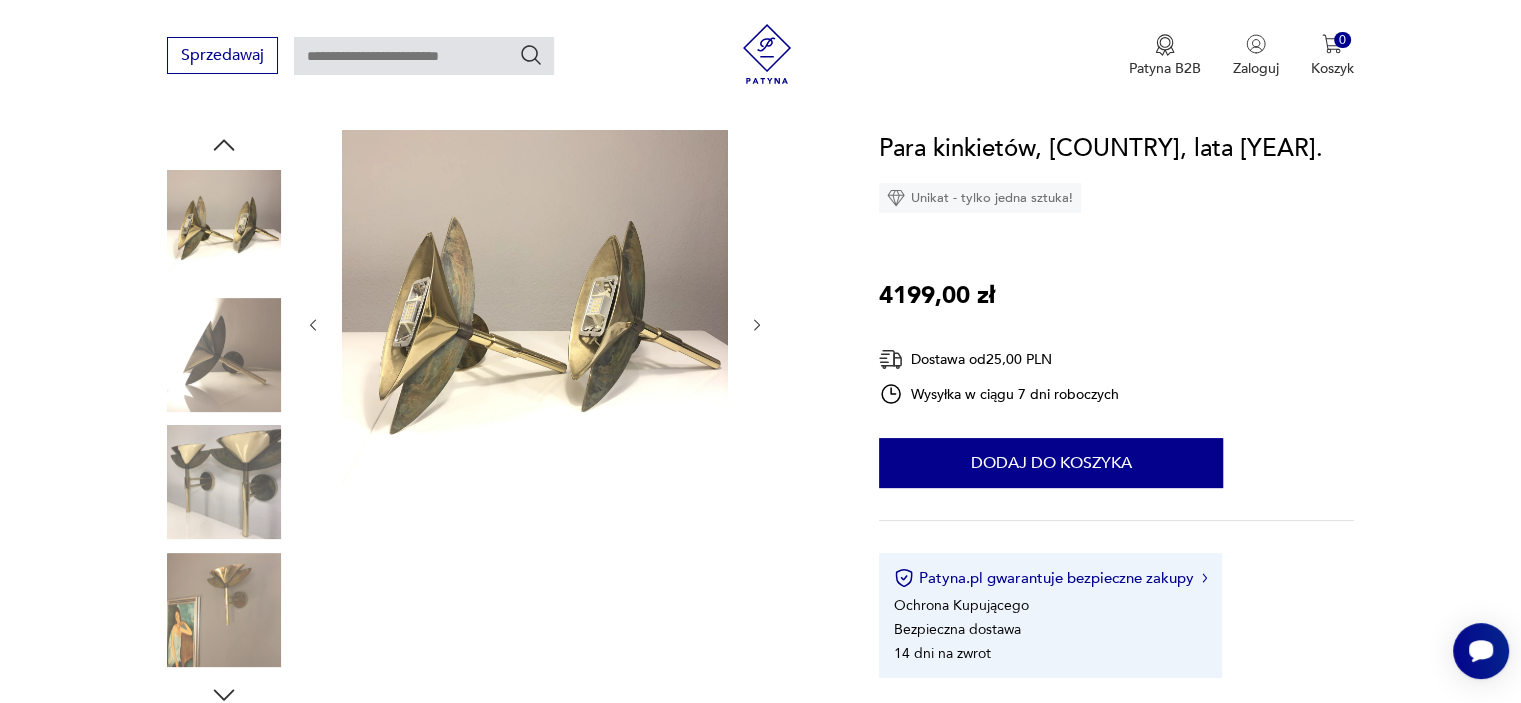 click at bounding box center (224, 482) 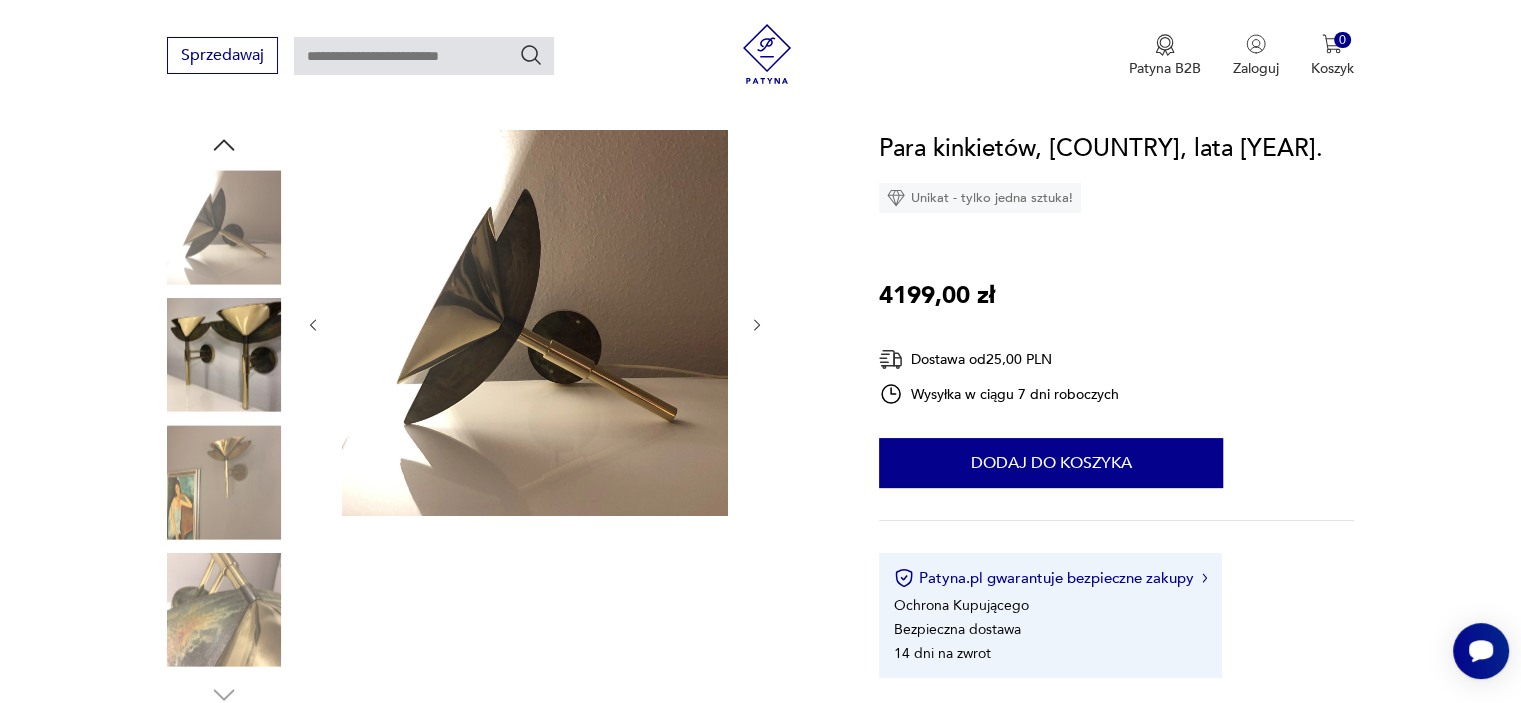 click at bounding box center (224, 610) 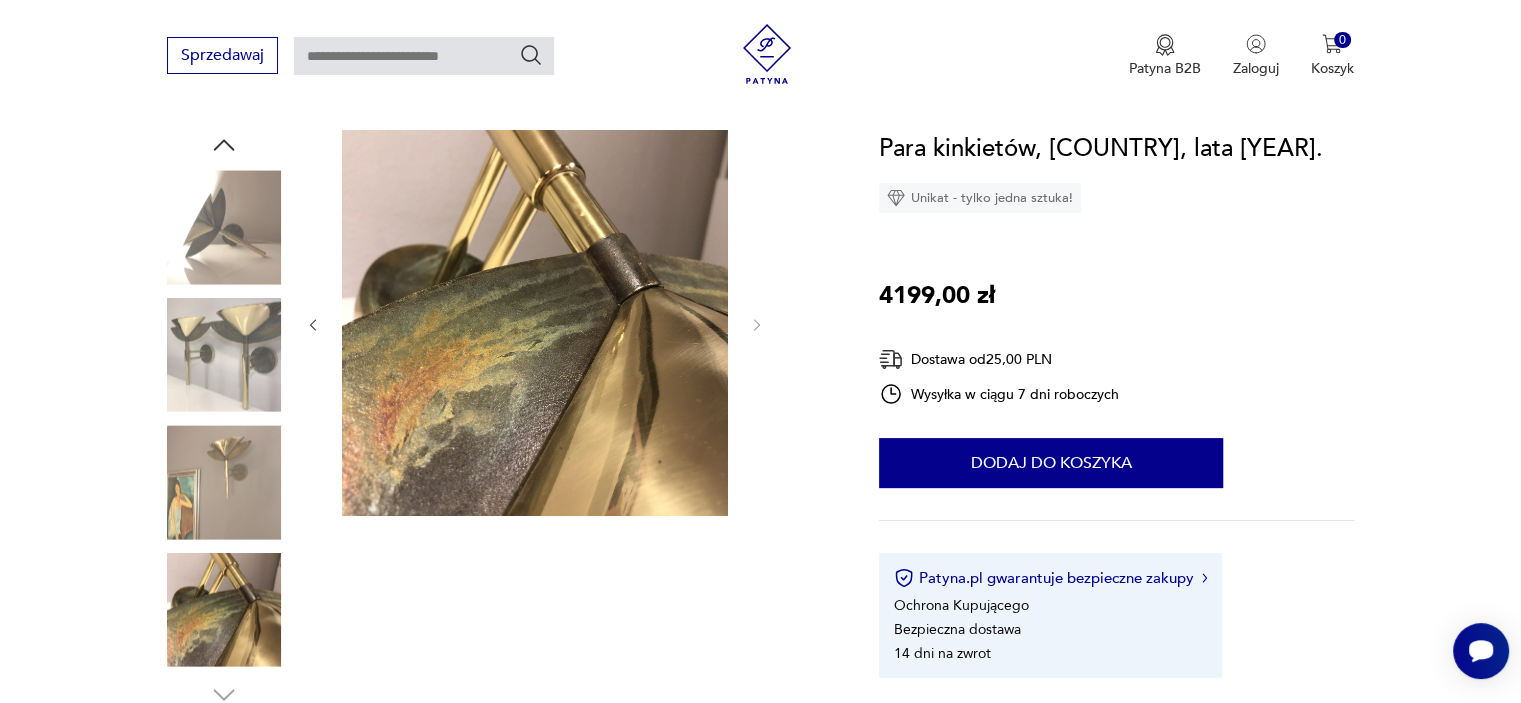 click at bounding box center [224, 482] 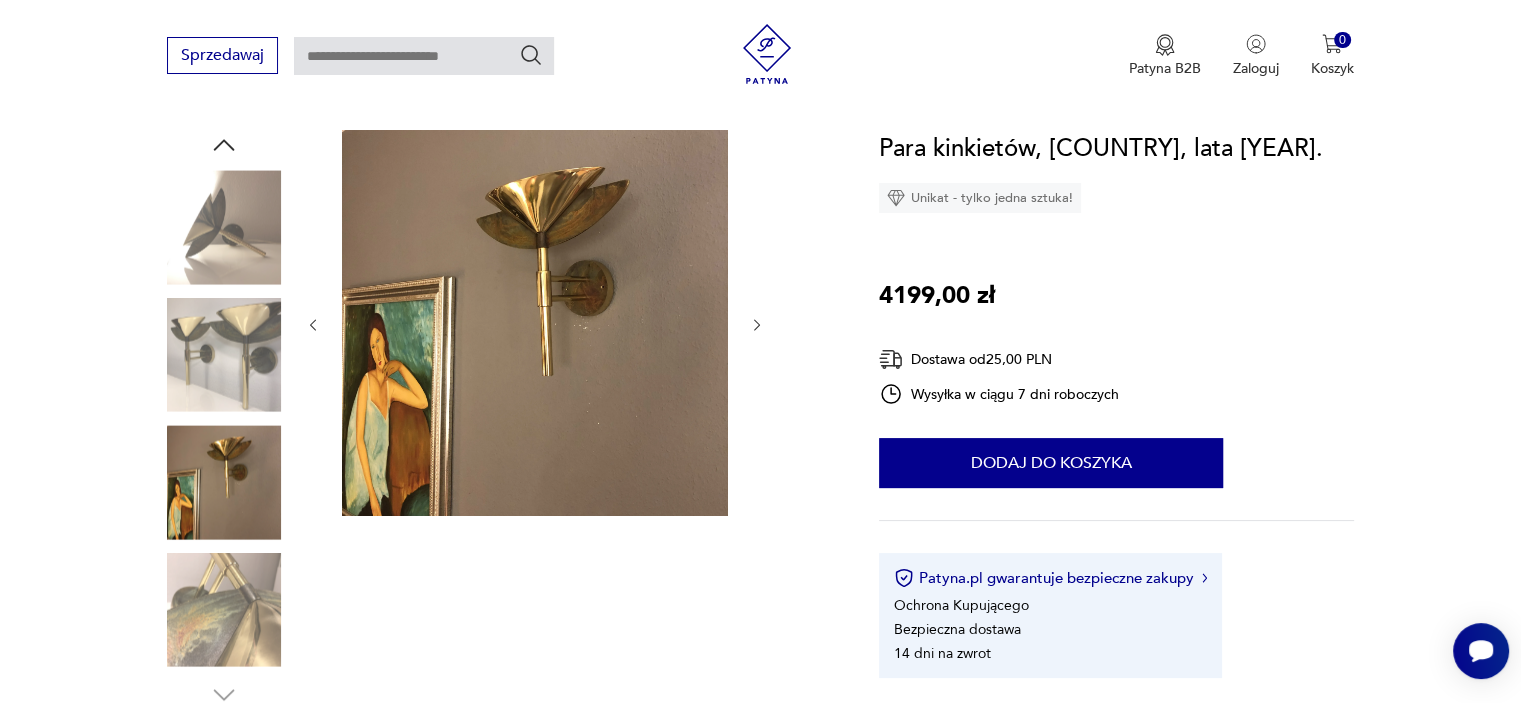click at bounding box center [535, 323] 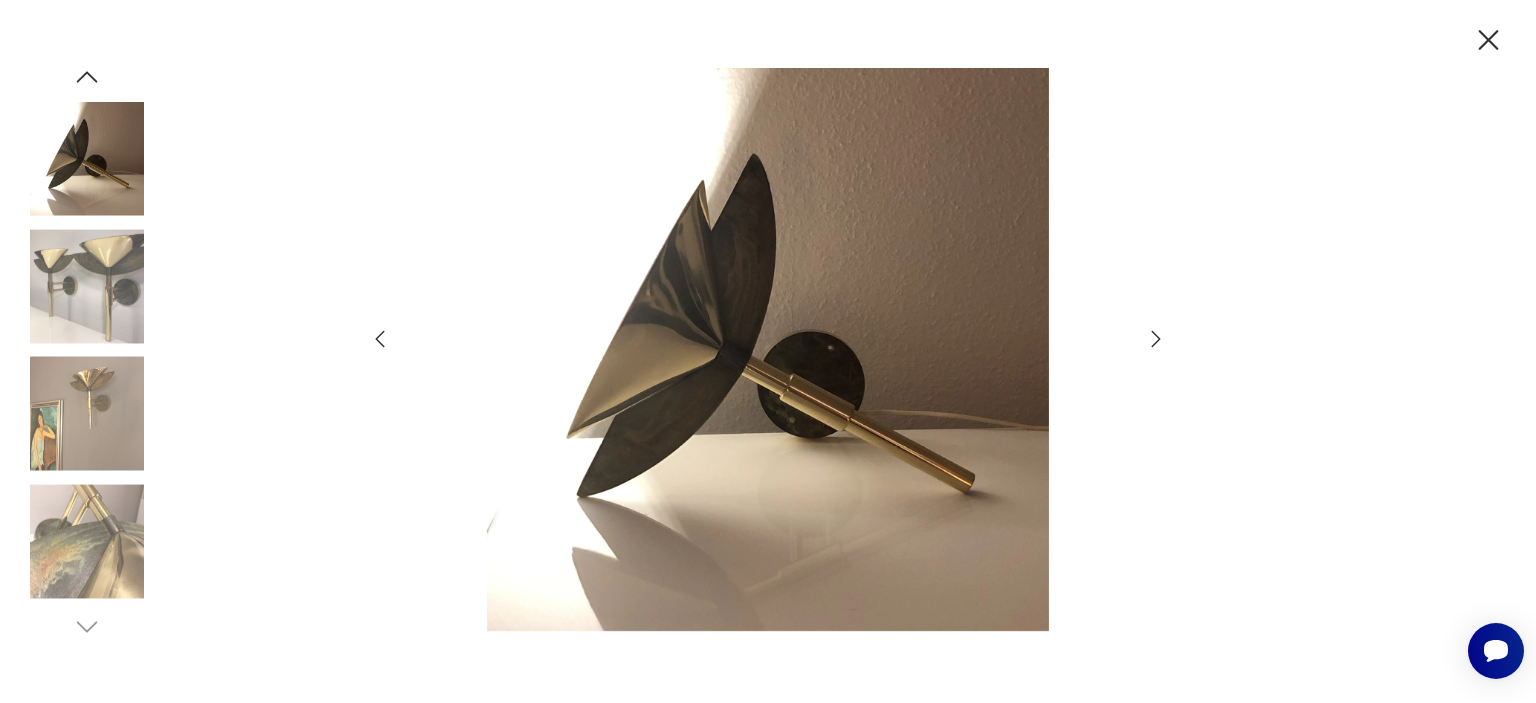 click 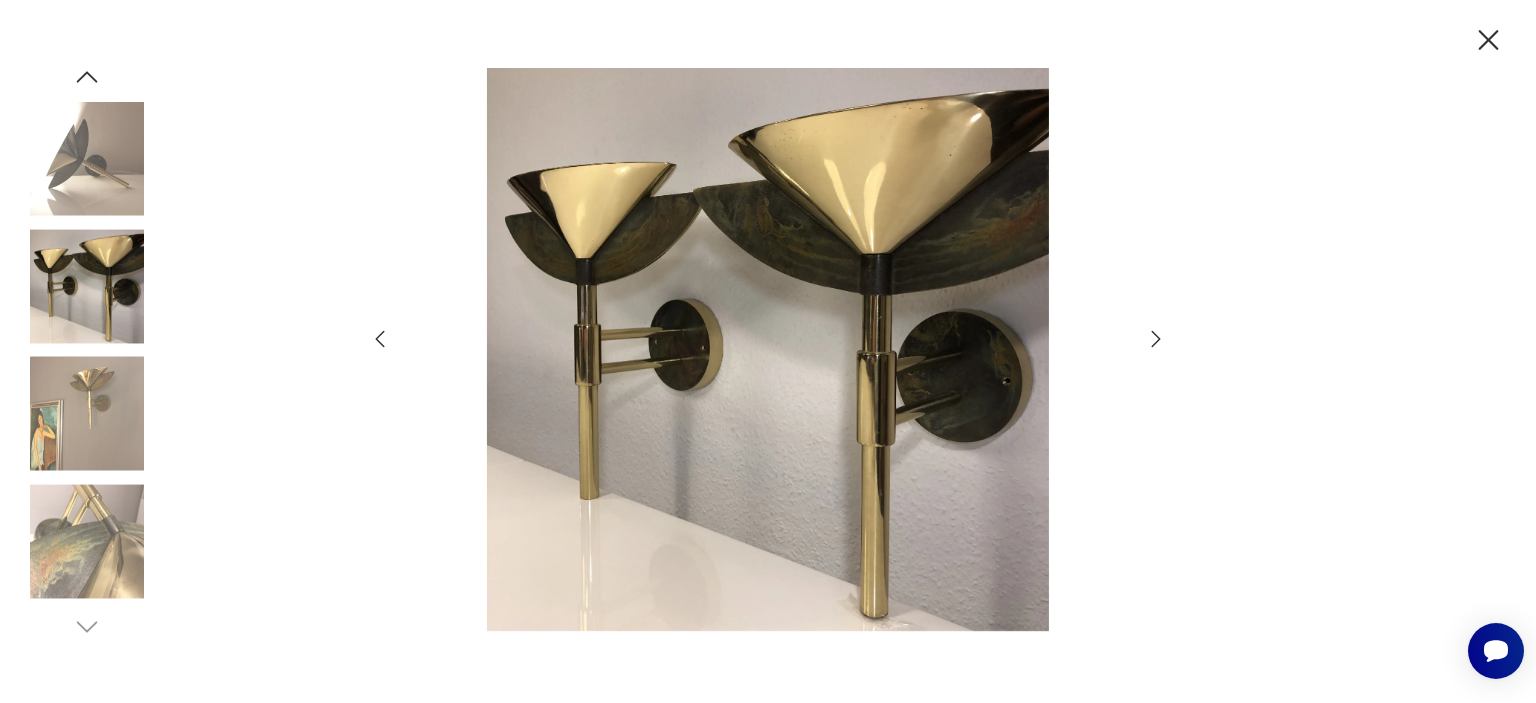 click 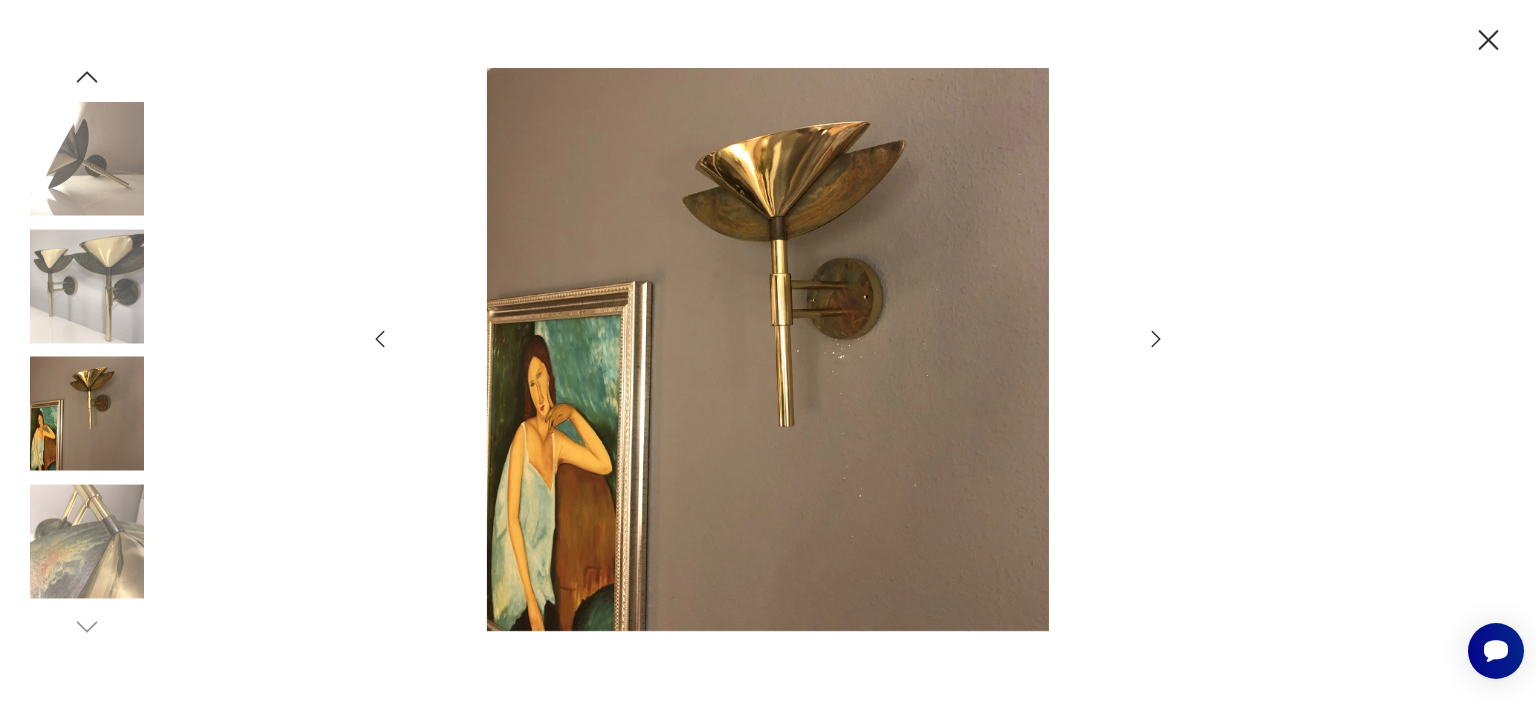 click 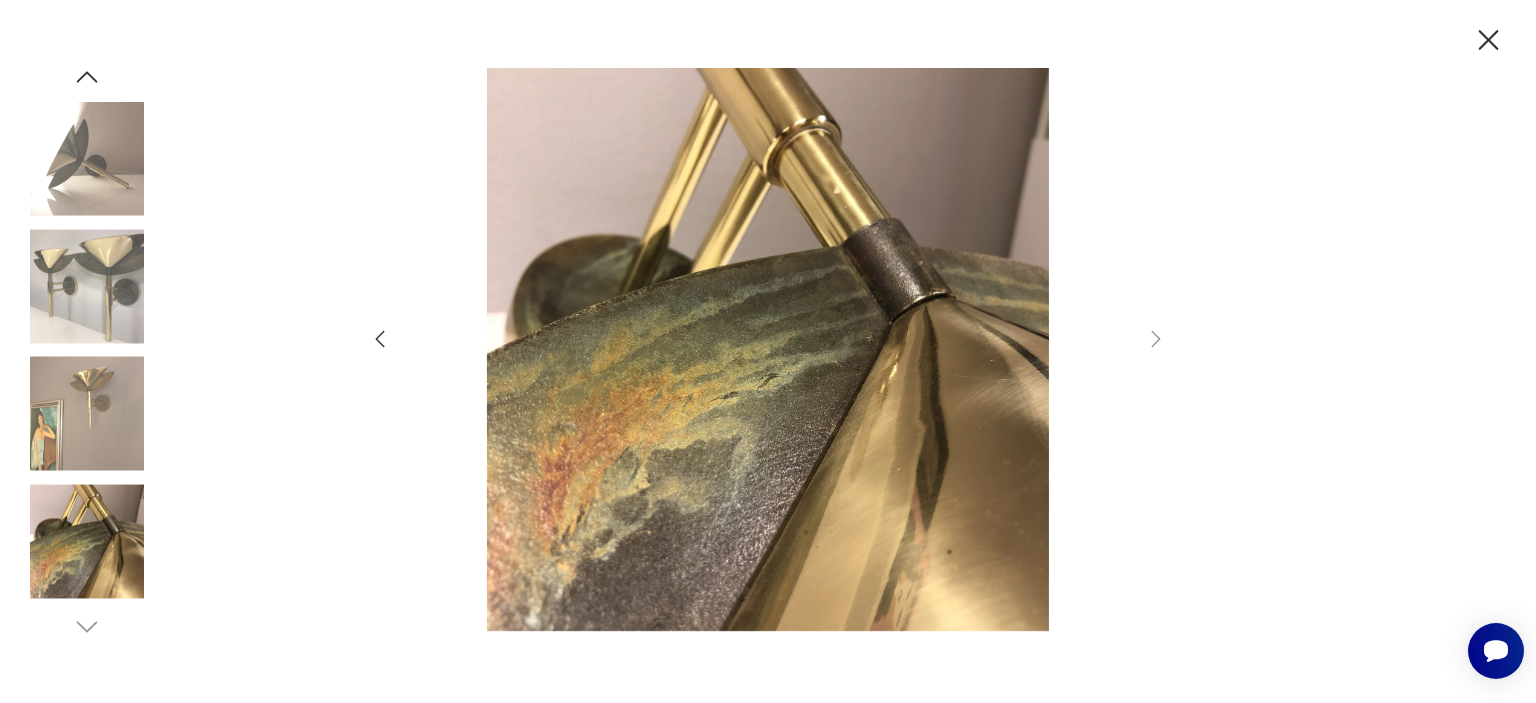 click at bounding box center (87, 286) 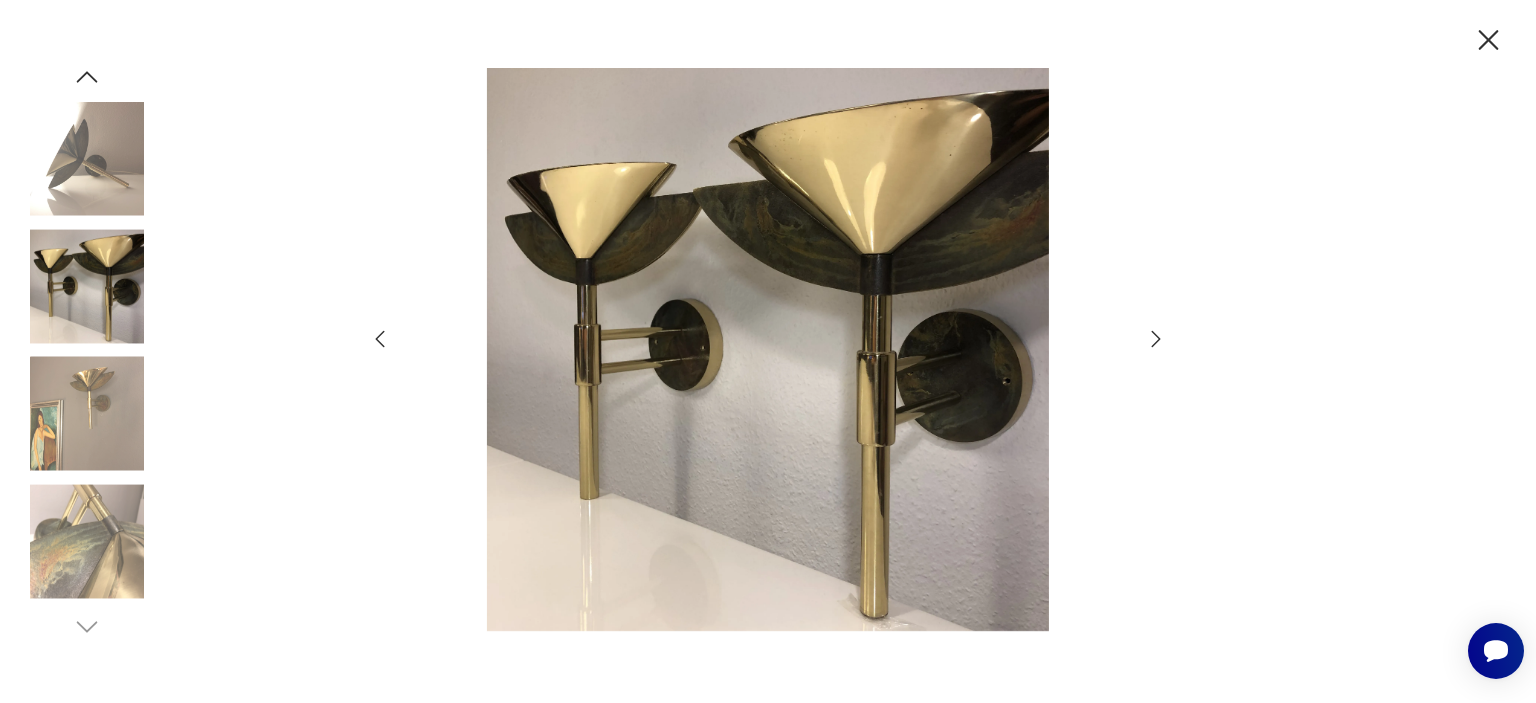 click at bounding box center (87, 414) 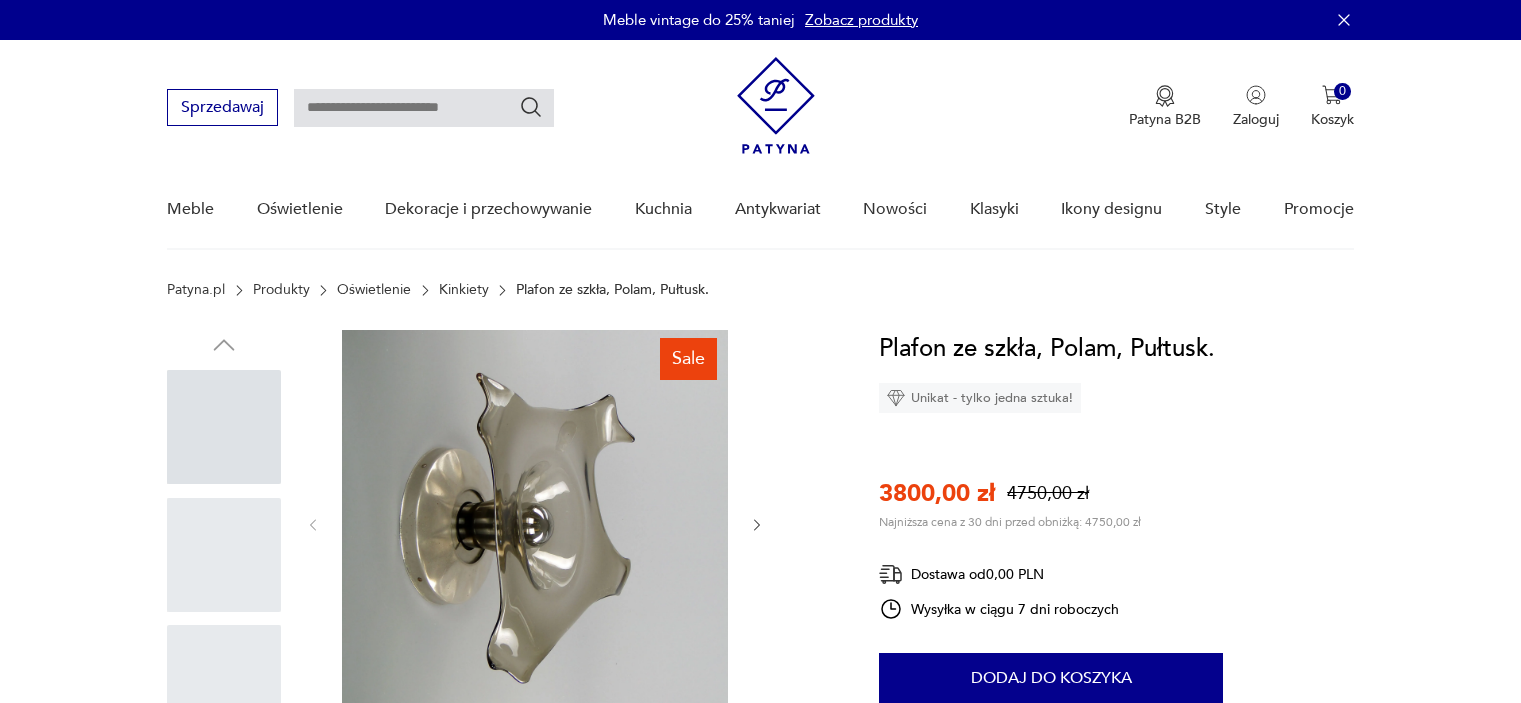 scroll, scrollTop: 0, scrollLeft: 0, axis: both 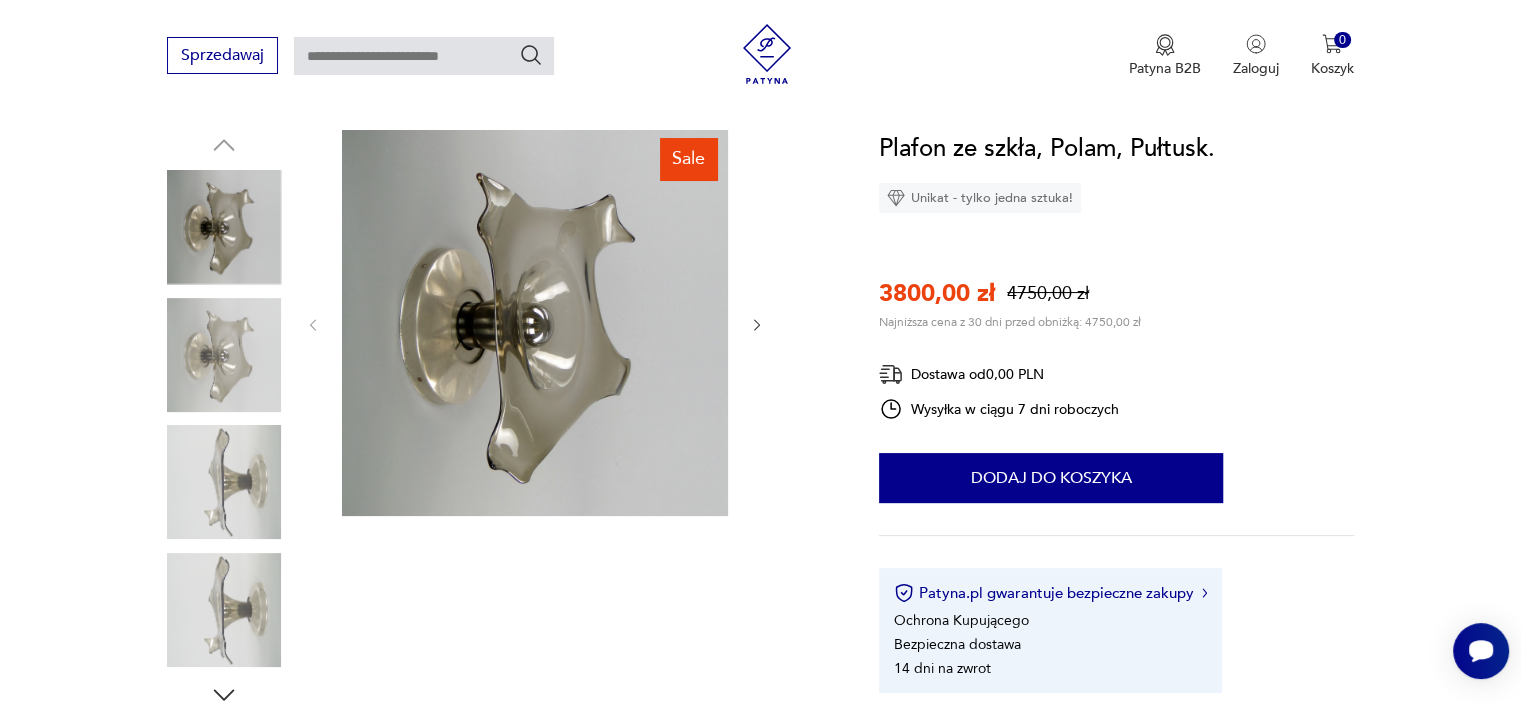 click at bounding box center [224, 355] 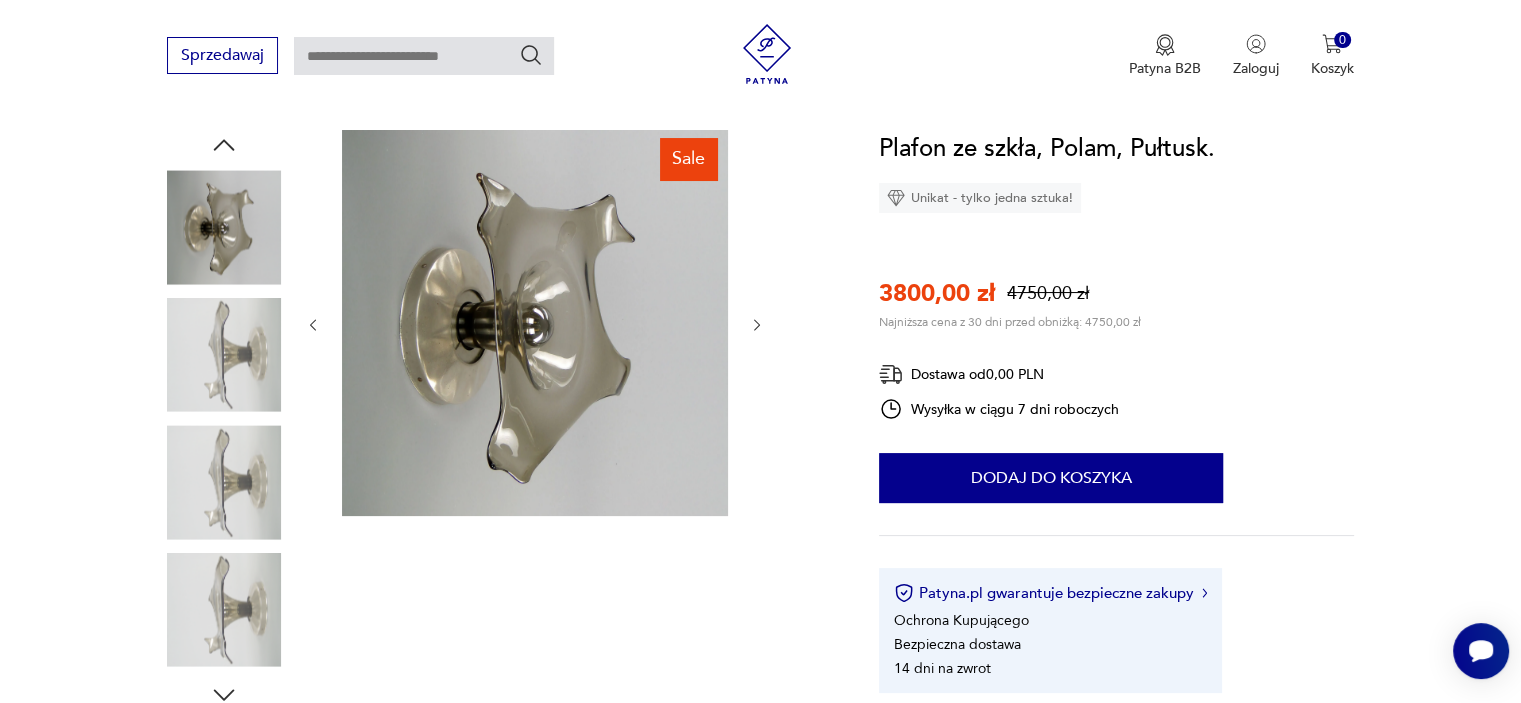 click at bounding box center [224, 482] 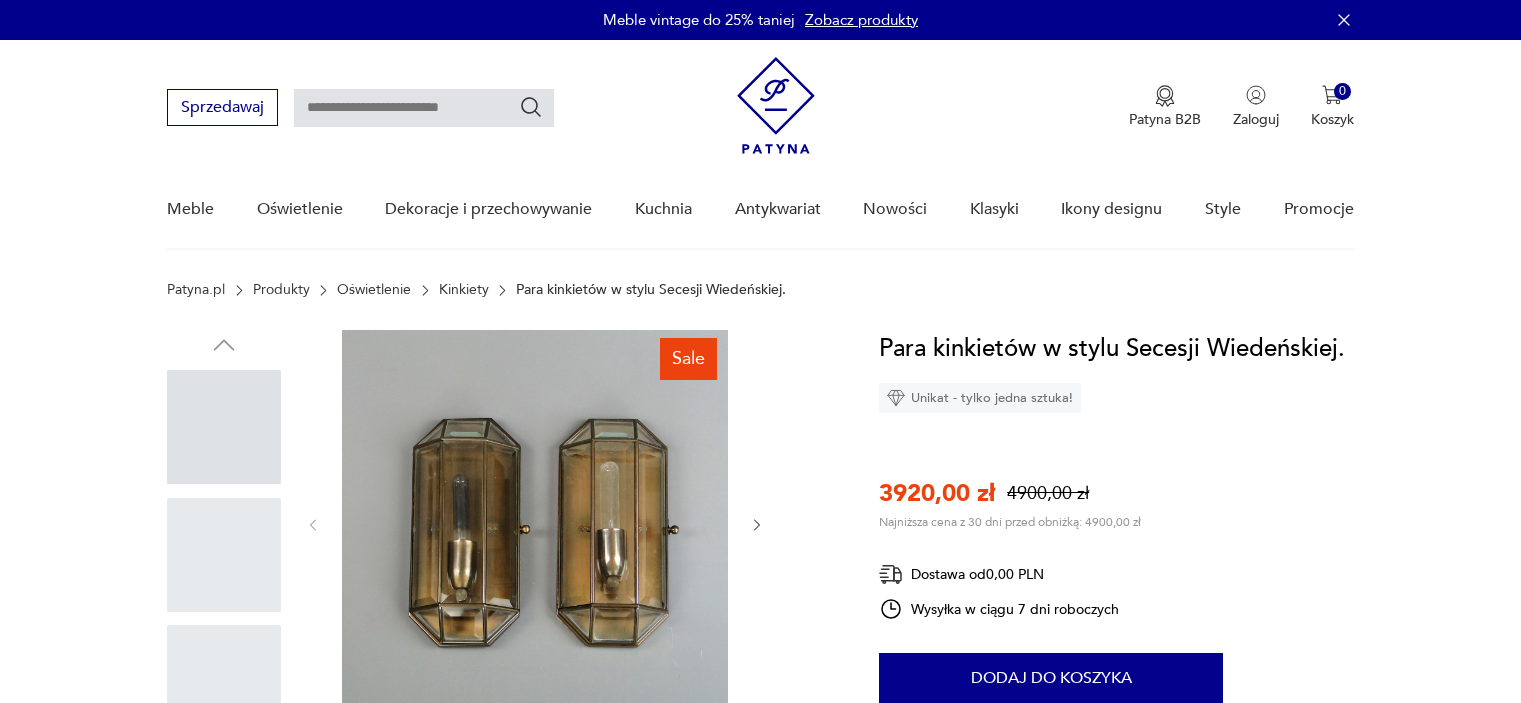 scroll, scrollTop: 0, scrollLeft: 0, axis: both 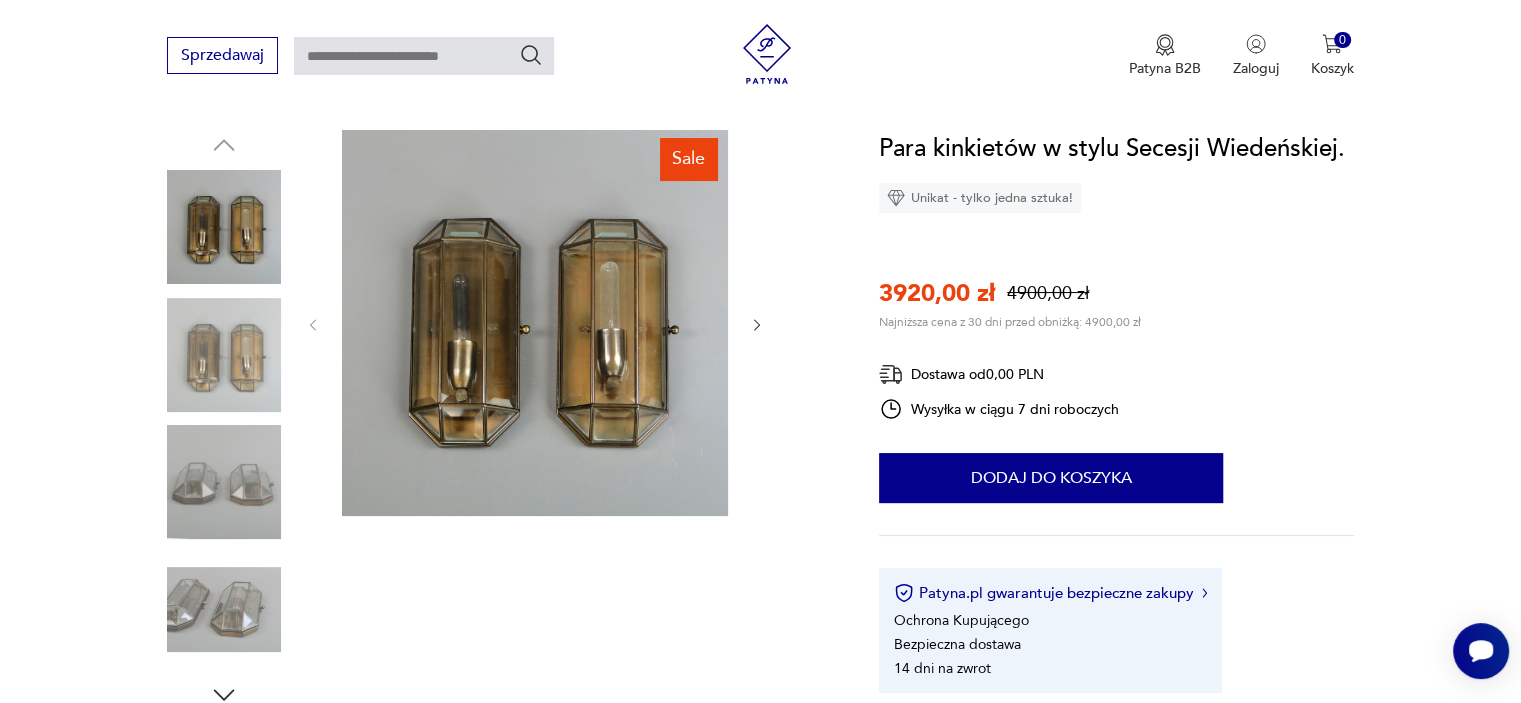 click at bounding box center [224, 355] 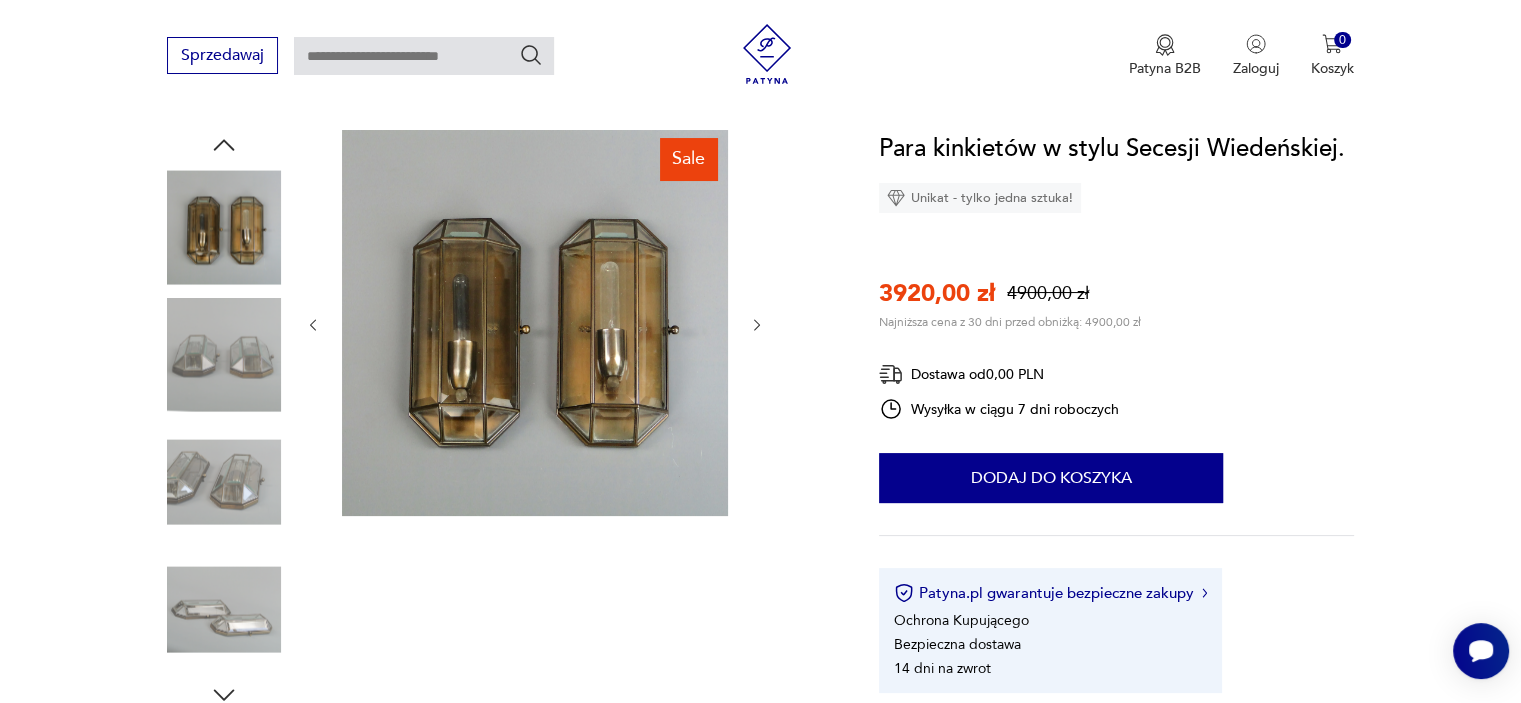 click at bounding box center [224, 357] 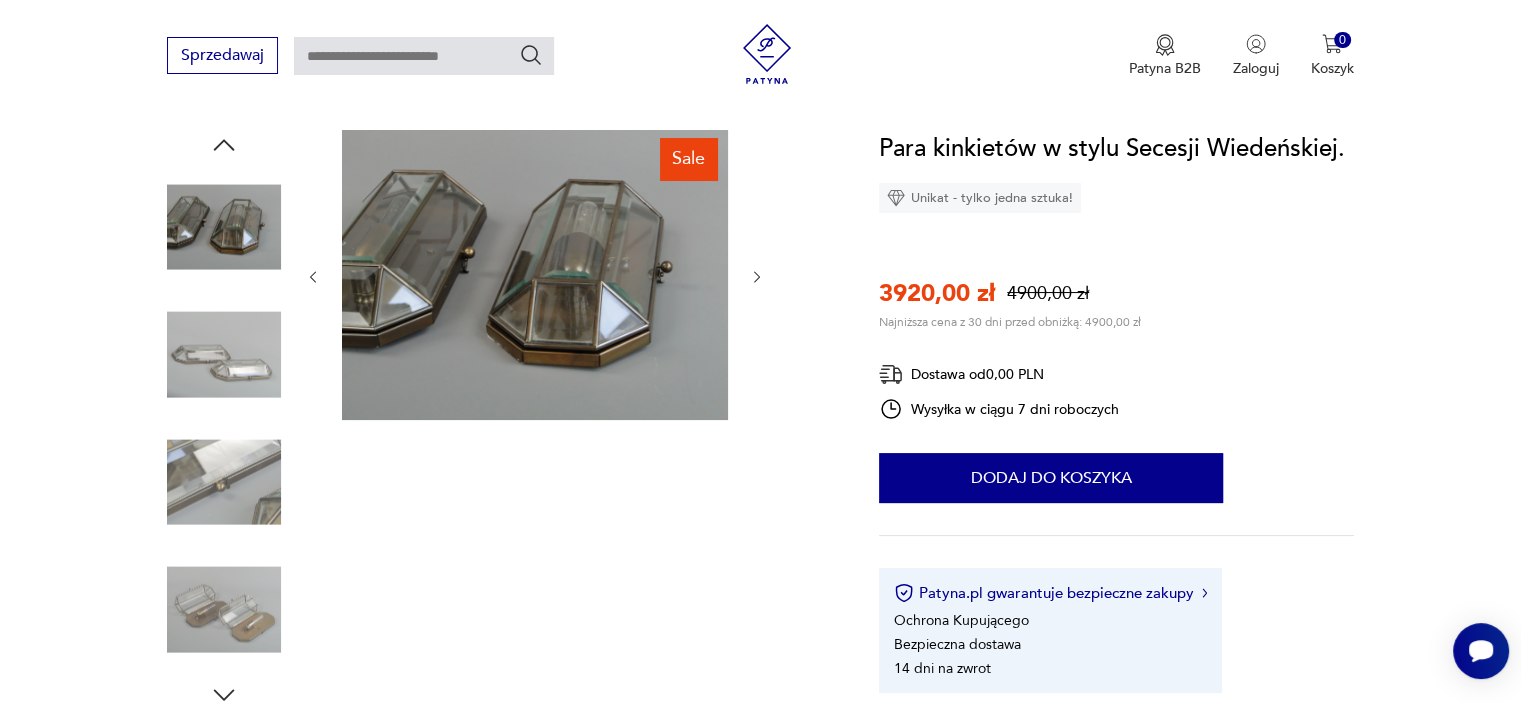 click at bounding box center [224, 482] 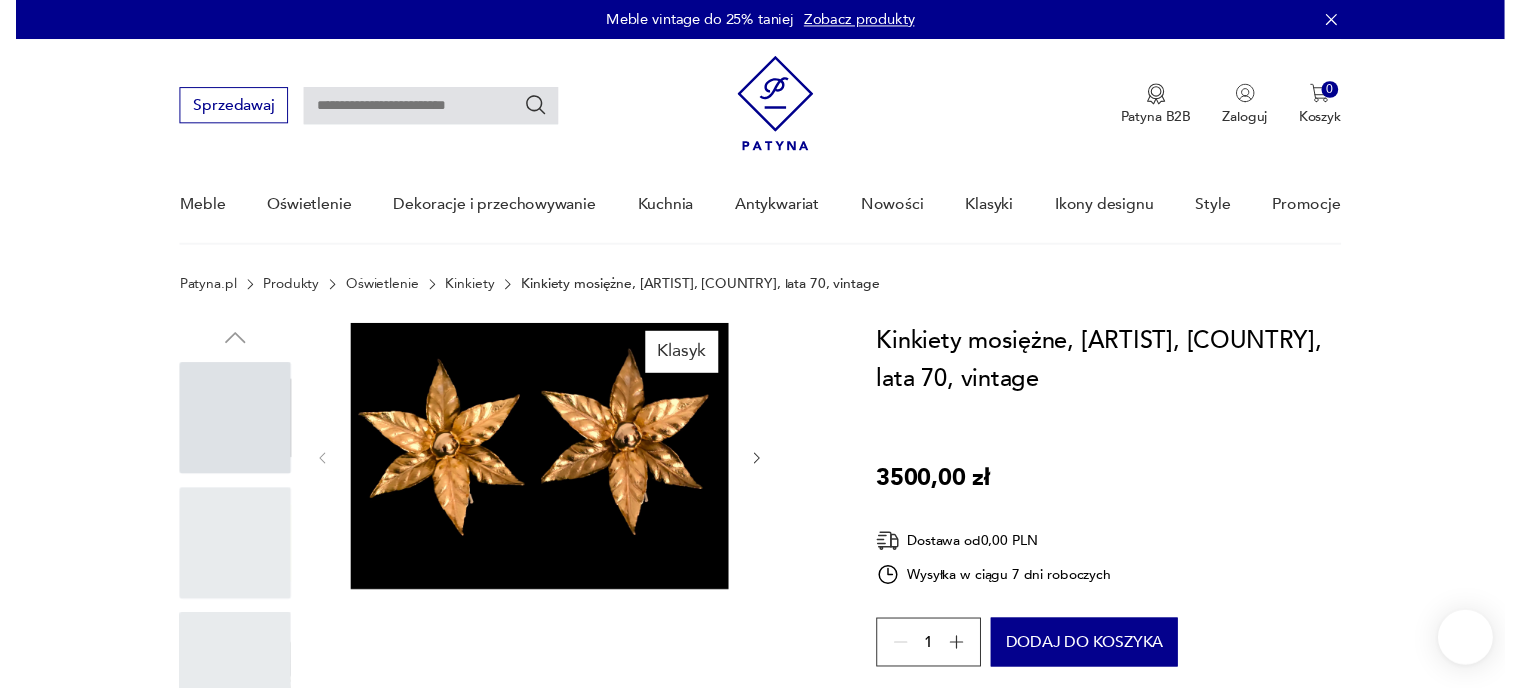 scroll, scrollTop: 0, scrollLeft: 0, axis: both 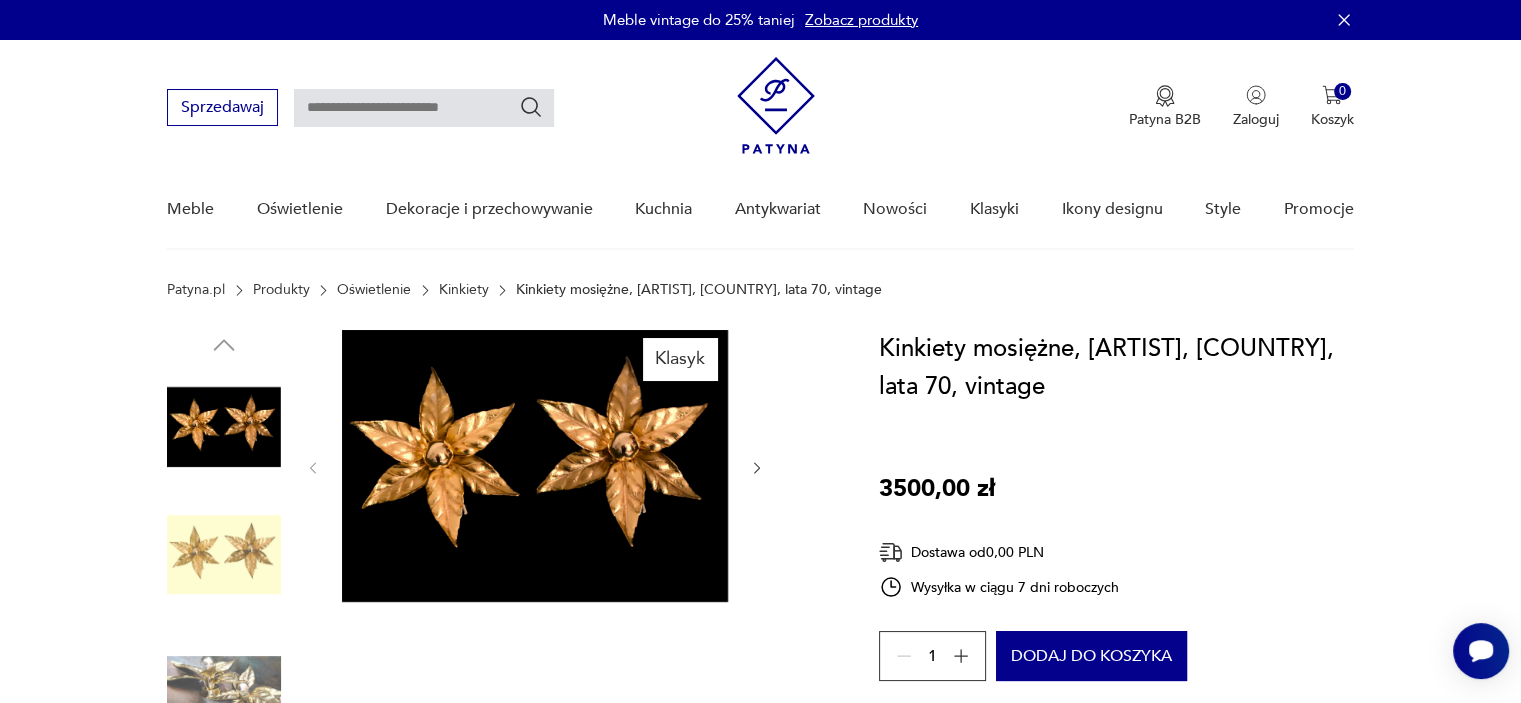 click at bounding box center [224, 555] 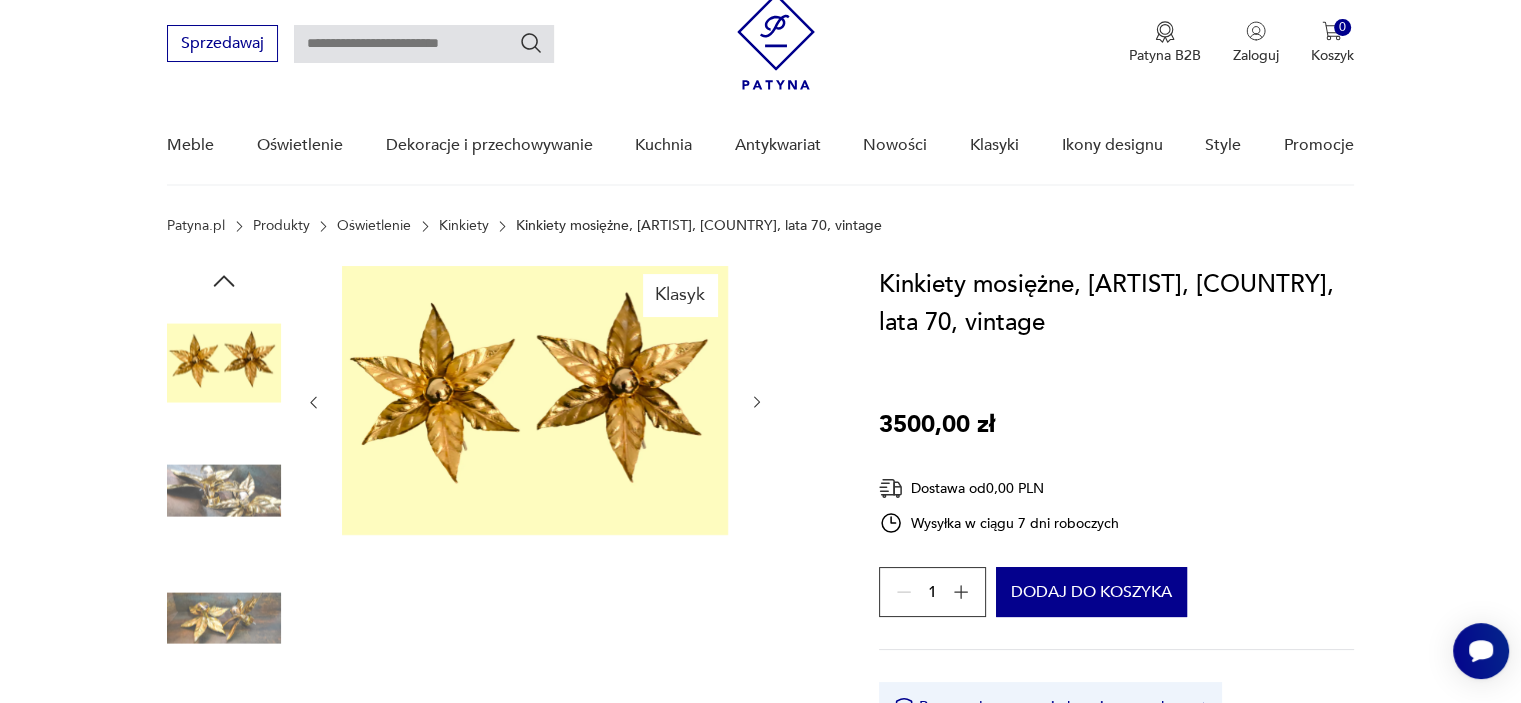 scroll, scrollTop: 100, scrollLeft: 0, axis: vertical 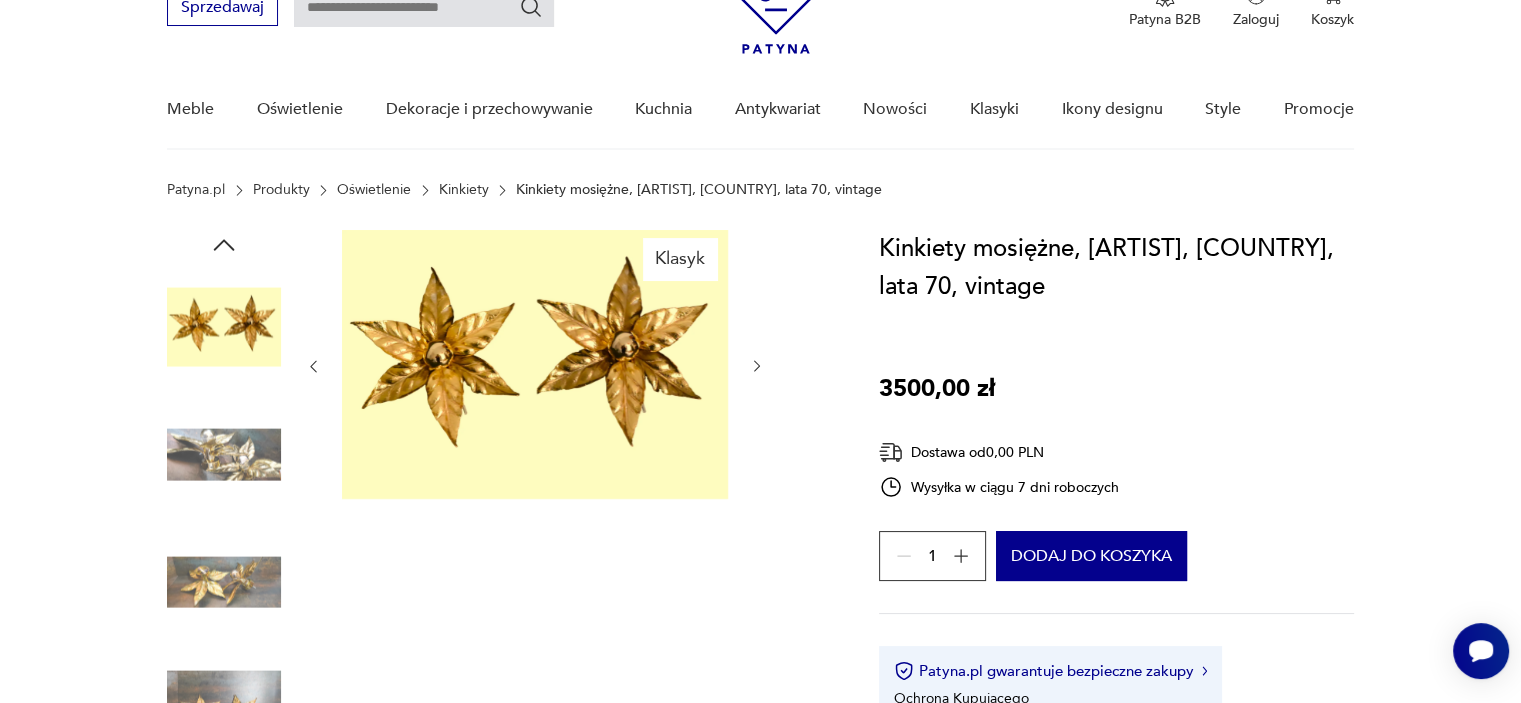 click at bounding box center (224, 455) 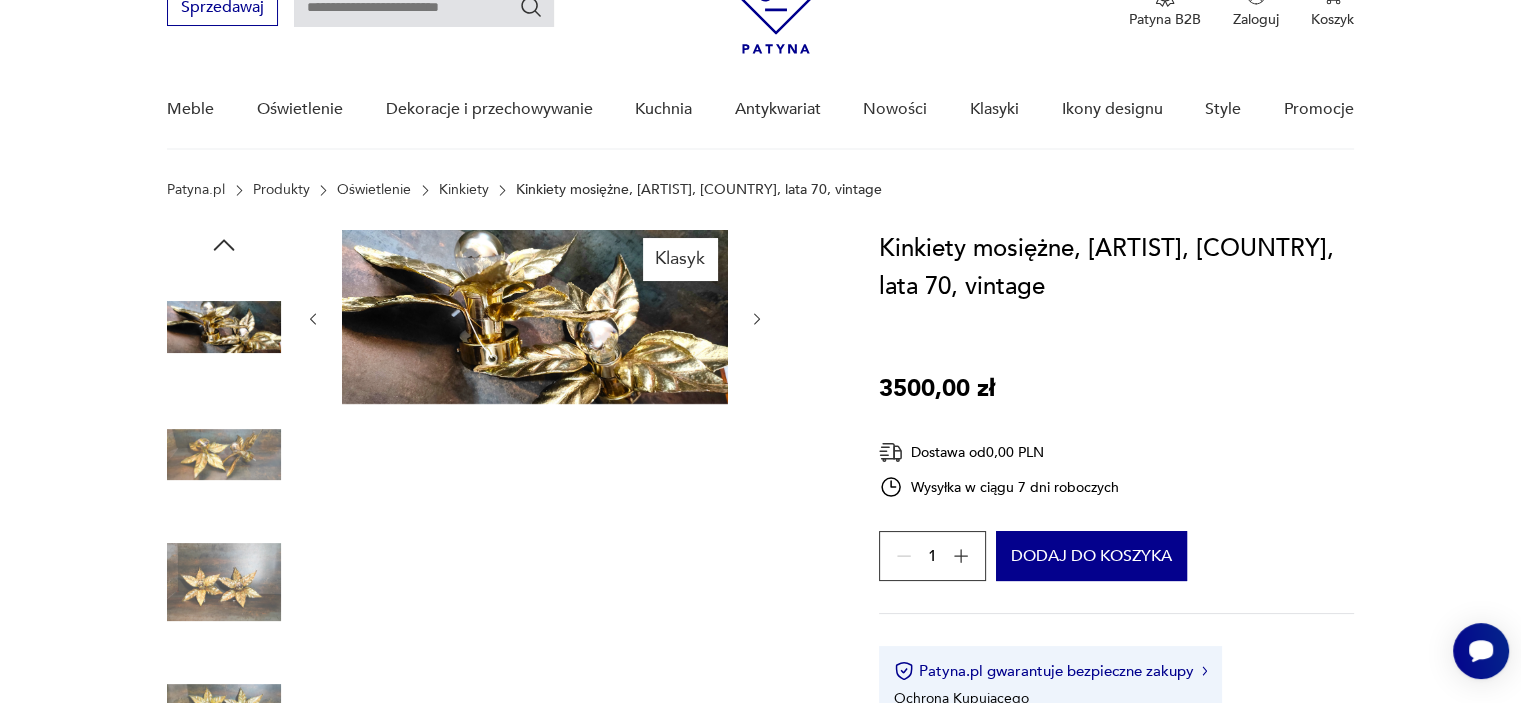 click at bounding box center [224, 455] 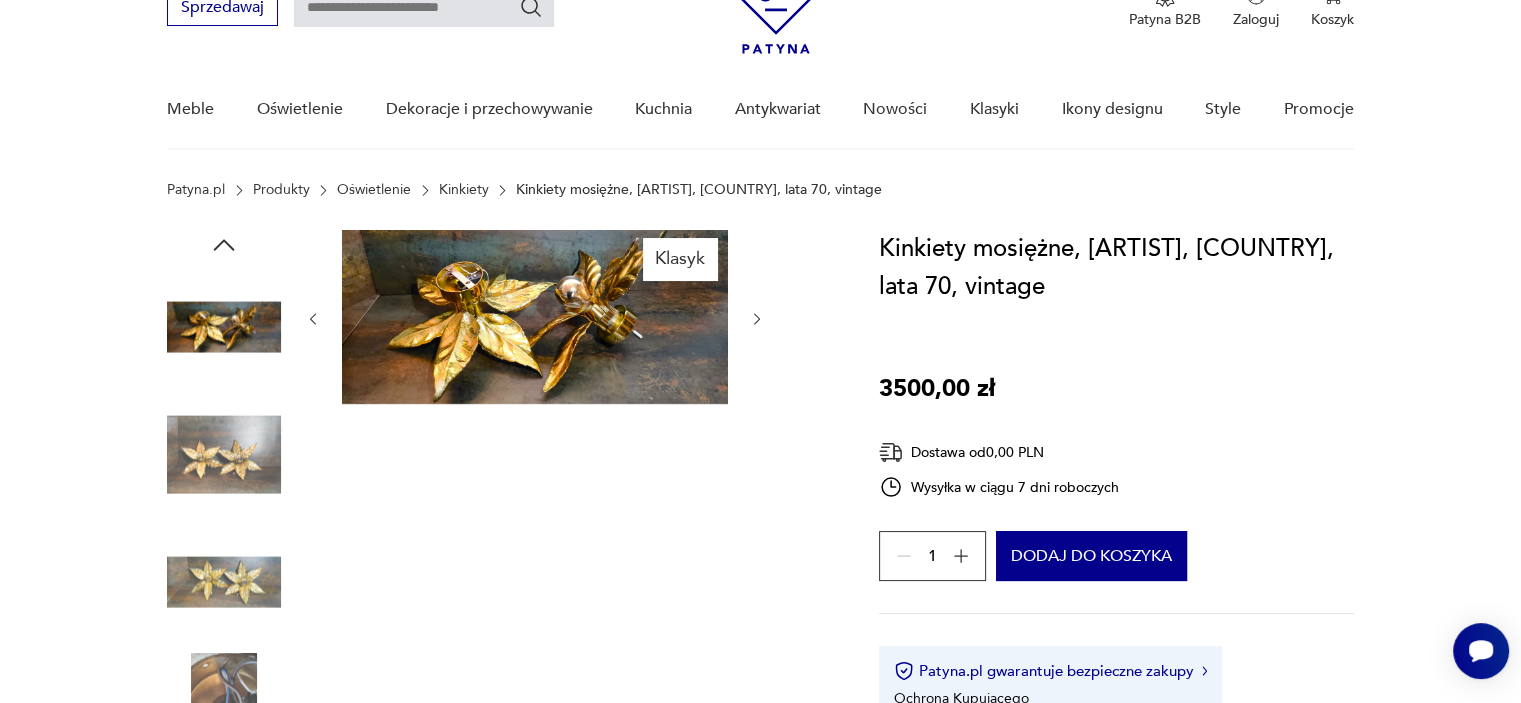 click at bounding box center (224, 455) 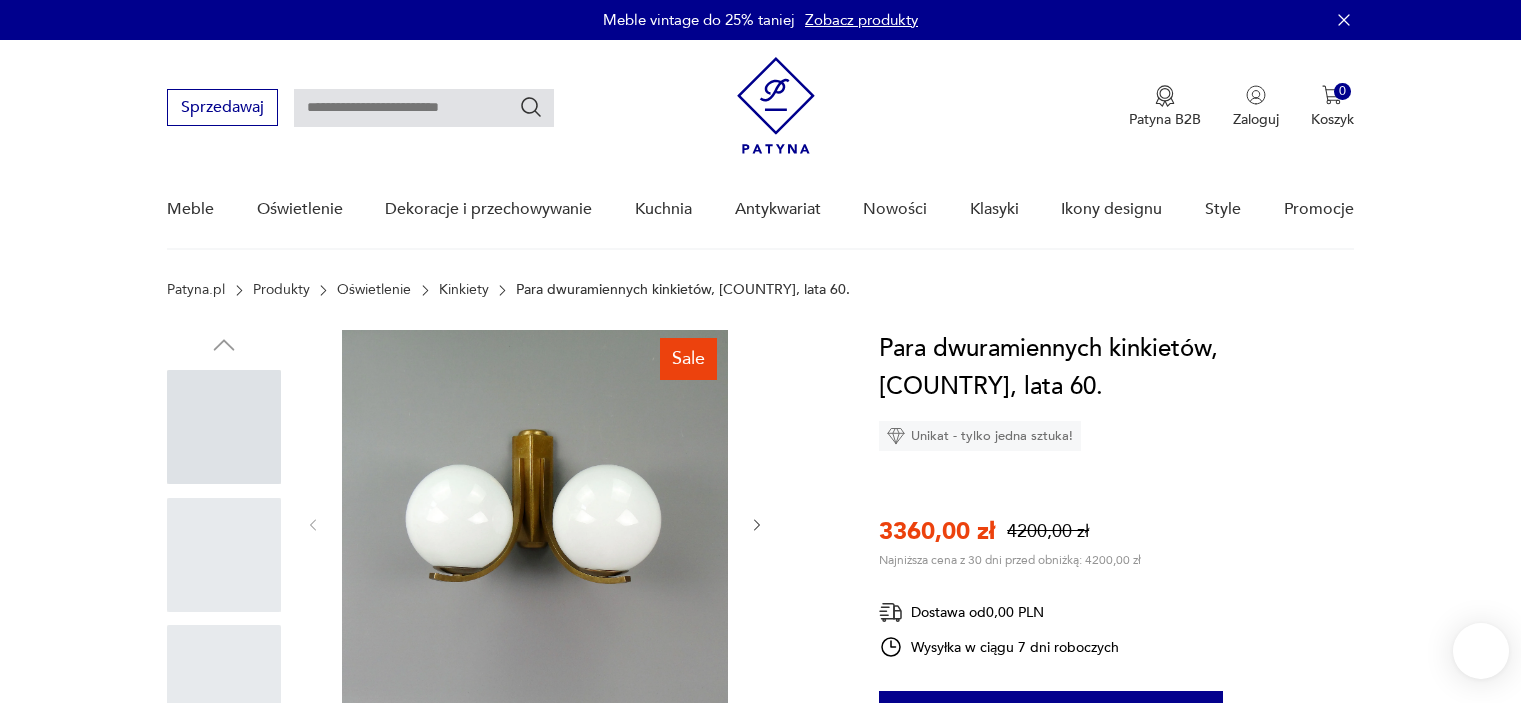 scroll, scrollTop: 0, scrollLeft: 0, axis: both 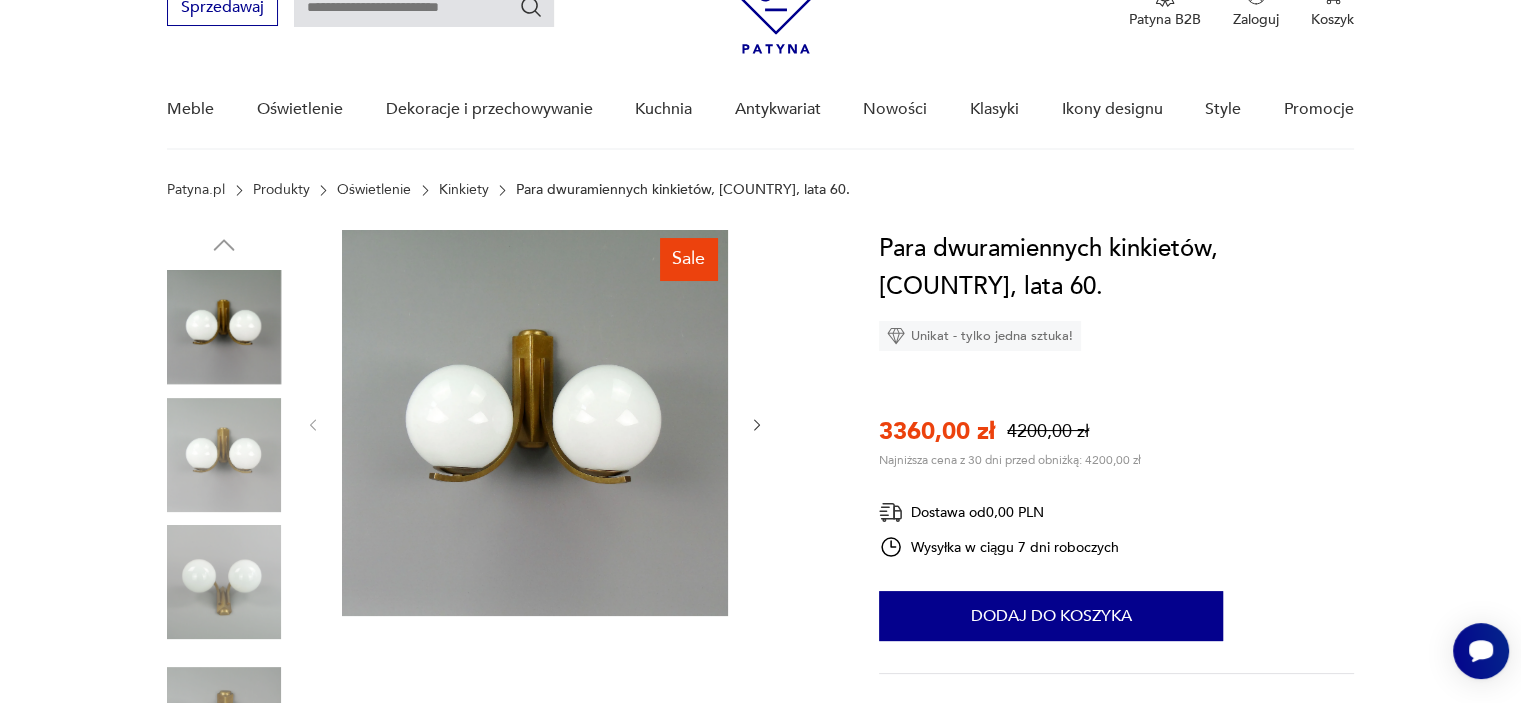 click at bounding box center (224, 455) 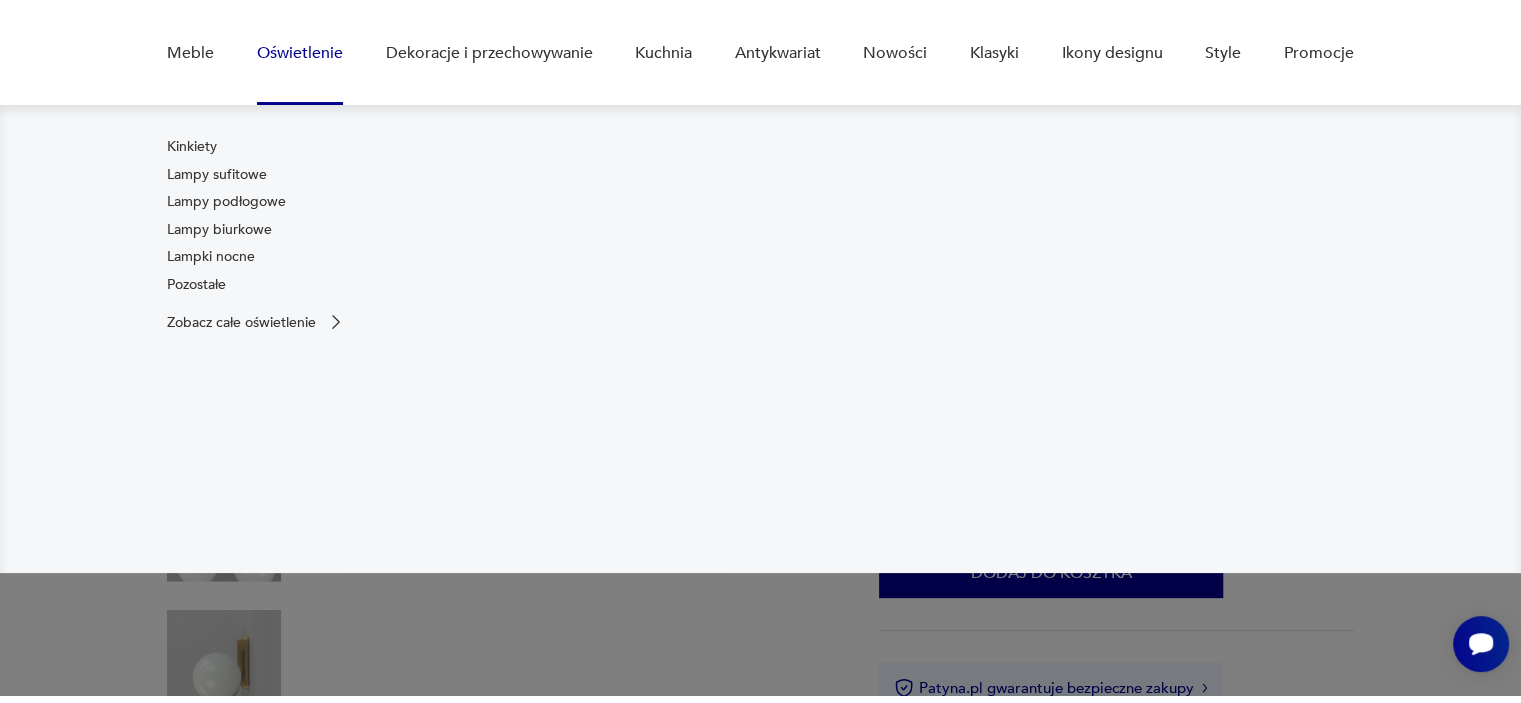 scroll, scrollTop: 200, scrollLeft: 0, axis: vertical 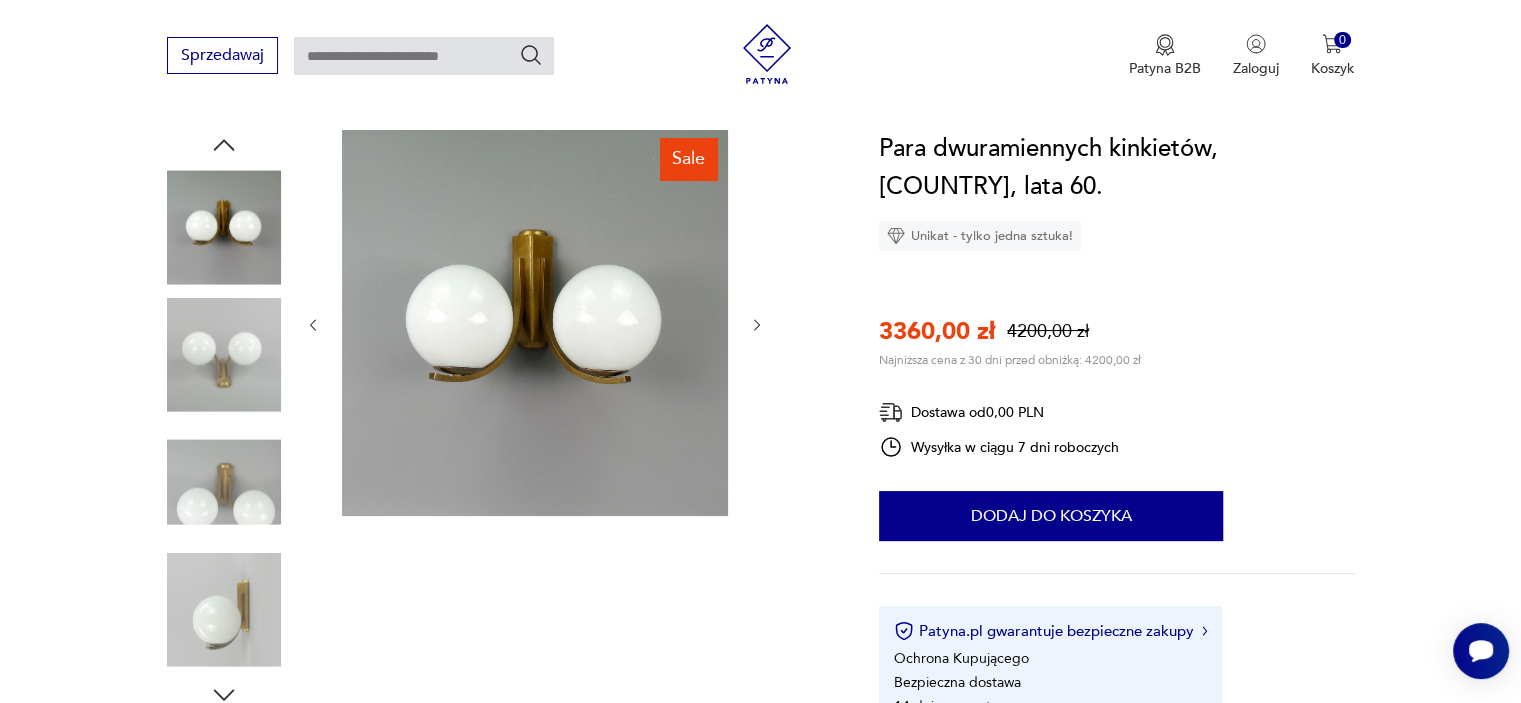 click at bounding box center [224, 482] 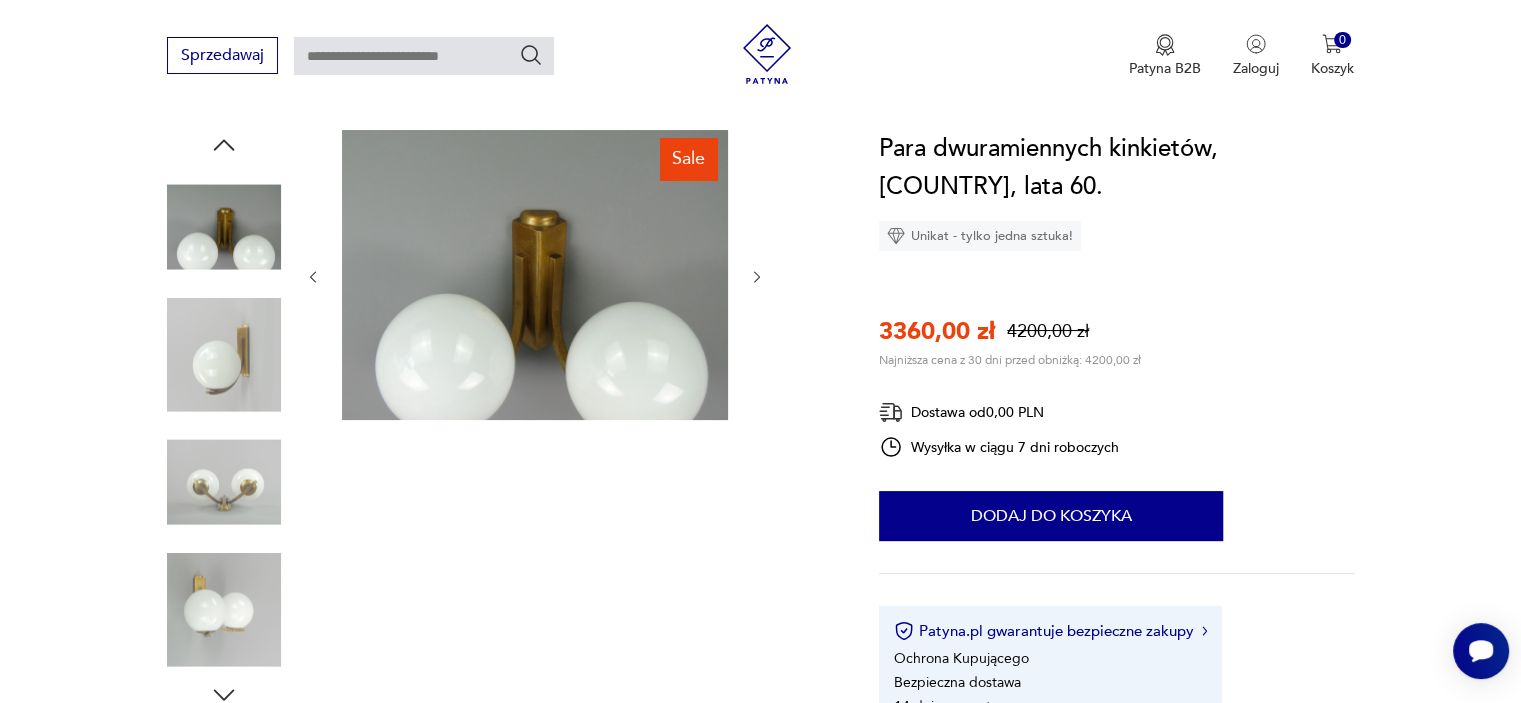 click at bounding box center [224, 482] 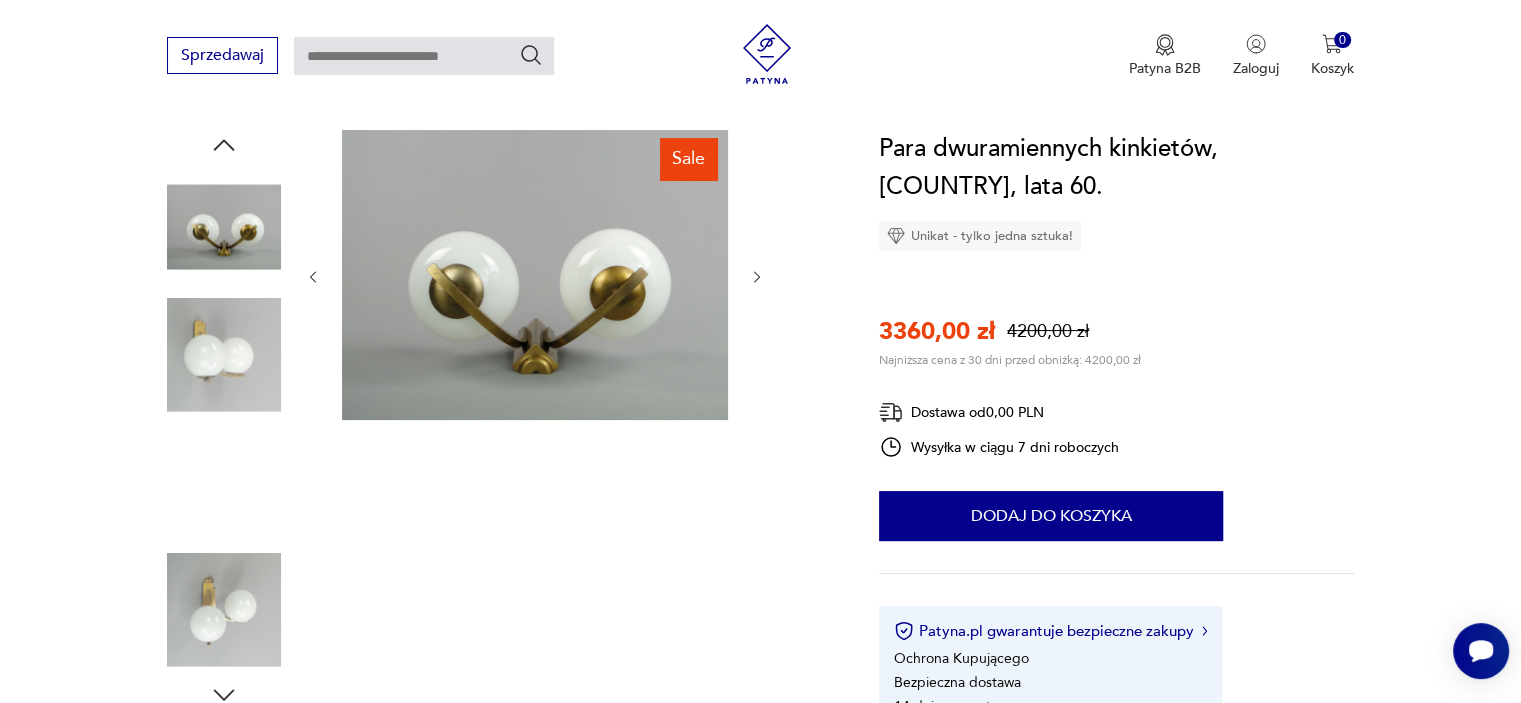 click at bounding box center (224, 482) 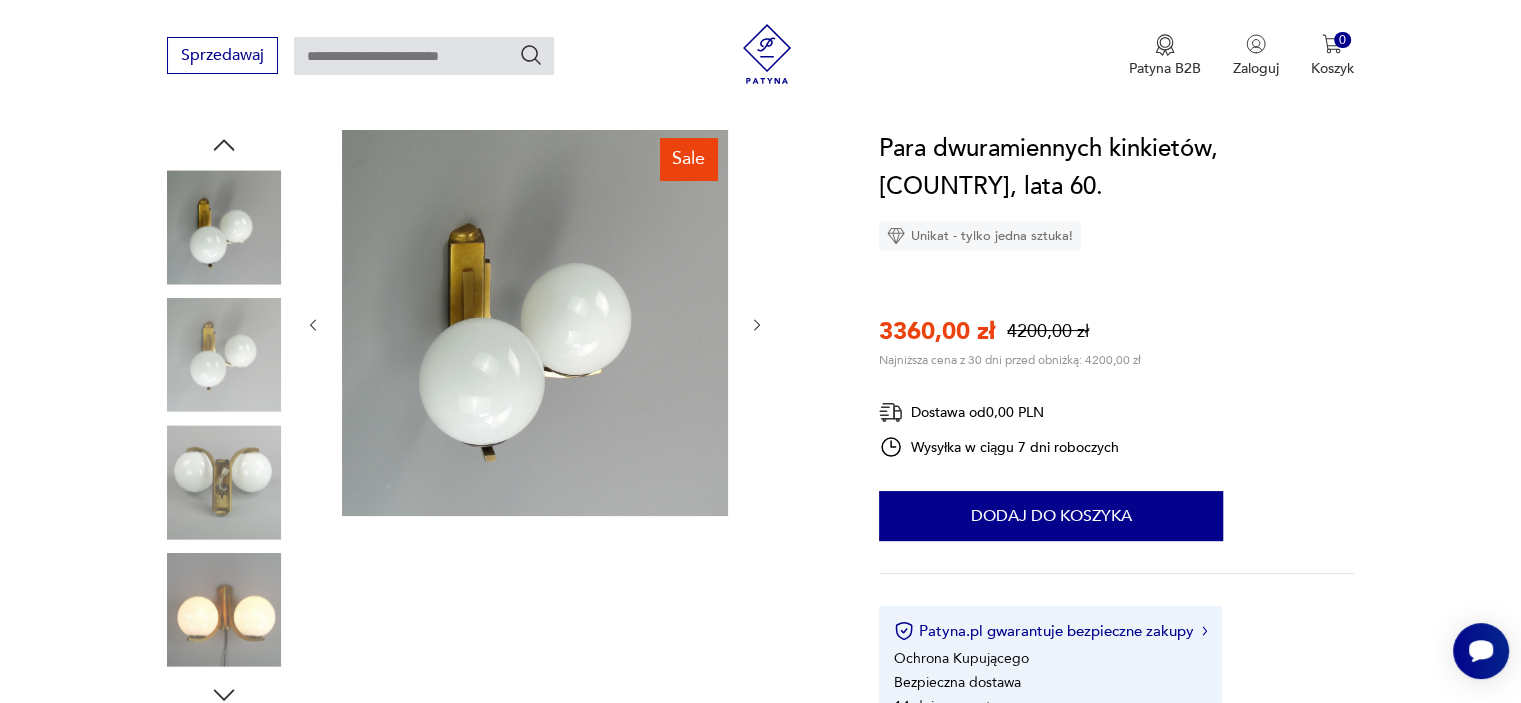 click at bounding box center (224, 420) 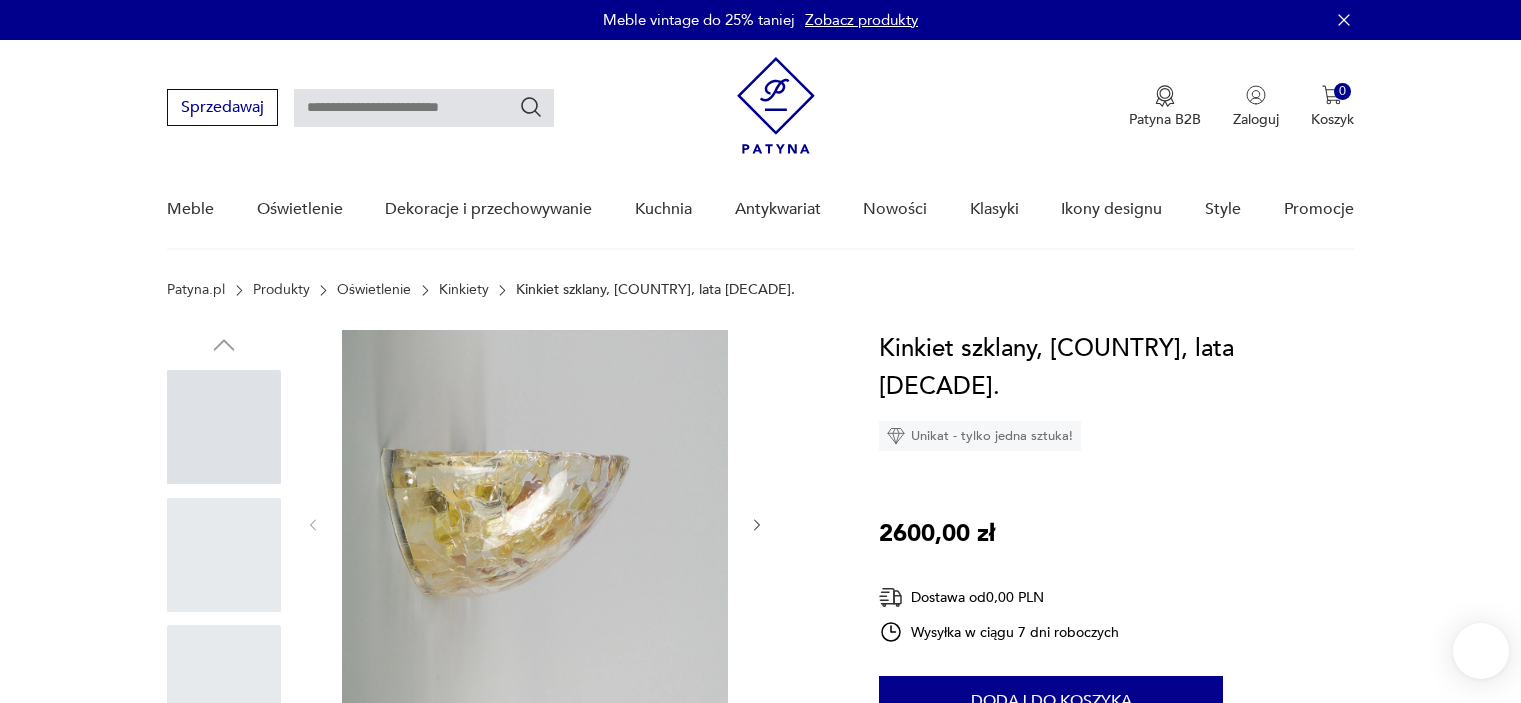 scroll, scrollTop: 0, scrollLeft: 0, axis: both 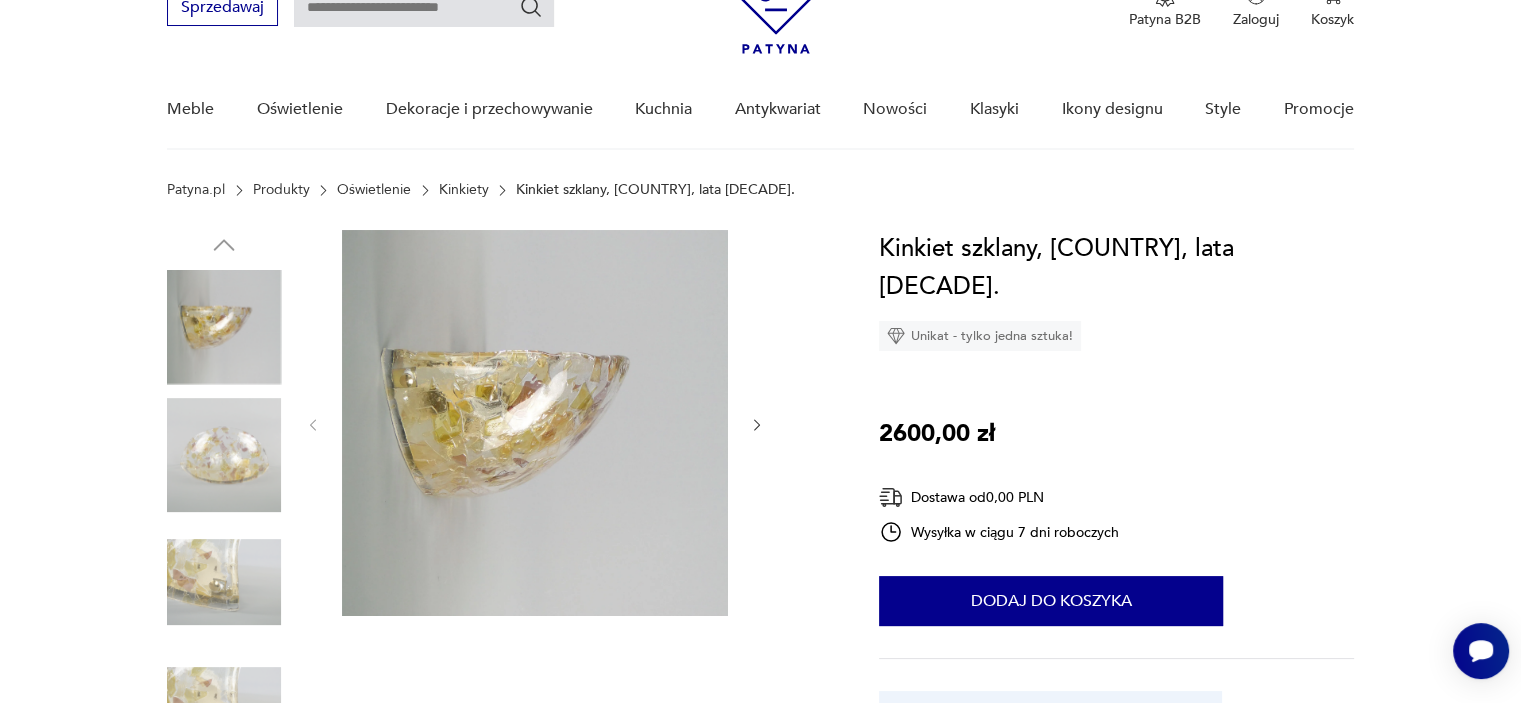 click at bounding box center (224, 582) 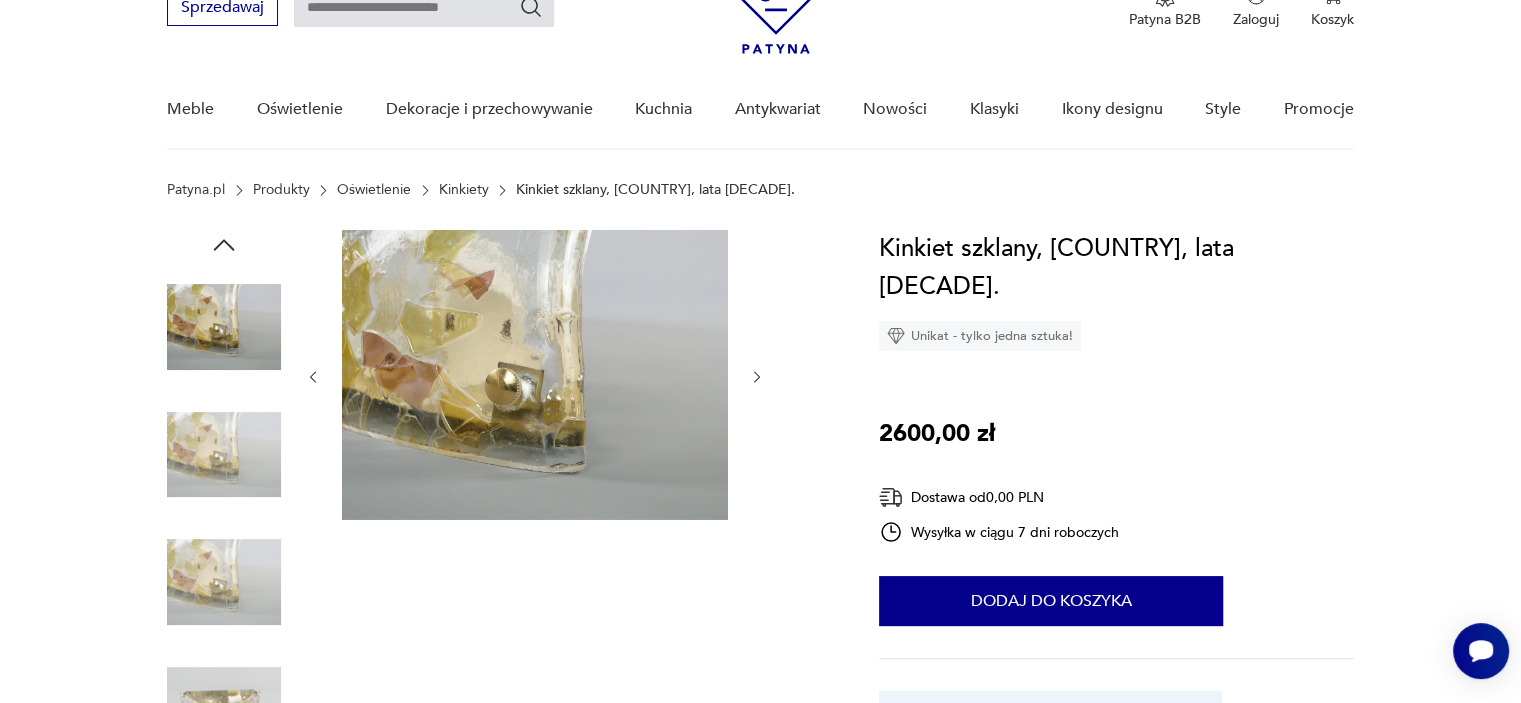 click at bounding box center (224, 582) 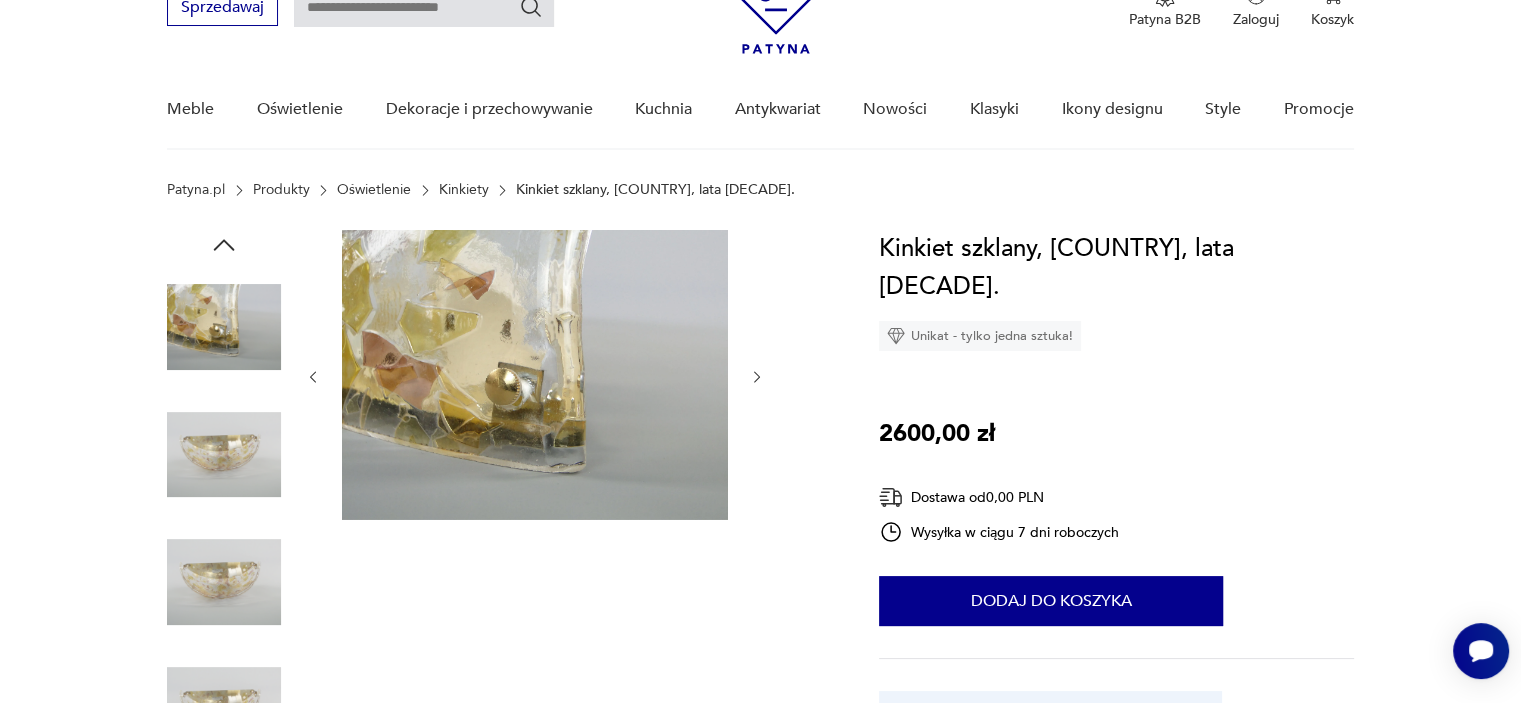 click at bounding box center (224, 582) 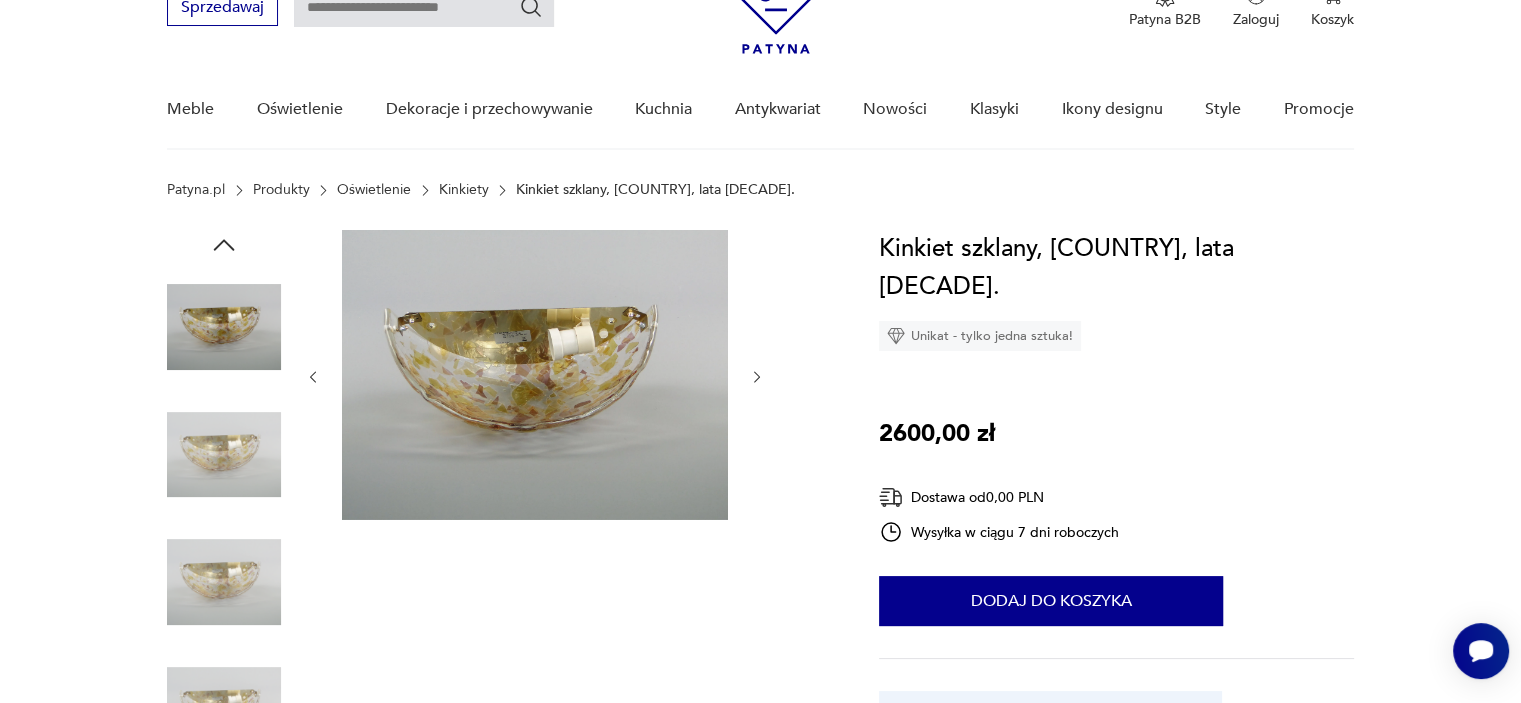 click at bounding box center [224, 582] 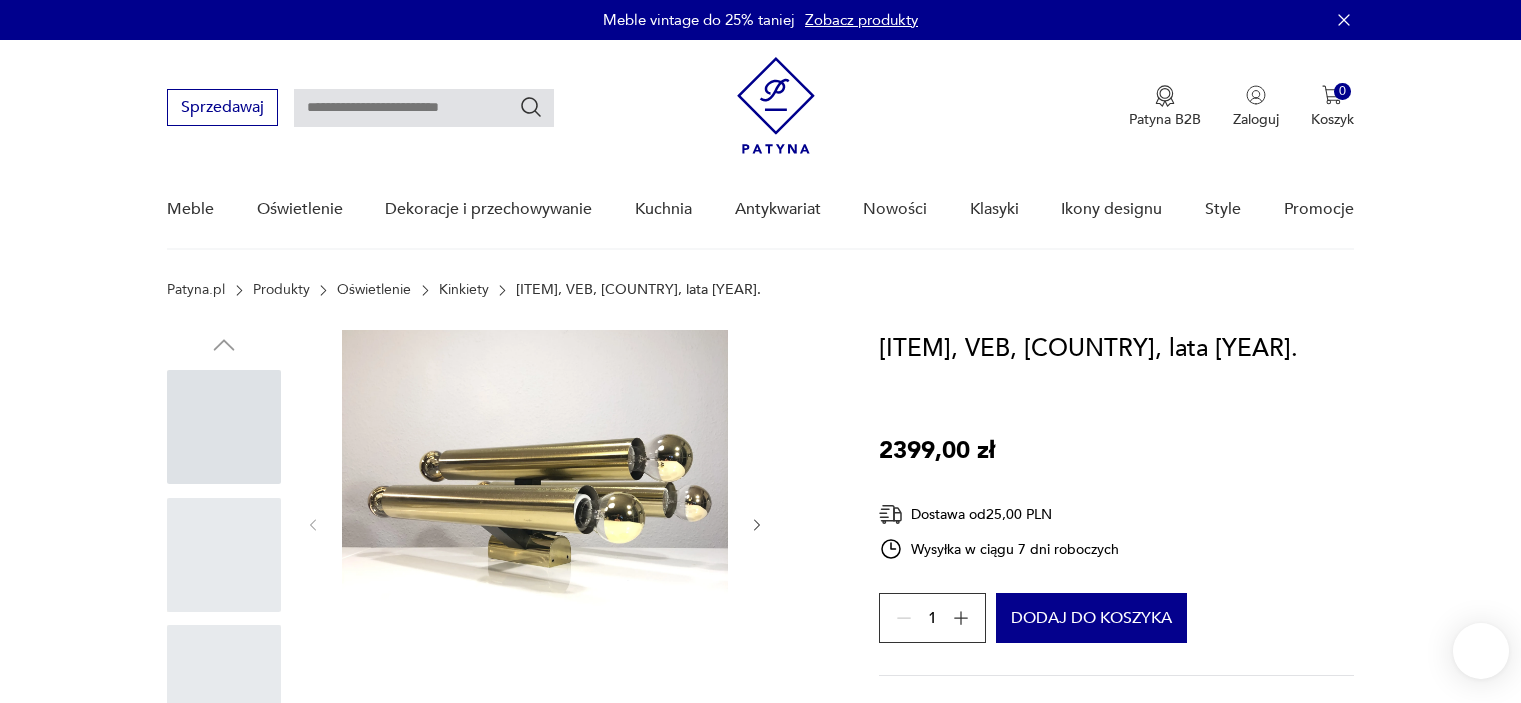 scroll, scrollTop: 0, scrollLeft: 0, axis: both 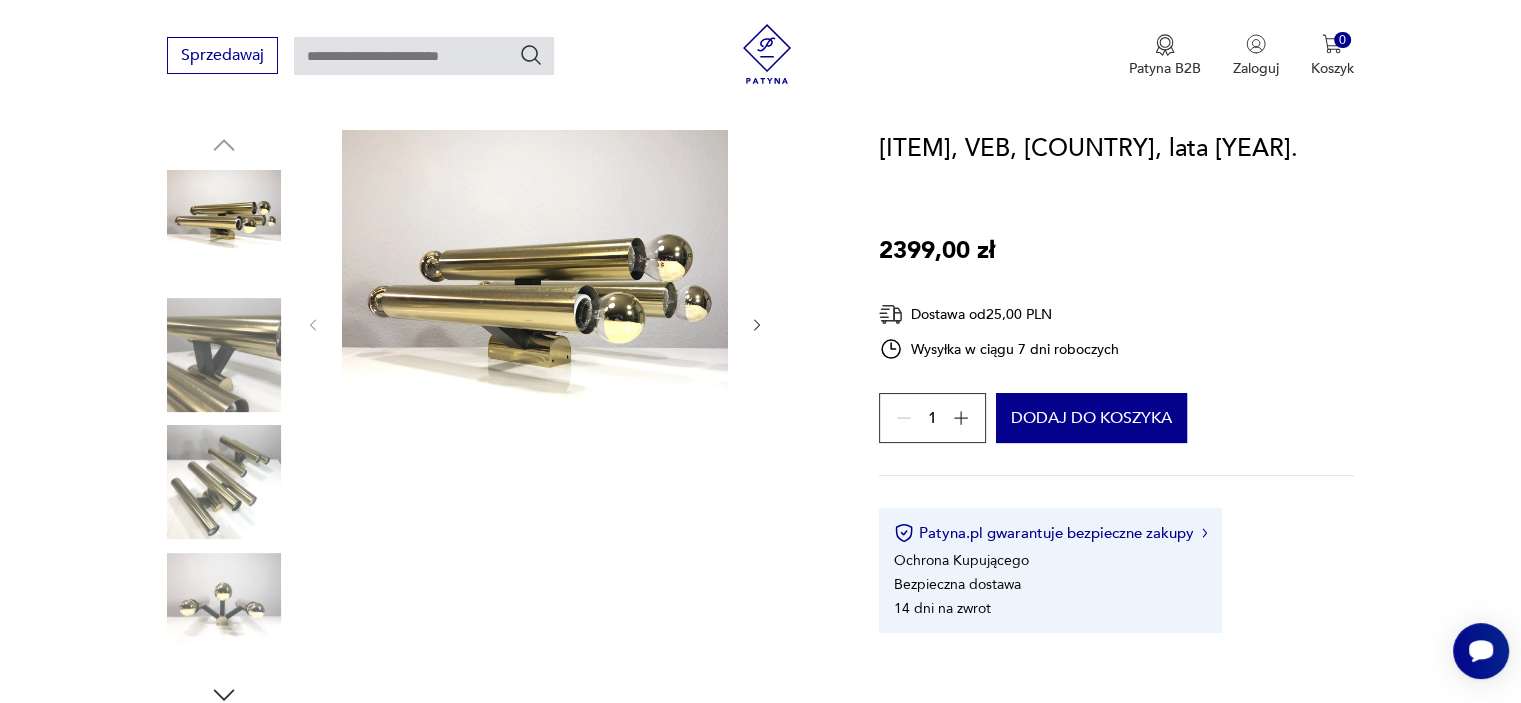 click at bounding box center [224, 355] 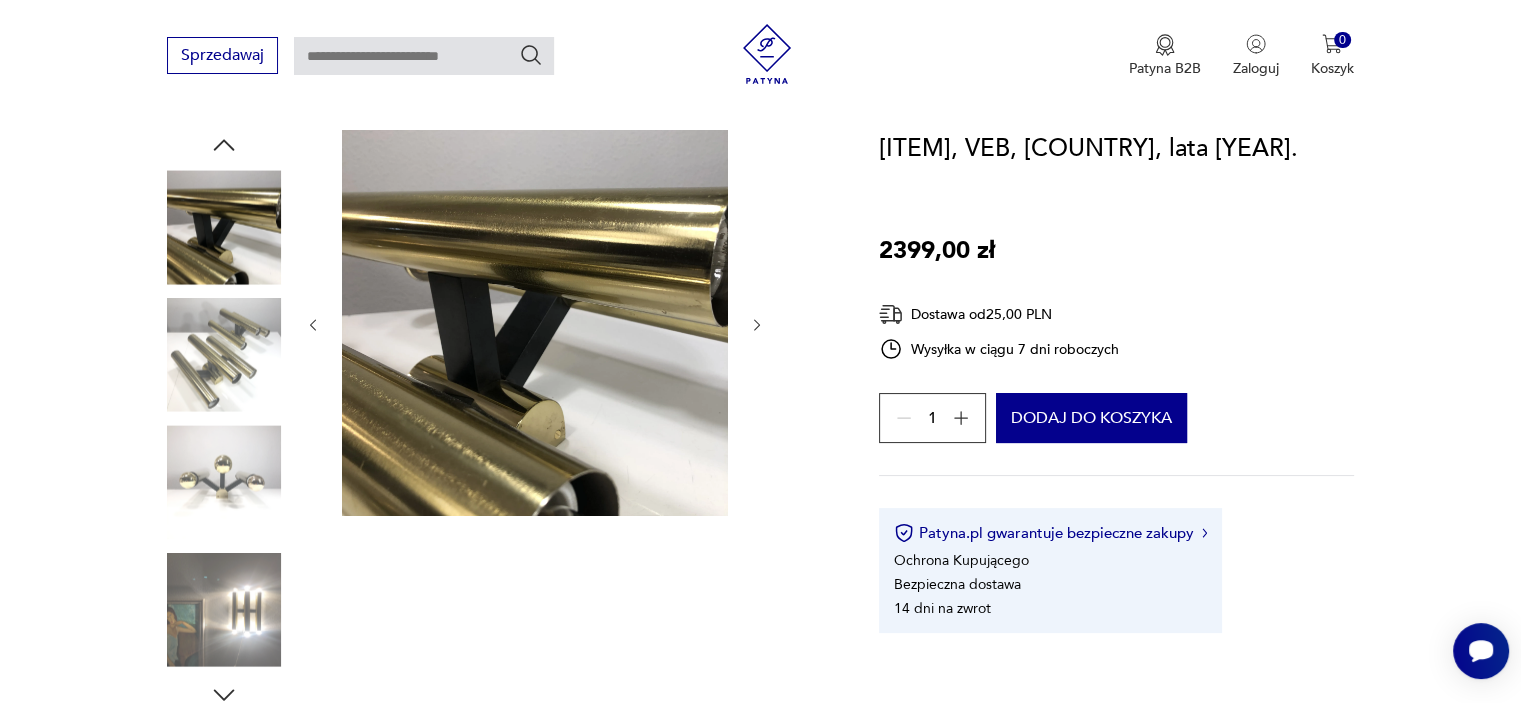 click at bounding box center (224, 357) 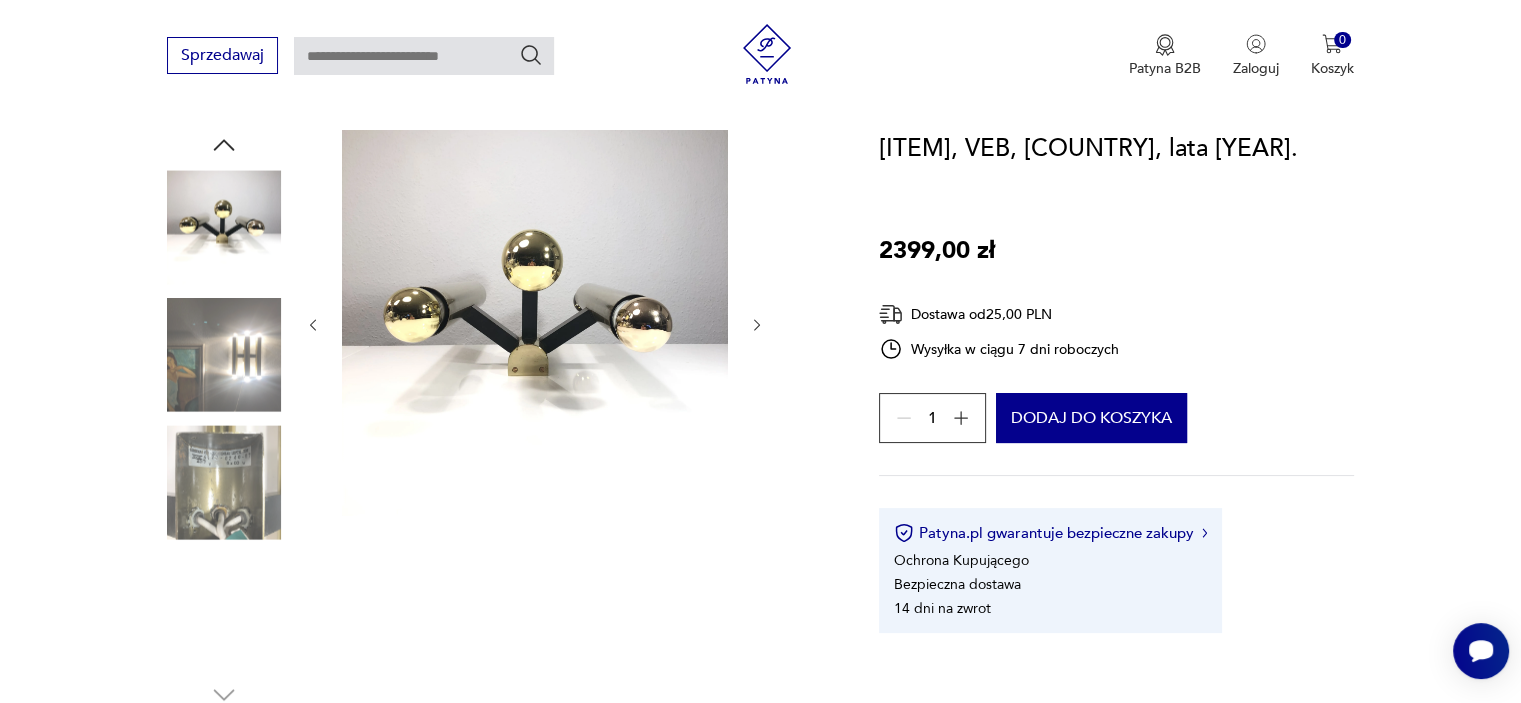 click at bounding box center [224, 355] 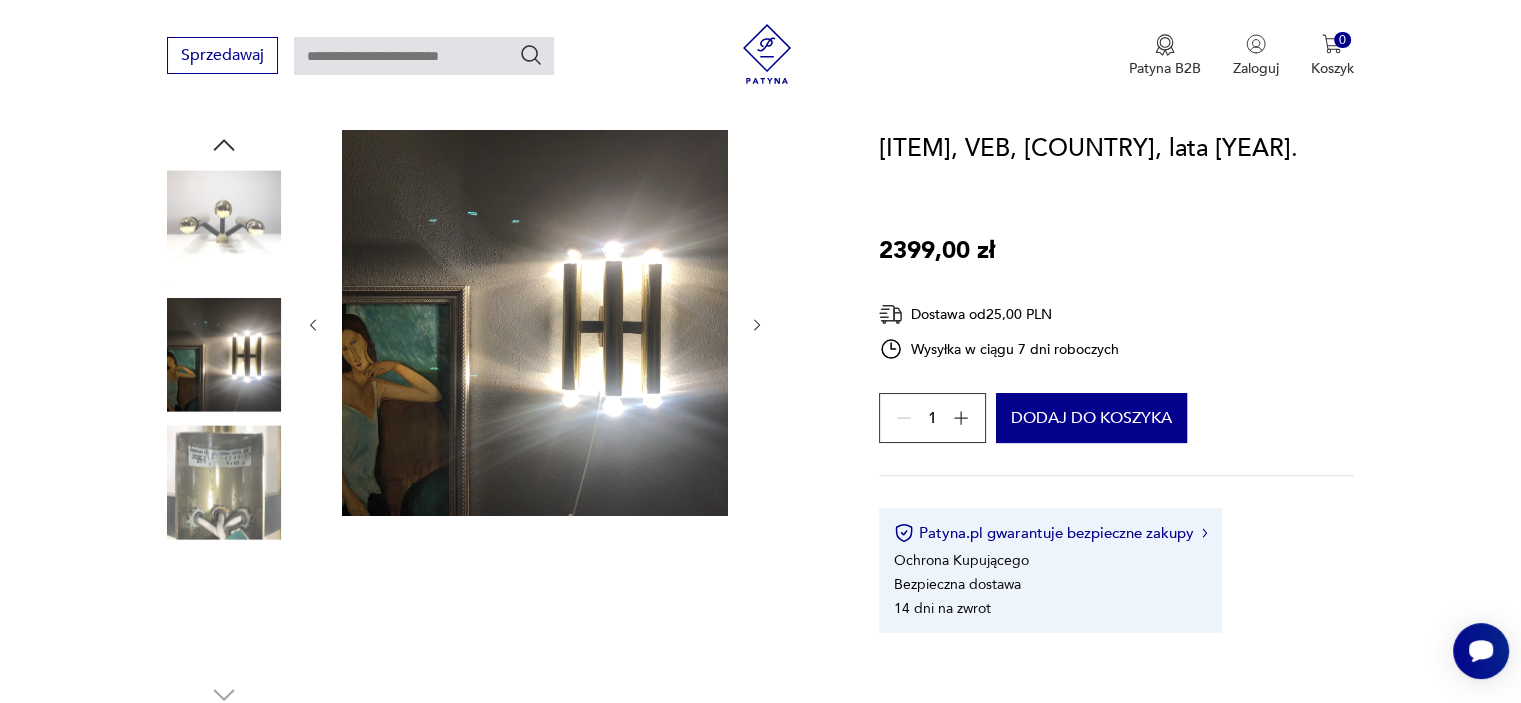click at bounding box center (224, 482) 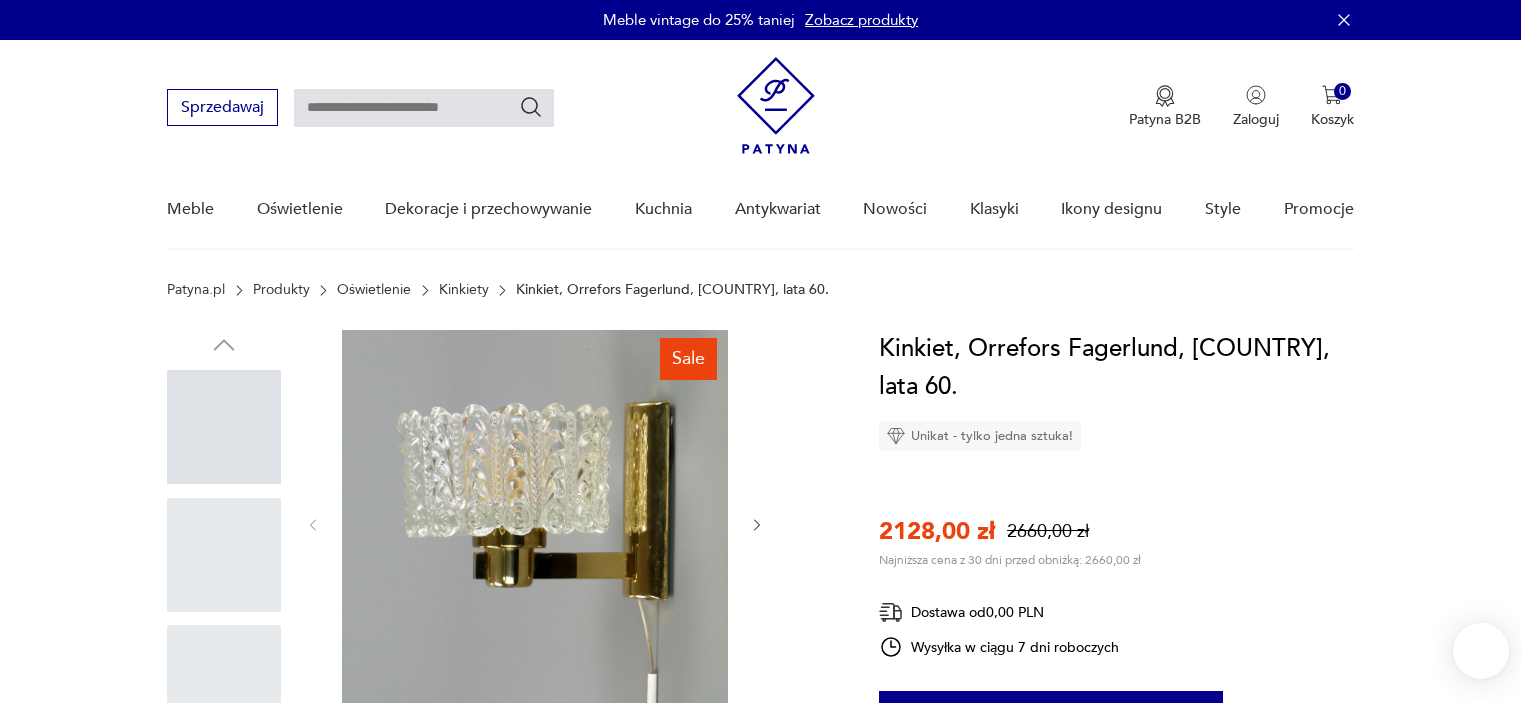 scroll, scrollTop: 0, scrollLeft: 0, axis: both 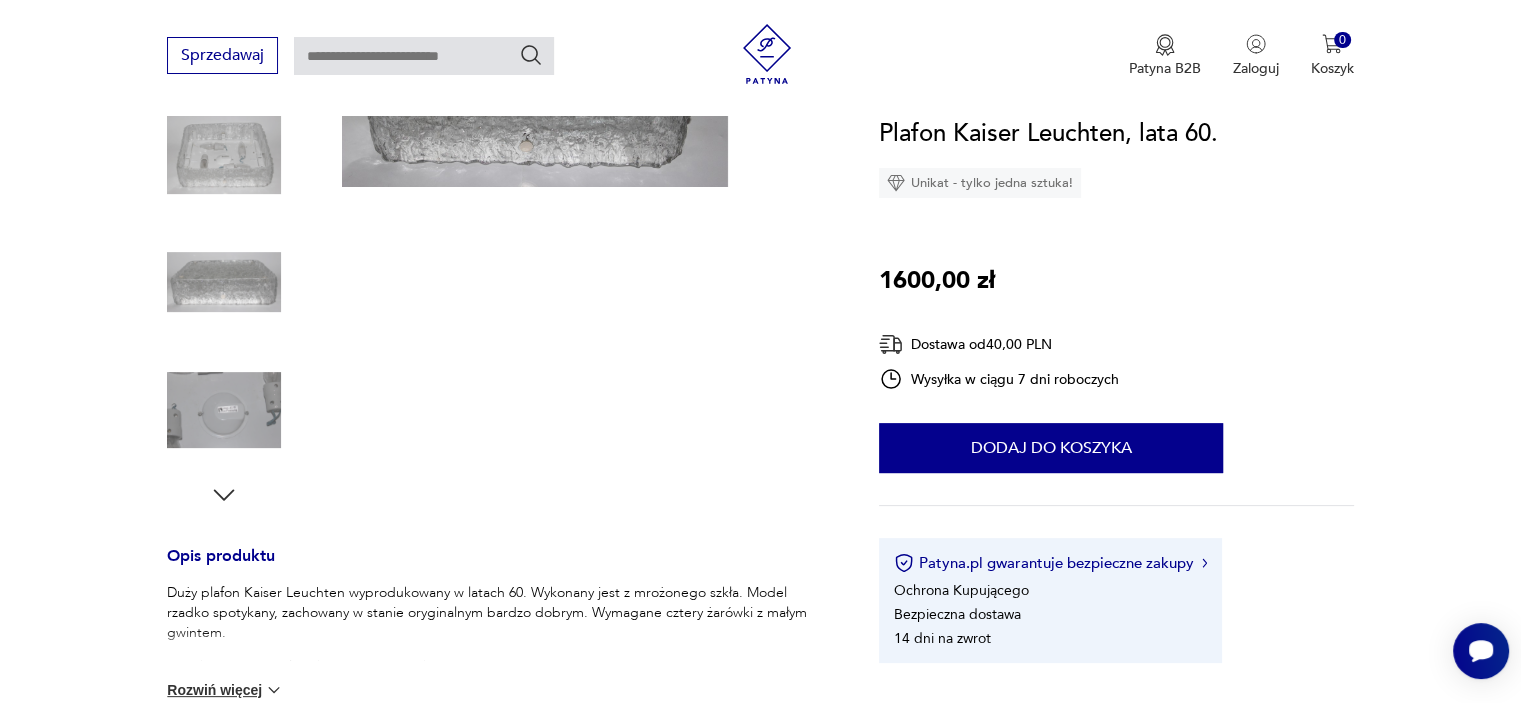 click at bounding box center [224, 155] 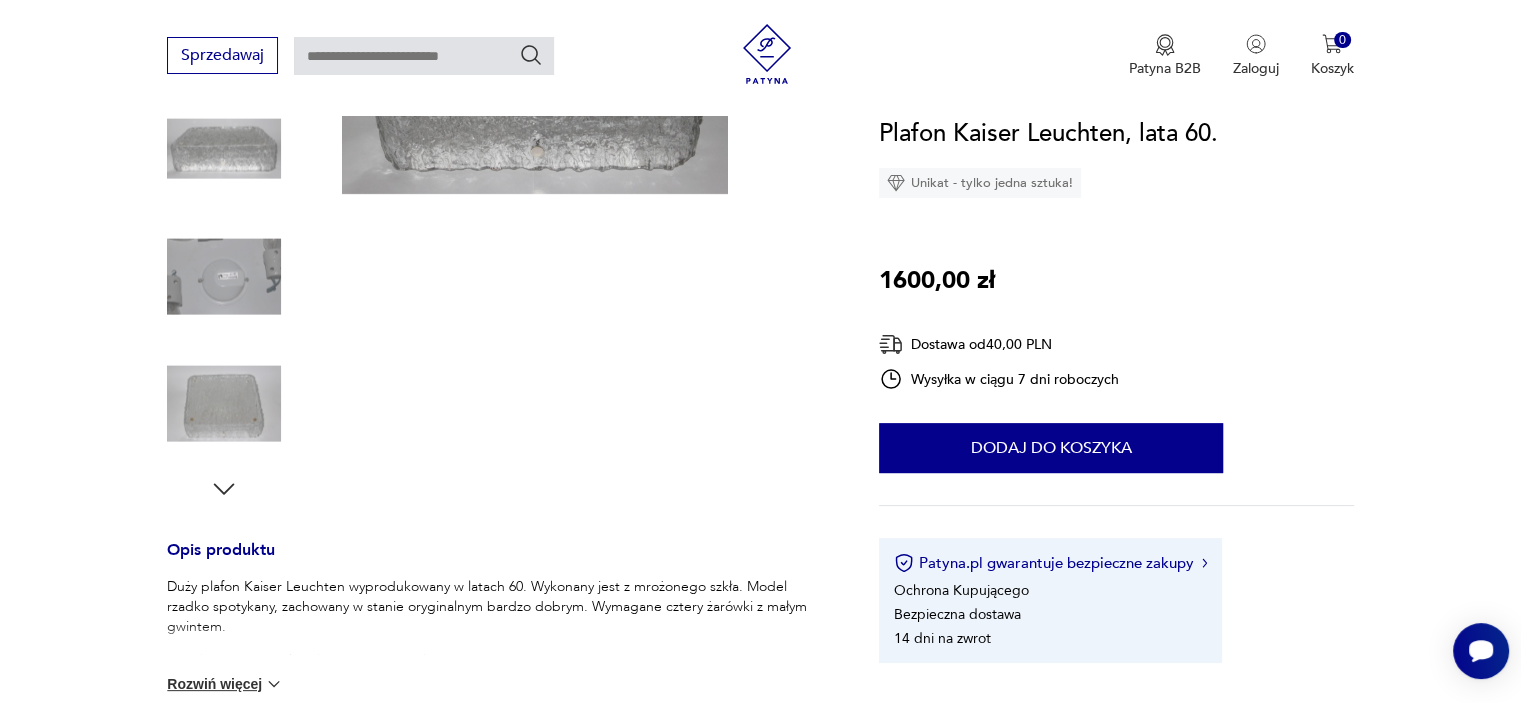 click at bounding box center (224, 276) 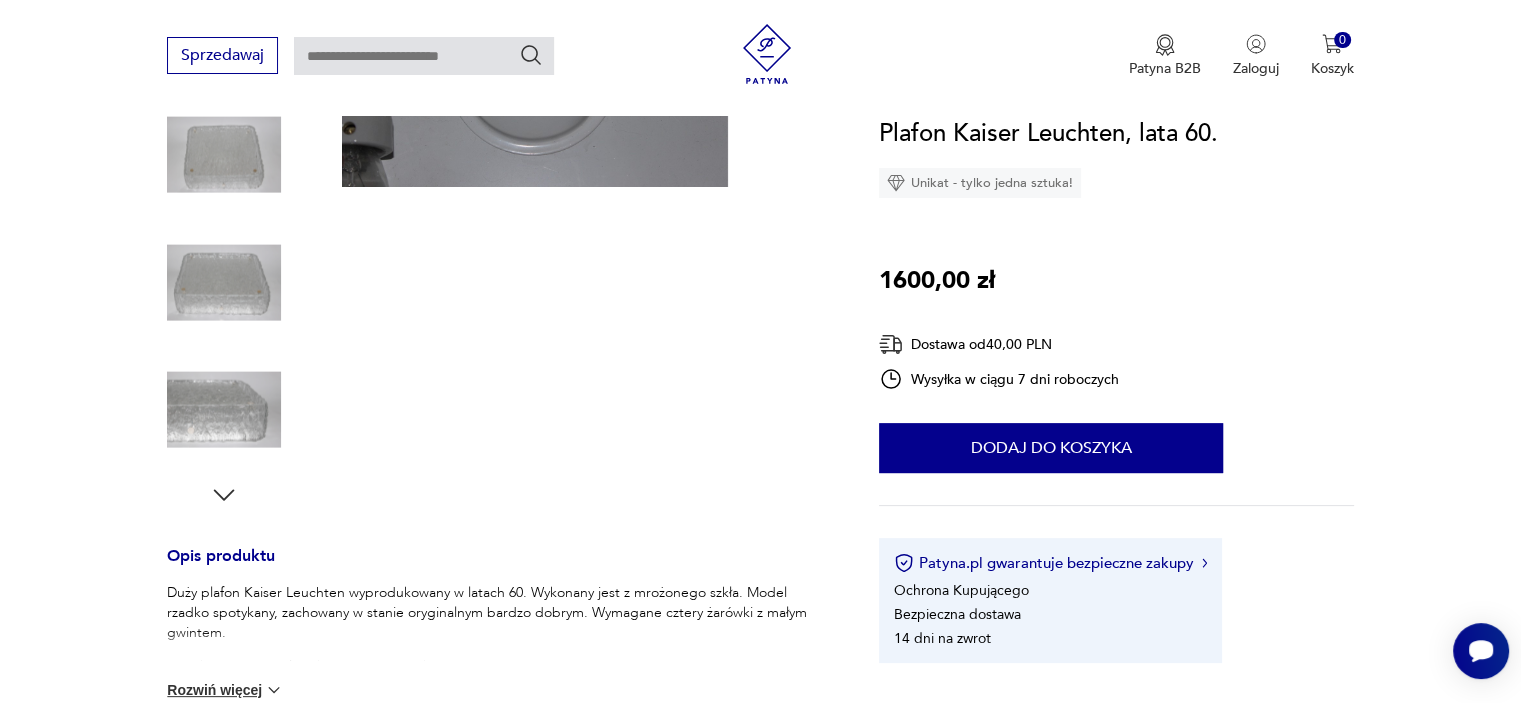 scroll, scrollTop: 100, scrollLeft: 0, axis: vertical 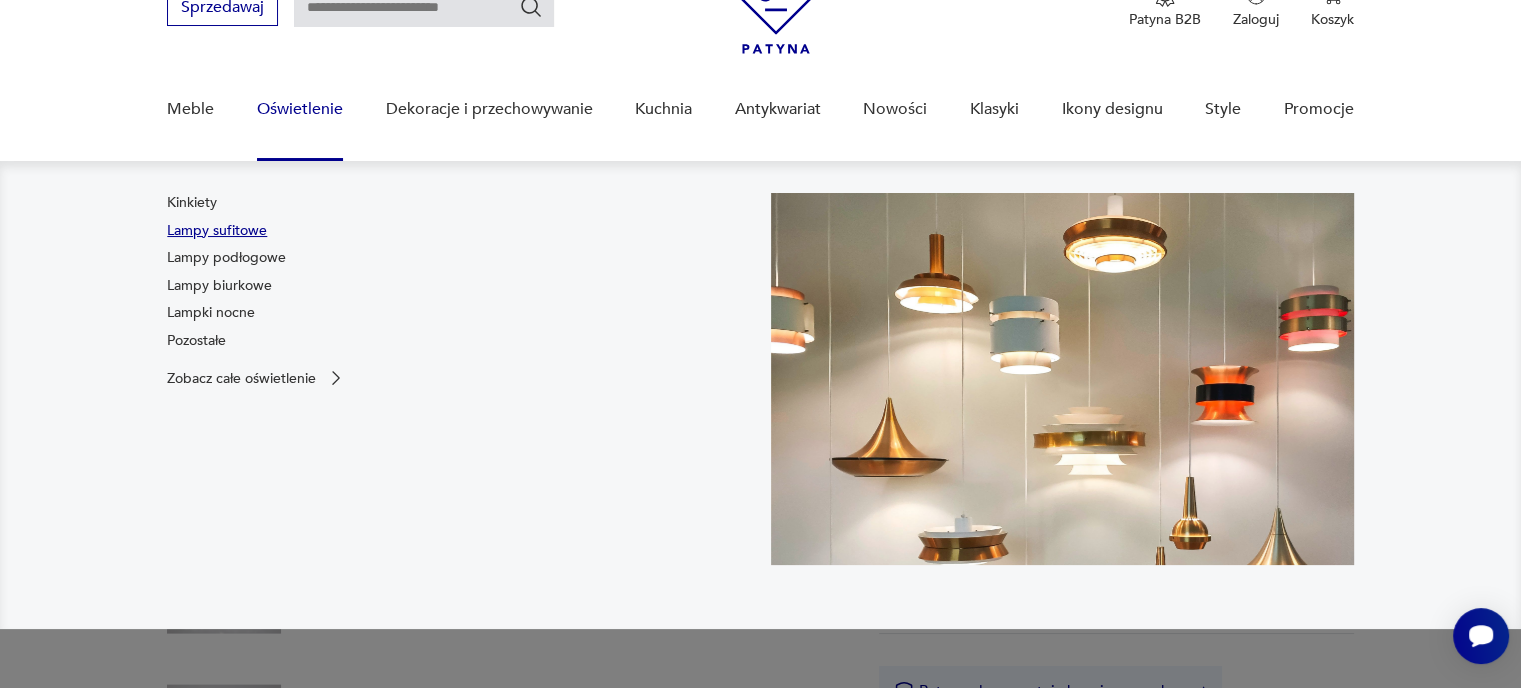 click on "Lampy sufitowe" at bounding box center [217, 231] 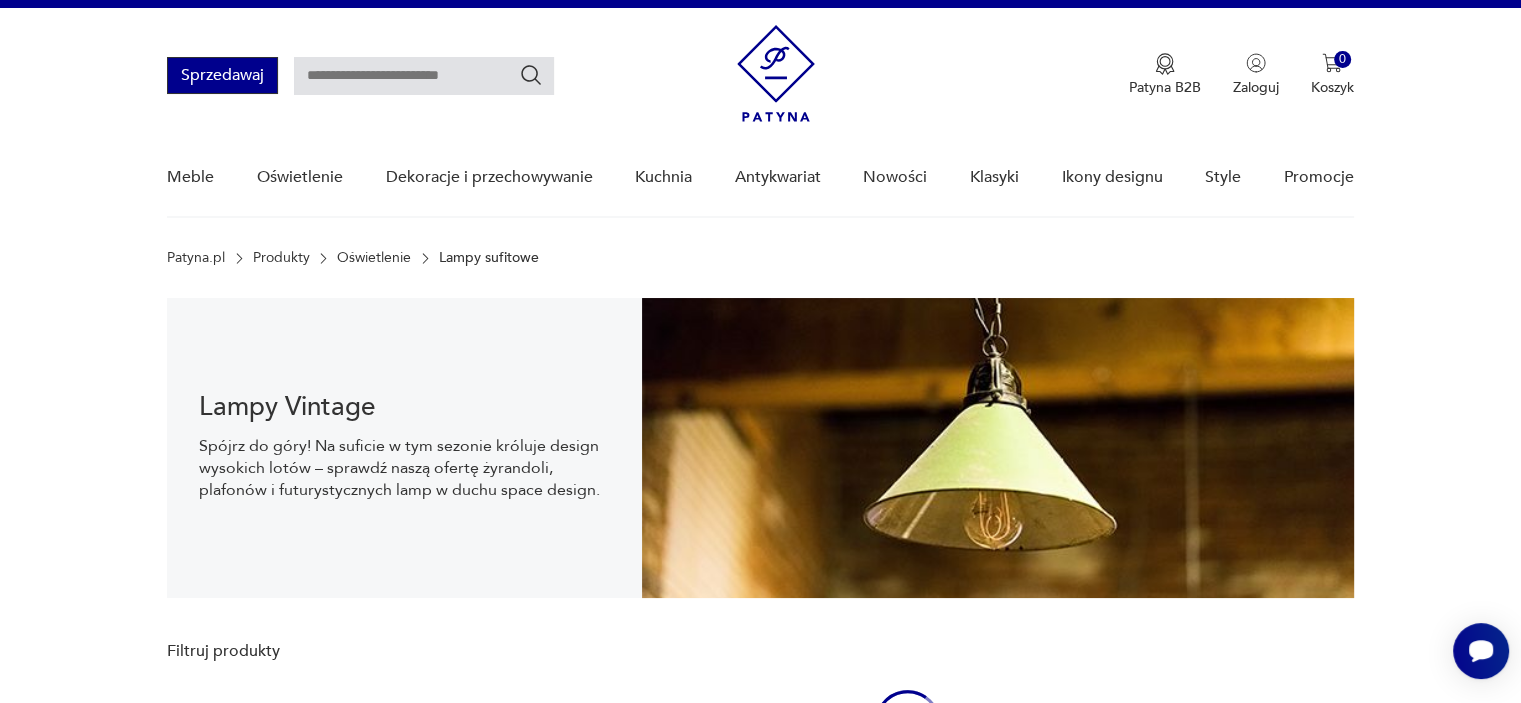 scroll, scrollTop: 29, scrollLeft: 0, axis: vertical 